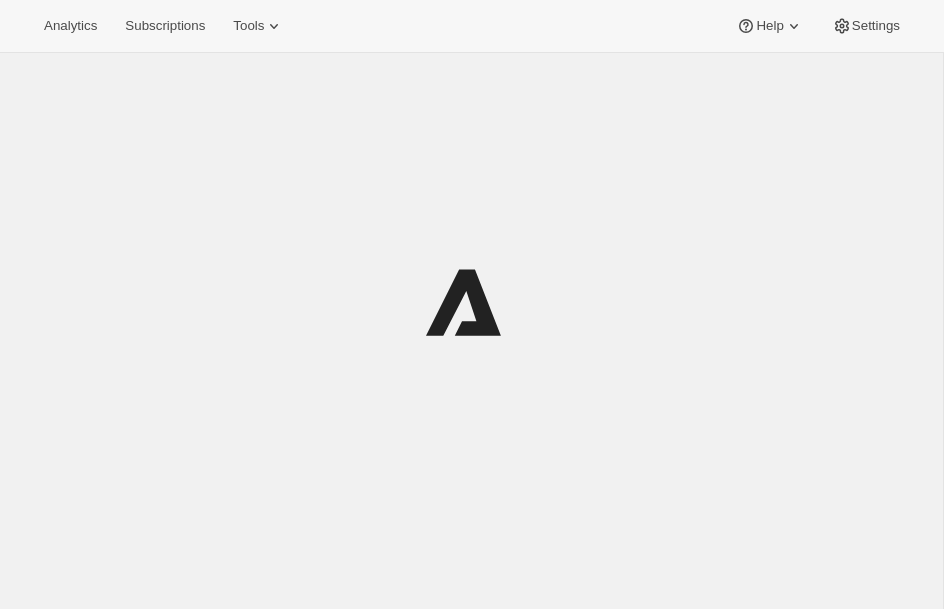 scroll, scrollTop: 0, scrollLeft: 0, axis: both 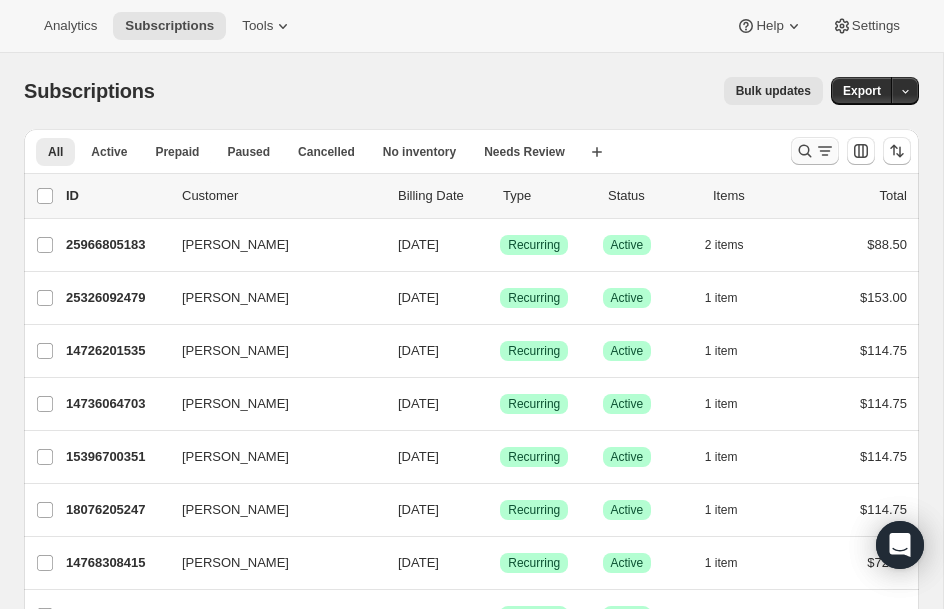 click 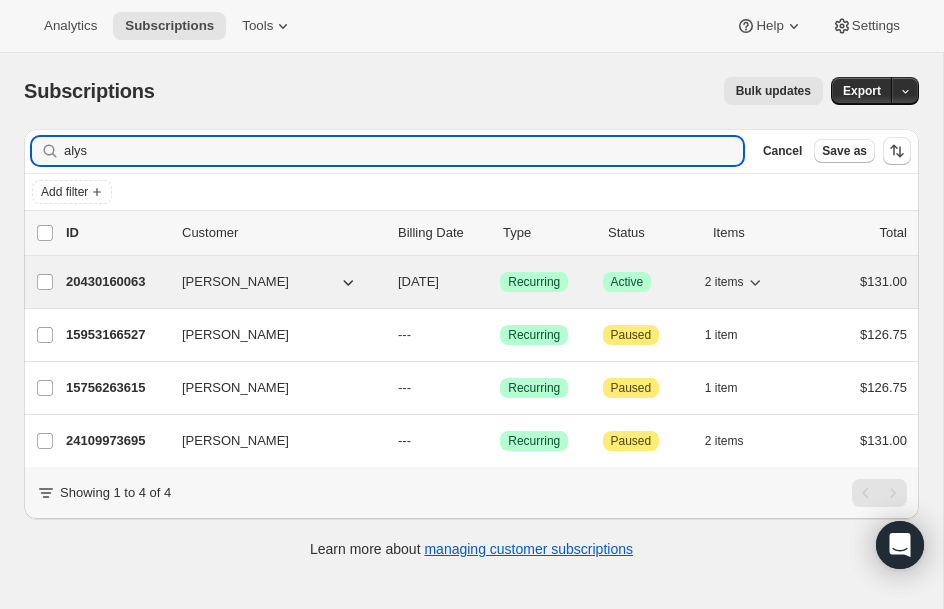 type on "alys" 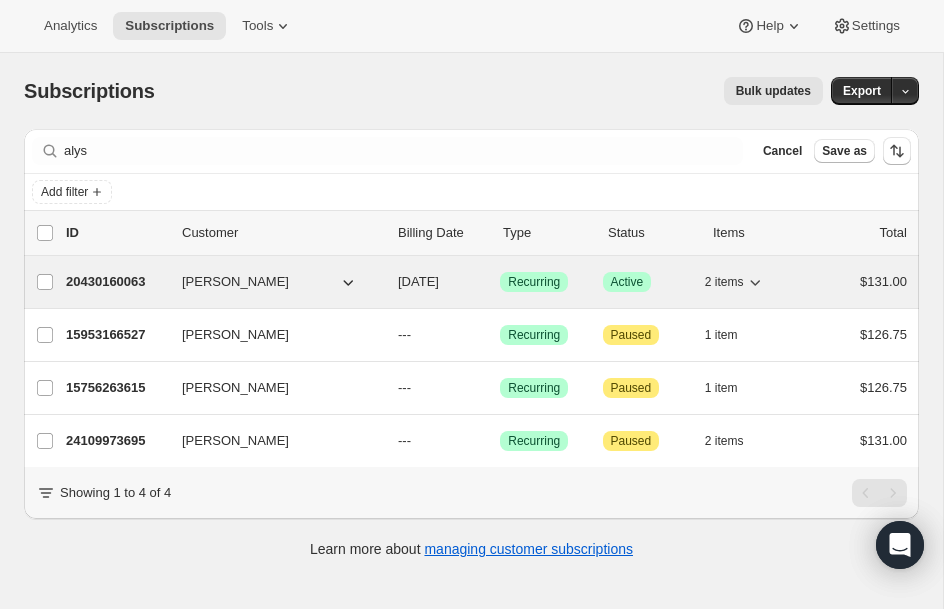 click on "20430160063" at bounding box center (116, 282) 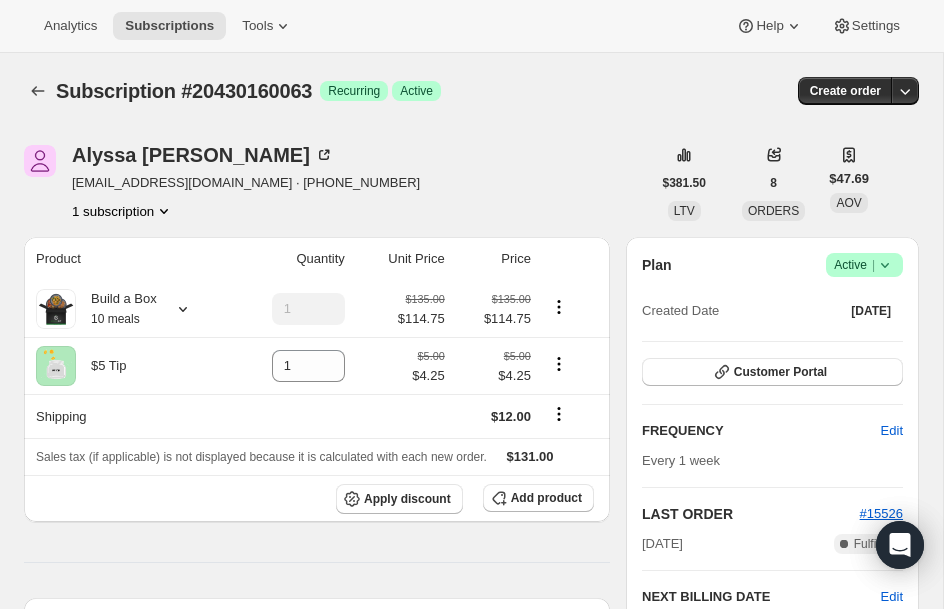 click 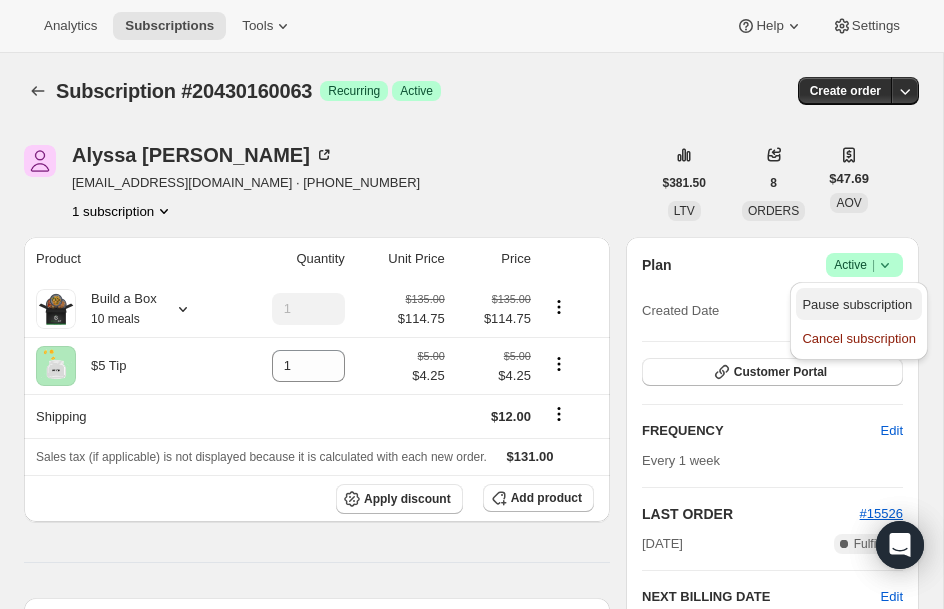 click on "Pause subscription" at bounding box center (857, 304) 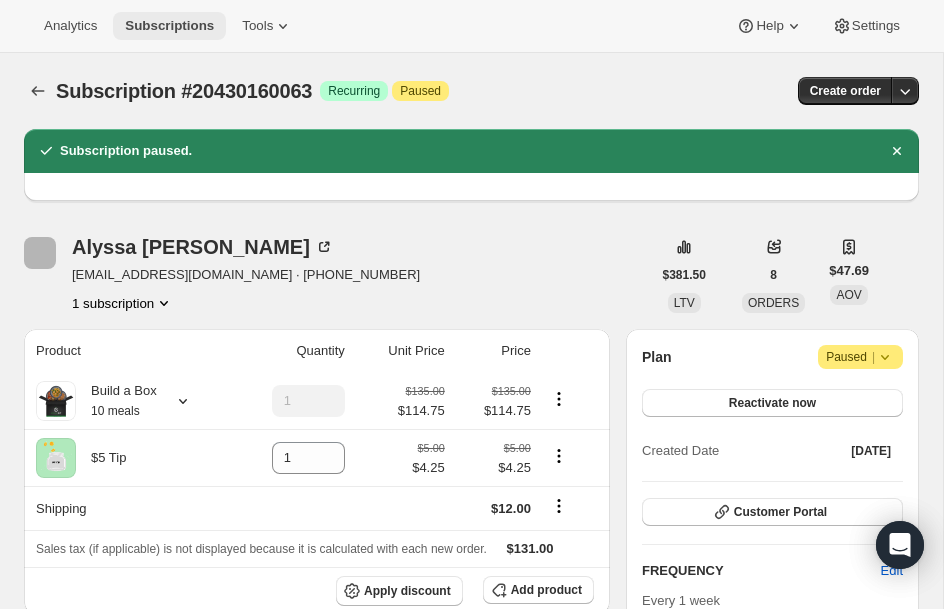 click on "Subscriptions" at bounding box center [169, 26] 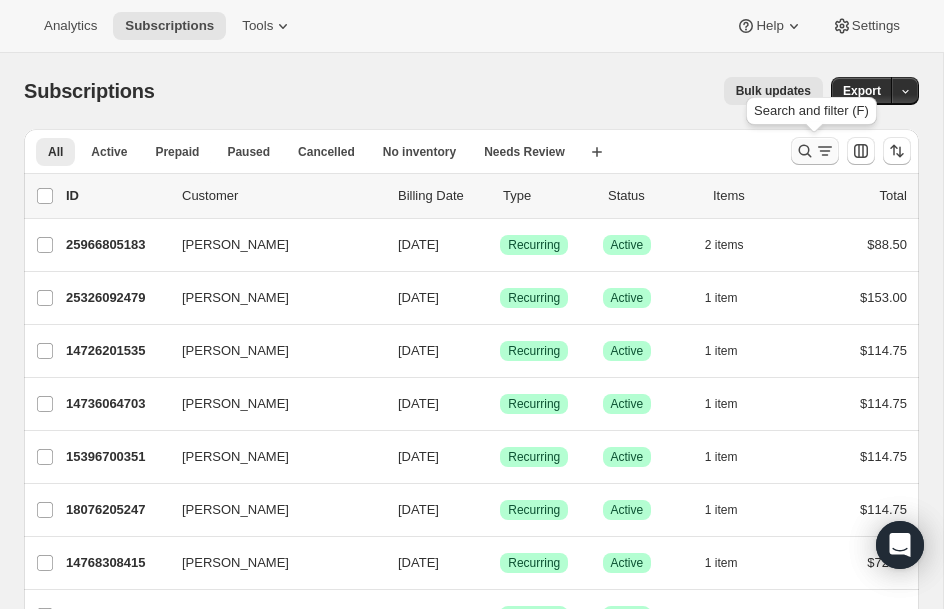 click 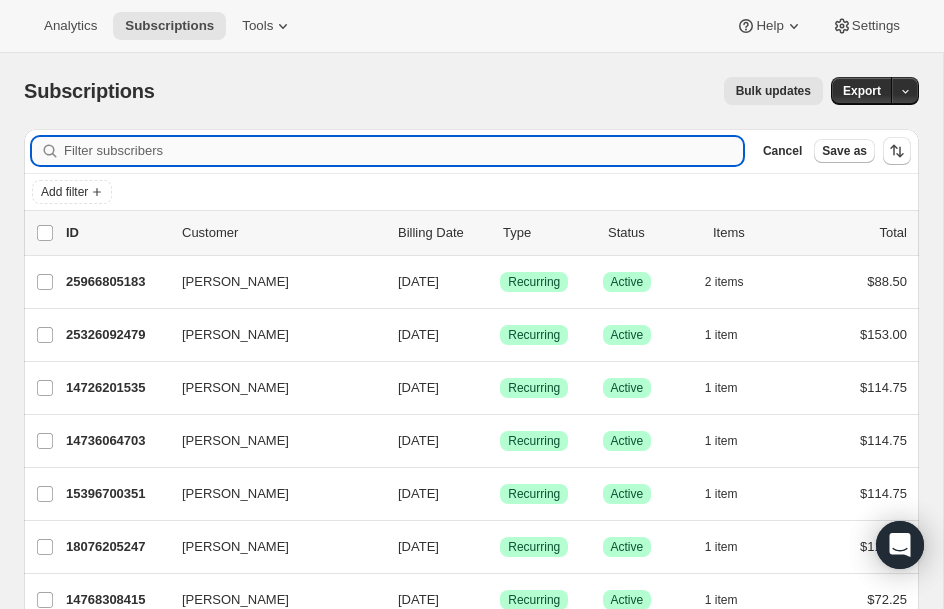 click on "Filter subscribers" at bounding box center [403, 151] 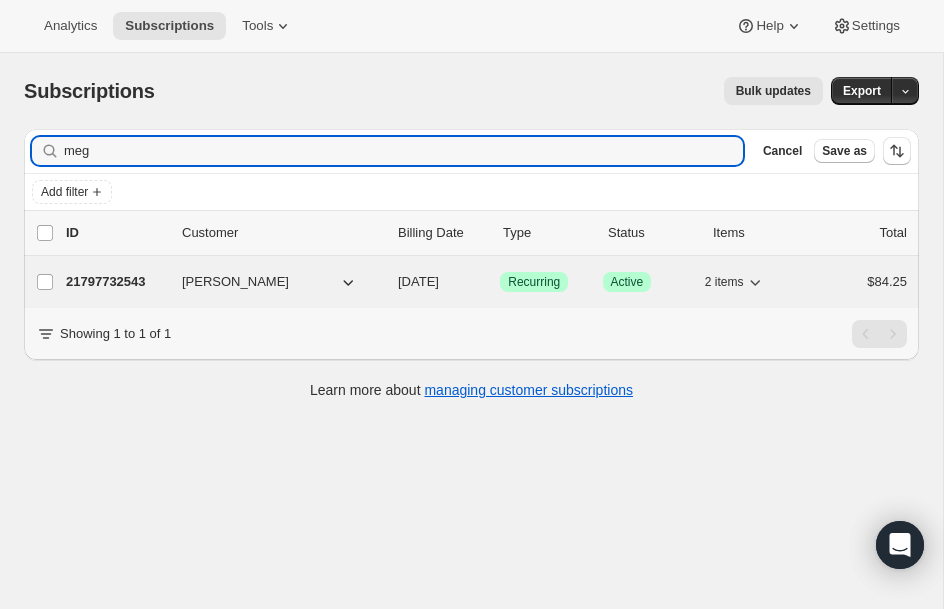 type on "meg" 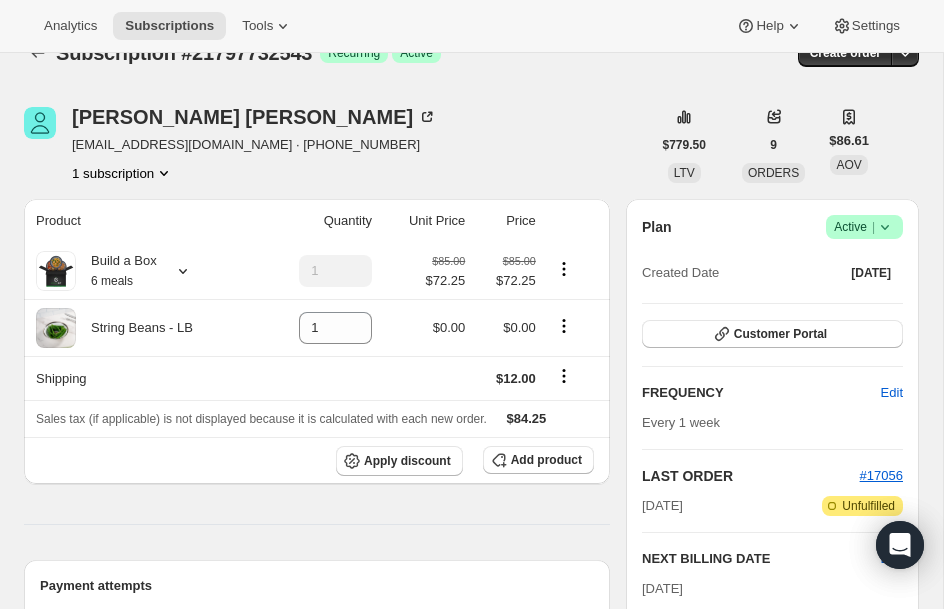 scroll, scrollTop: 0, scrollLeft: 0, axis: both 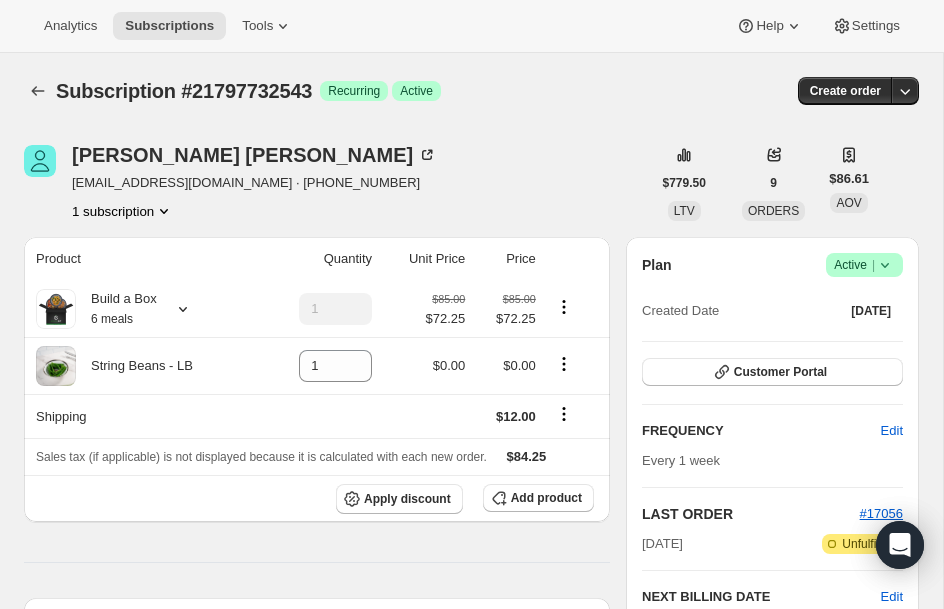 click 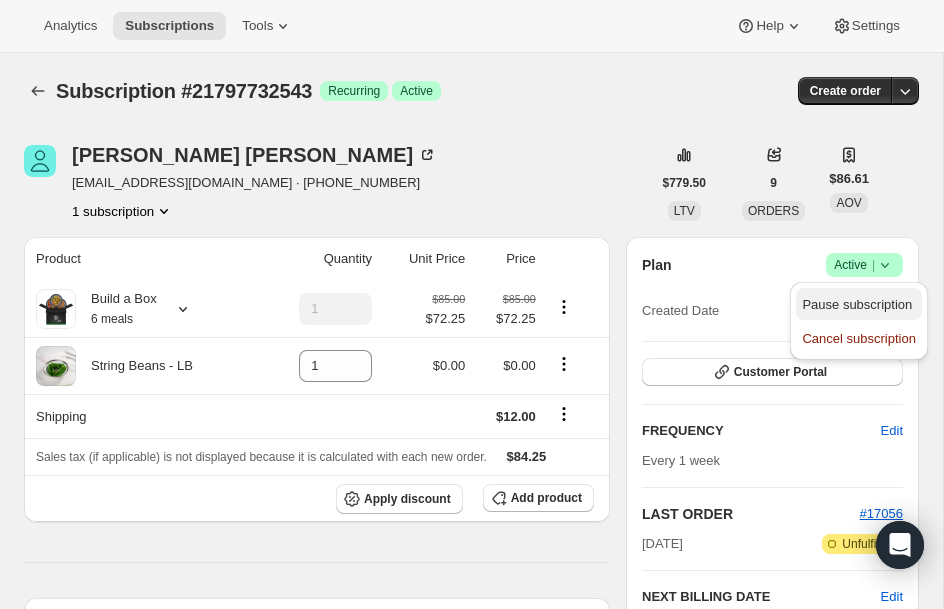 click on "Pause subscription" at bounding box center (858, 304) 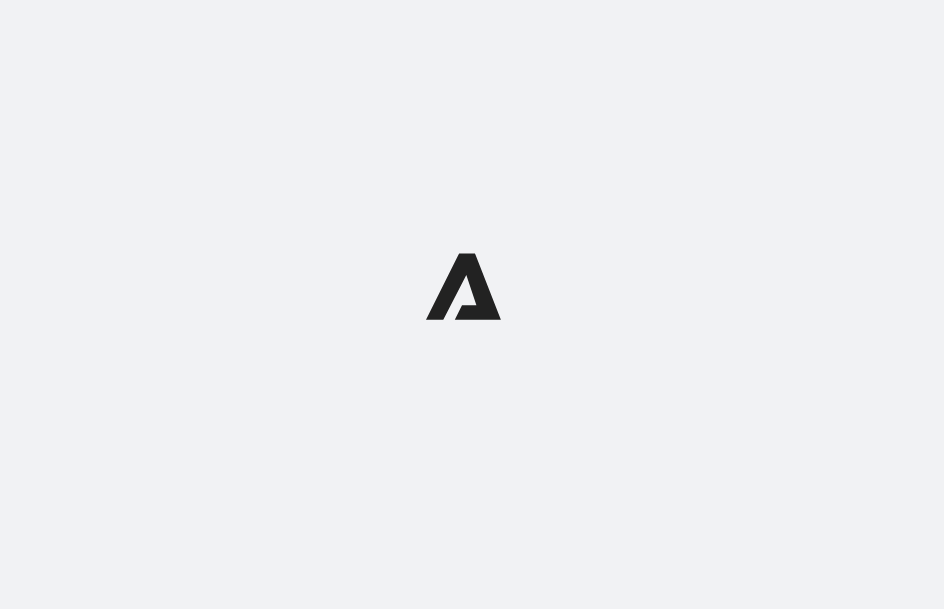 scroll, scrollTop: 0, scrollLeft: 0, axis: both 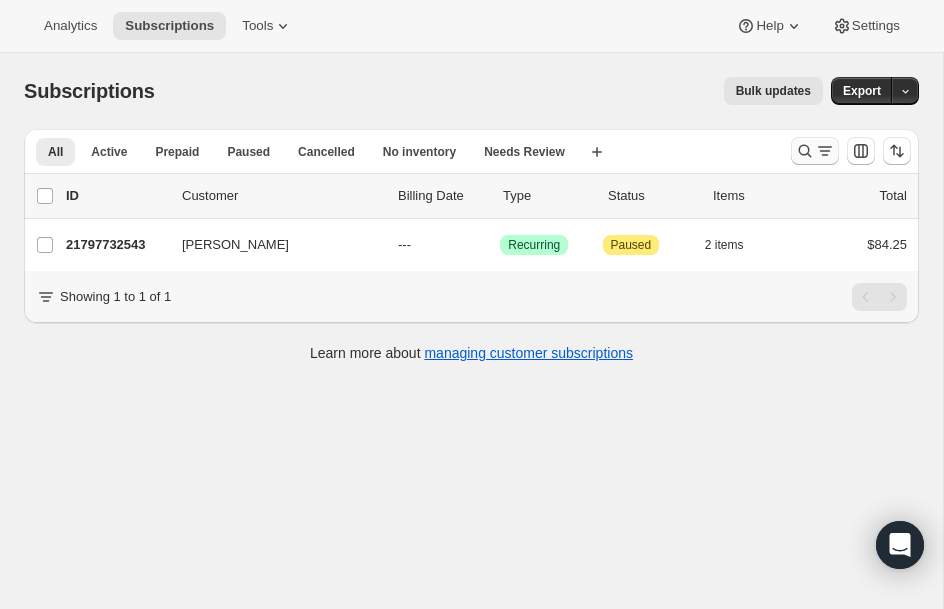 click 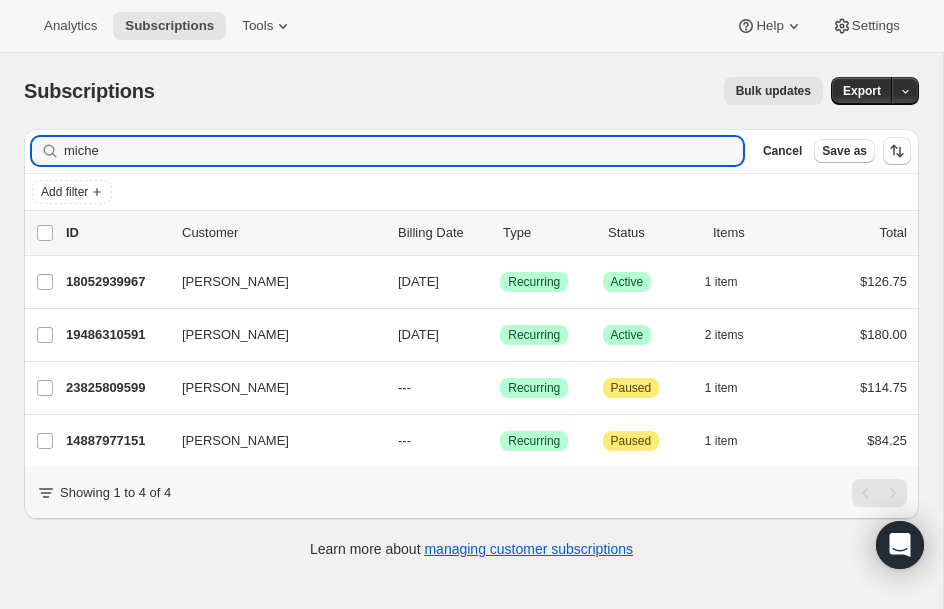 type on "miche" 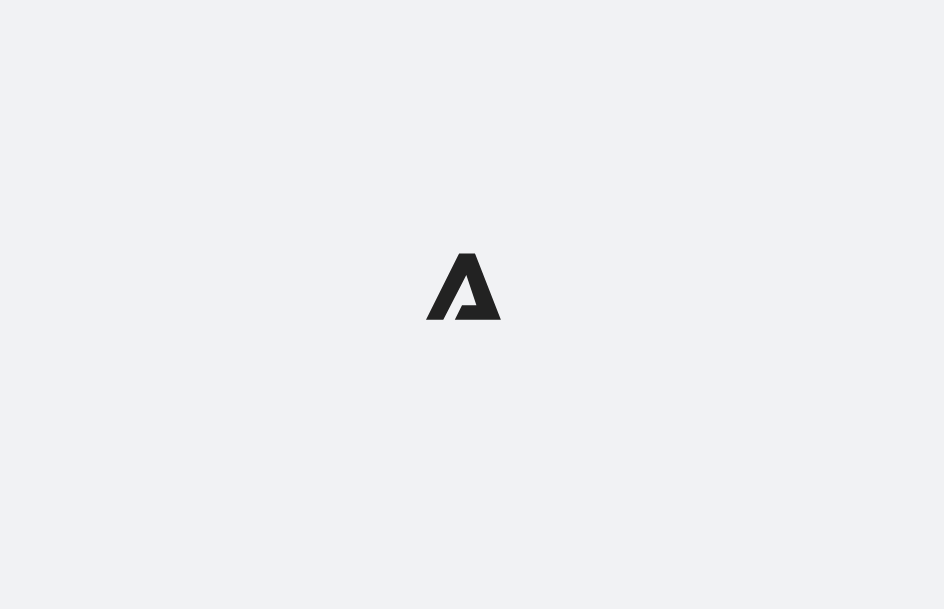 scroll, scrollTop: 0, scrollLeft: 0, axis: both 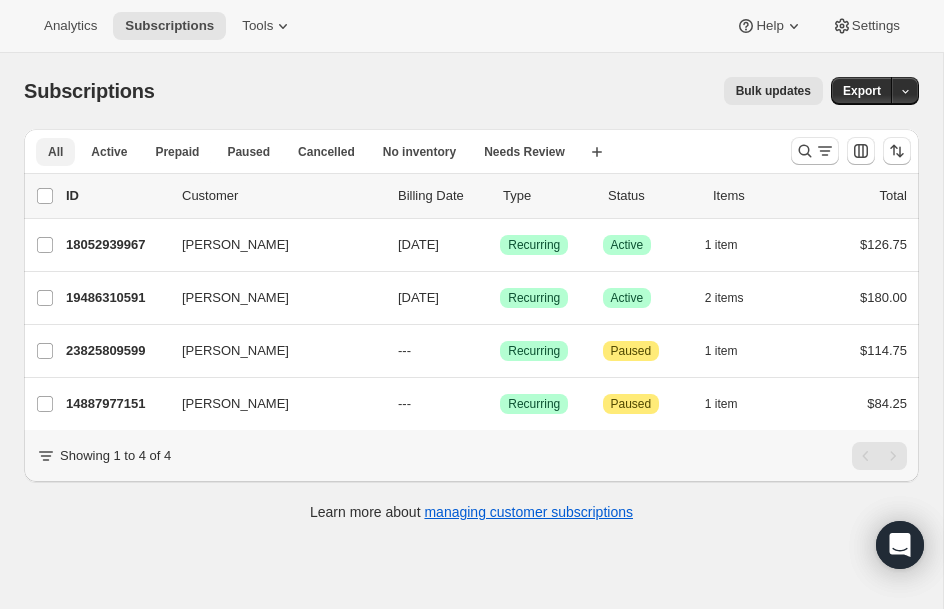click on "All" at bounding box center [55, 152] 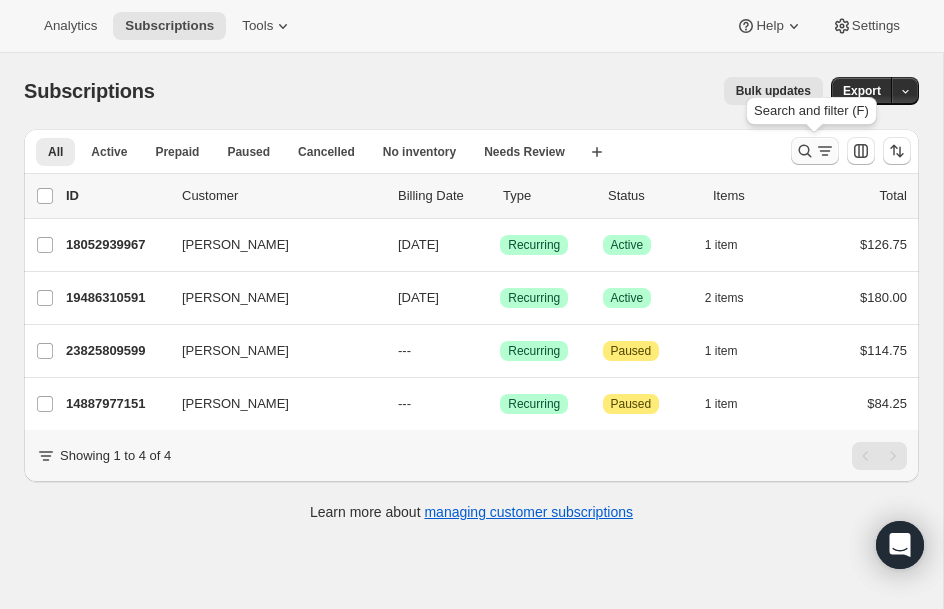click 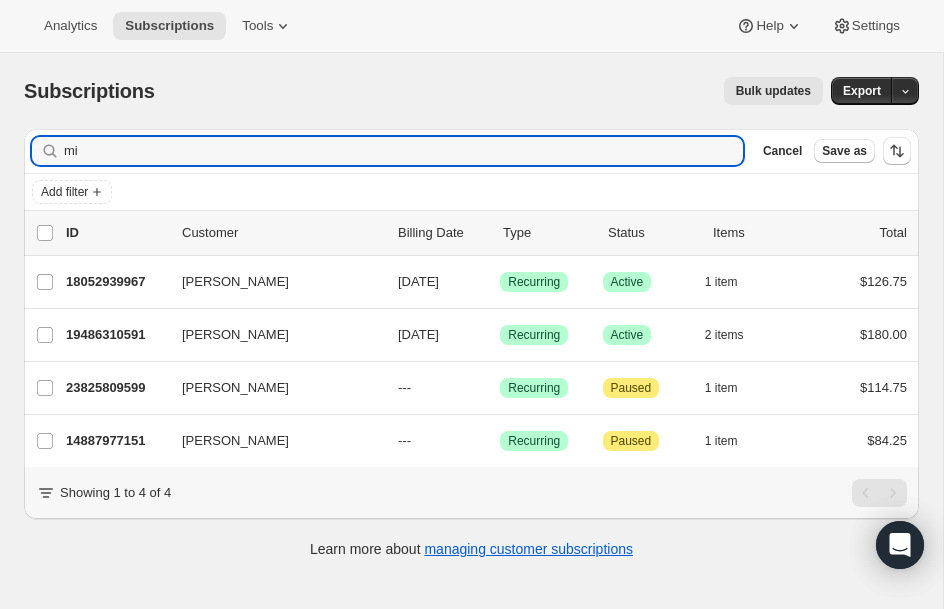type on "m" 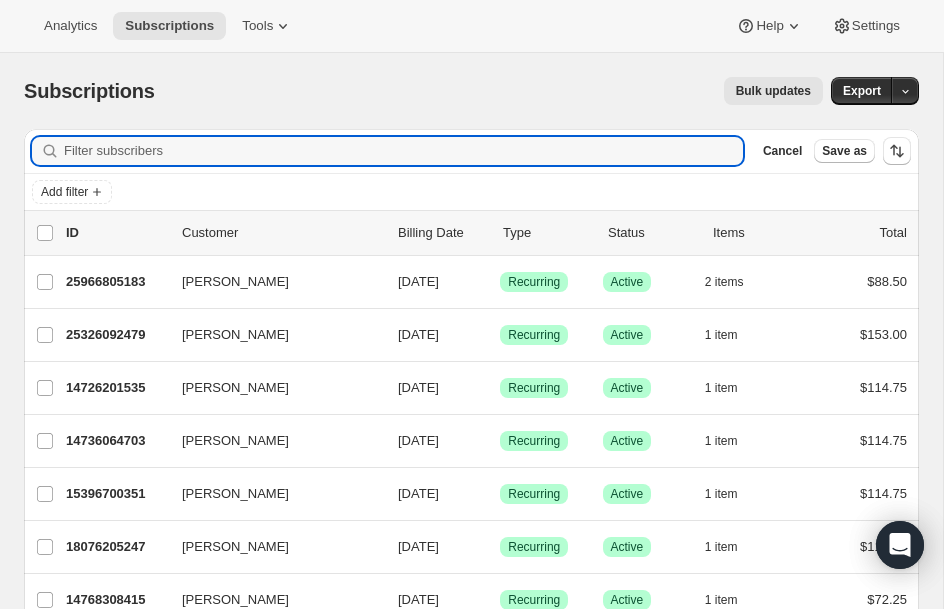 type 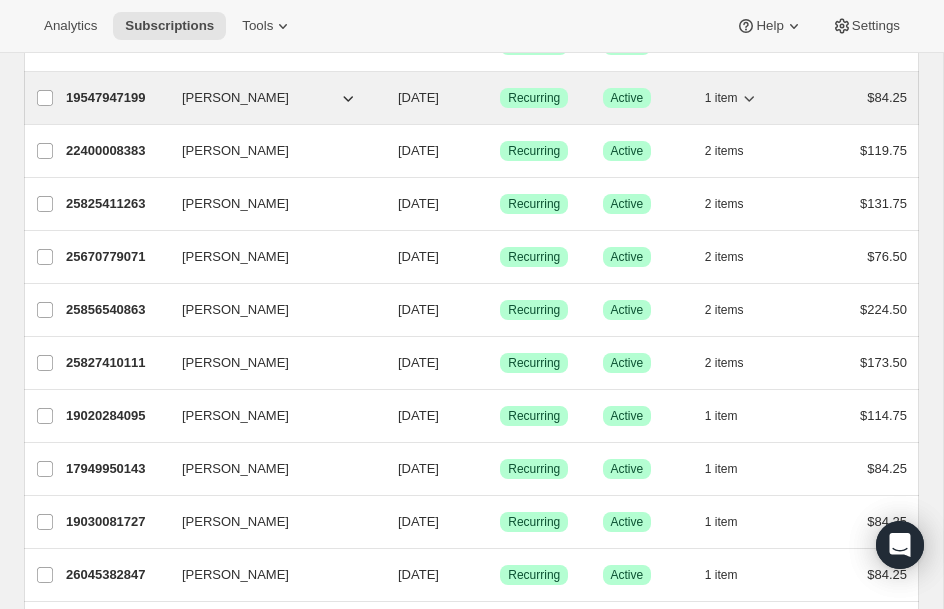 scroll, scrollTop: 1920, scrollLeft: 0, axis: vertical 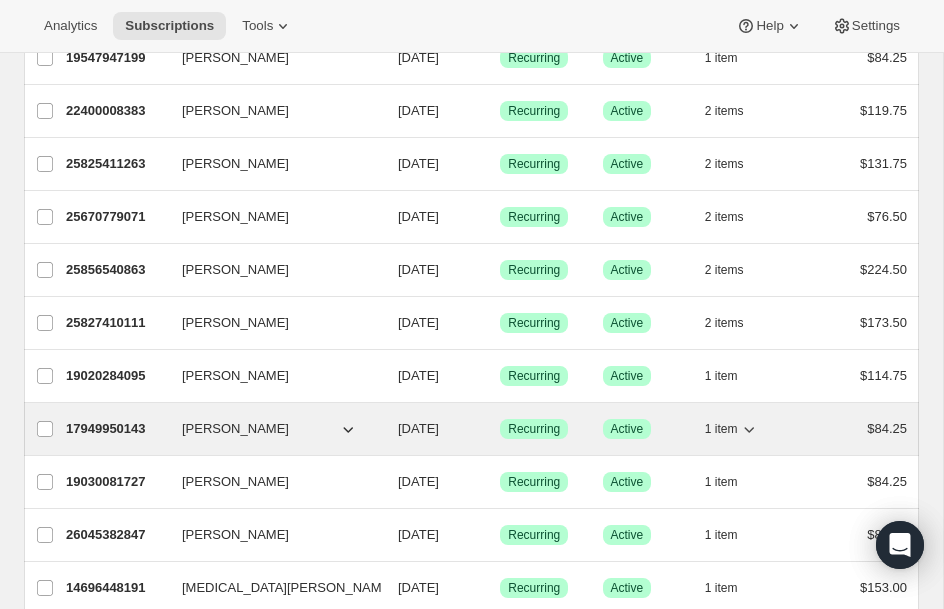 click on "17949950143" at bounding box center [116, 429] 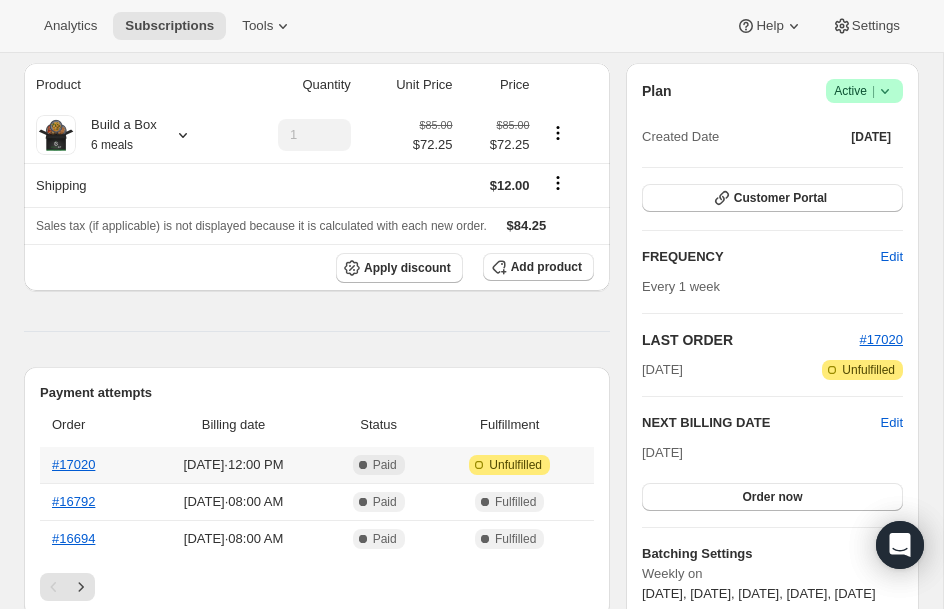 scroll, scrollTop: 160, scrollLeft: 0, axis: vertical 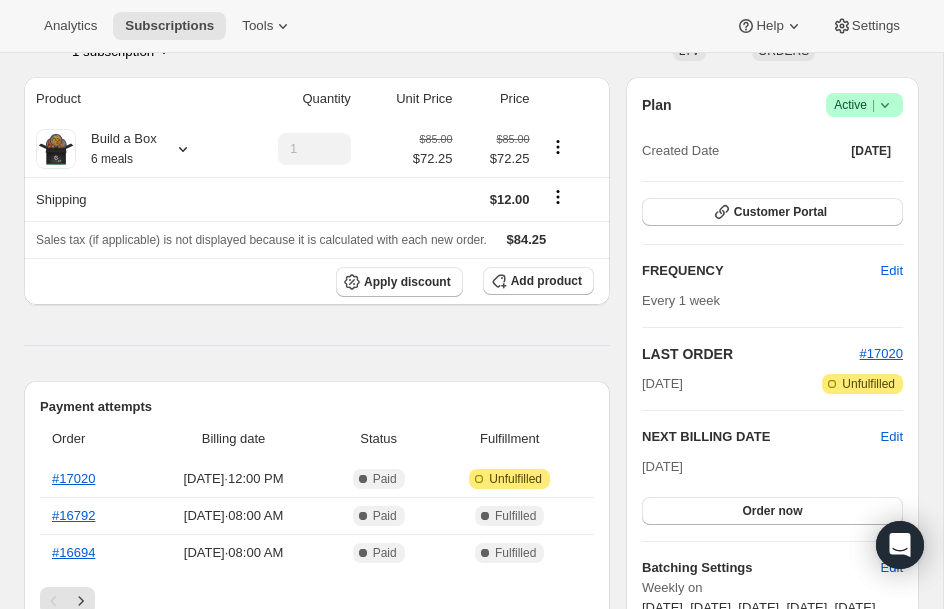 click on "Analytics Subscriptions Tools Help Settings" at bounding box center [472, 26] 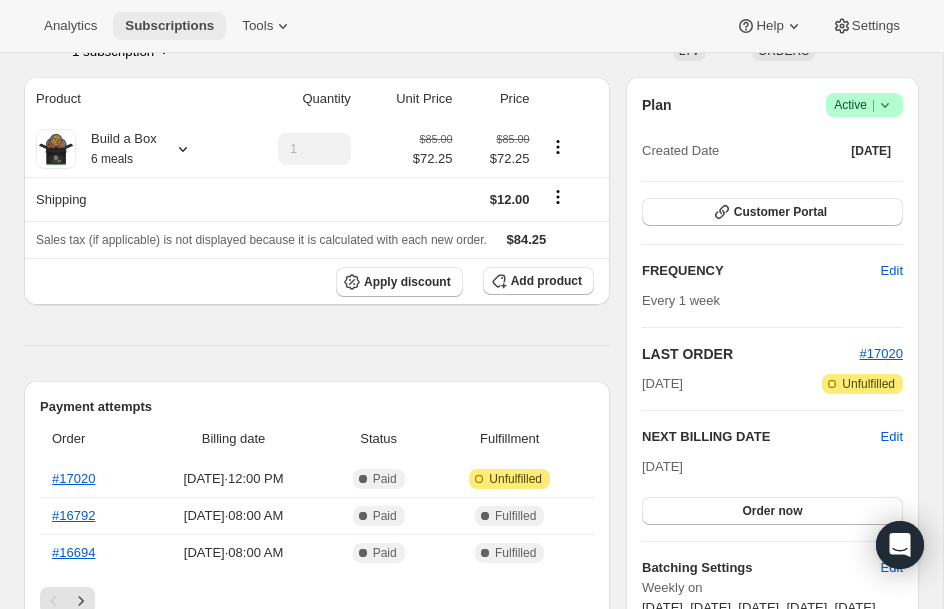 click on "Subscriptions" at bounding box center (169, 26) 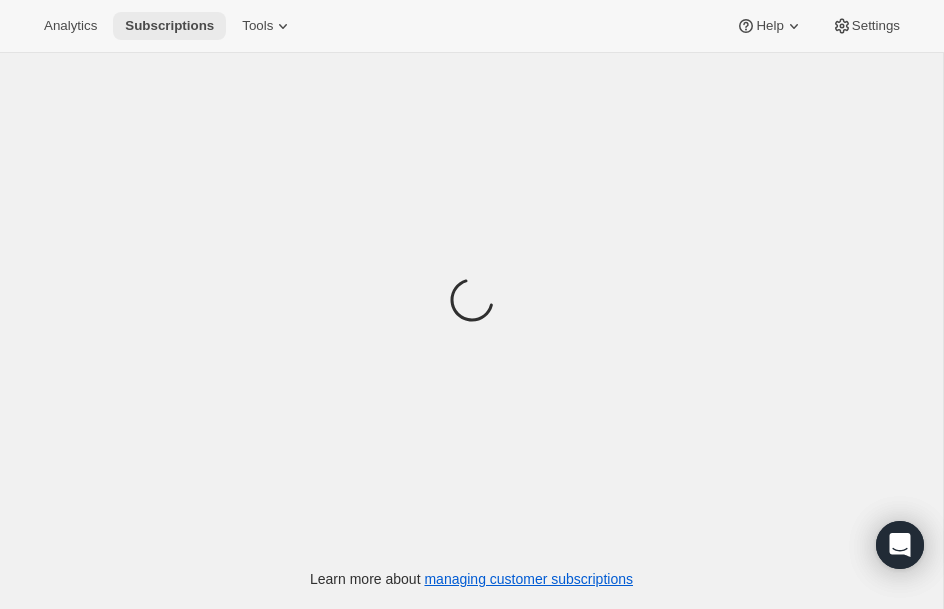 scroll, scrollTop: 0, scrollLeft: 0, axis: both 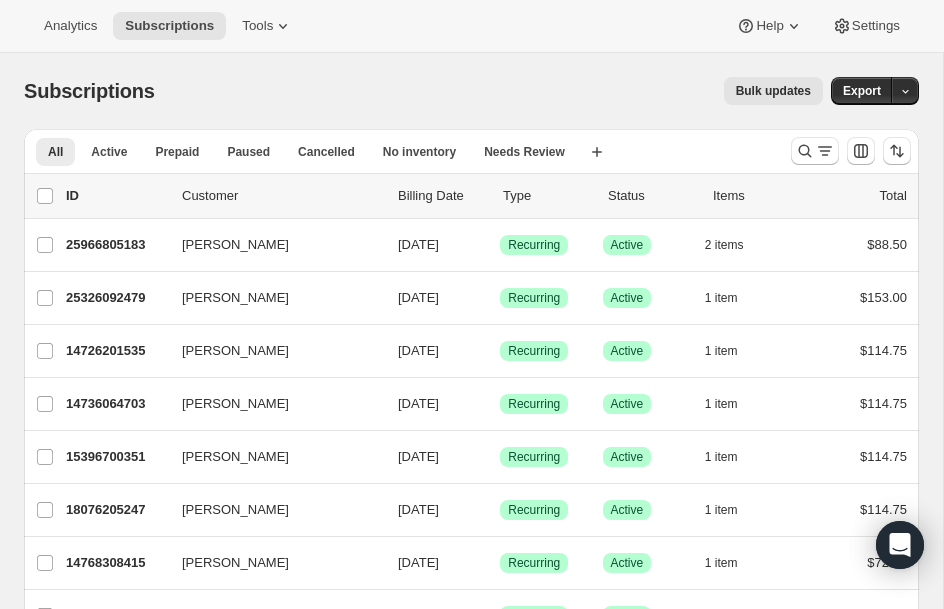 type 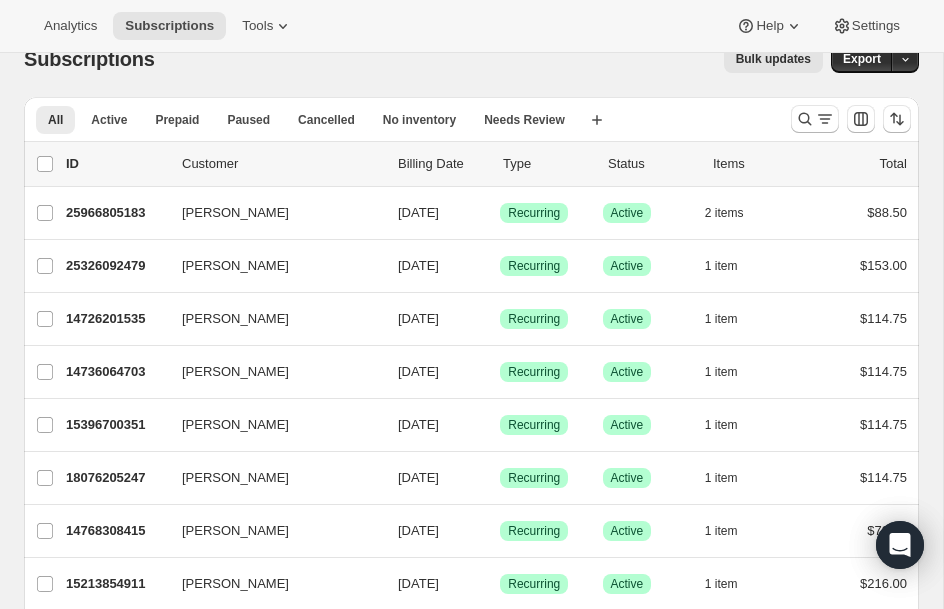 scroll, scrollTop: 0, scrollLeft: 0, axis: both 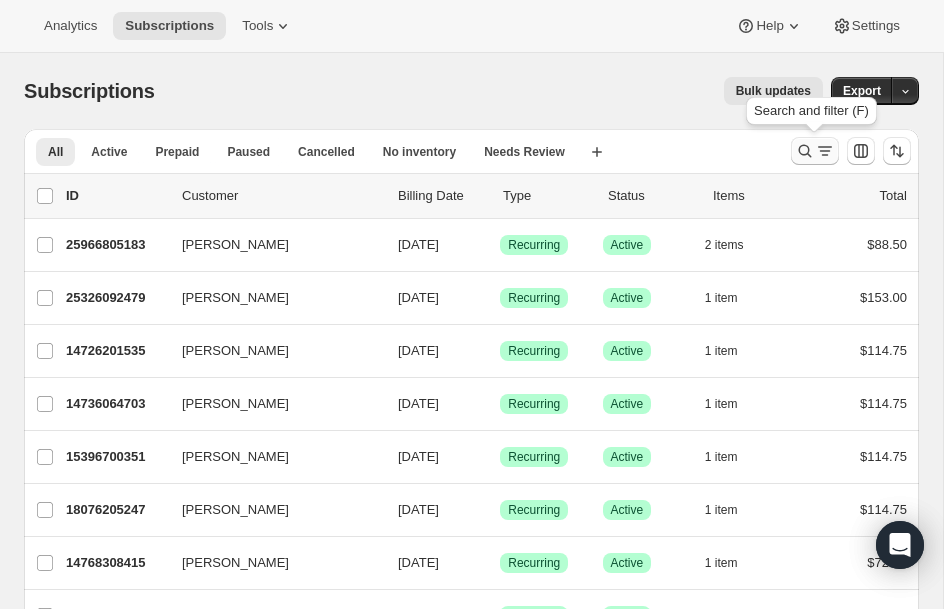 click at bounding box center (815, 151) 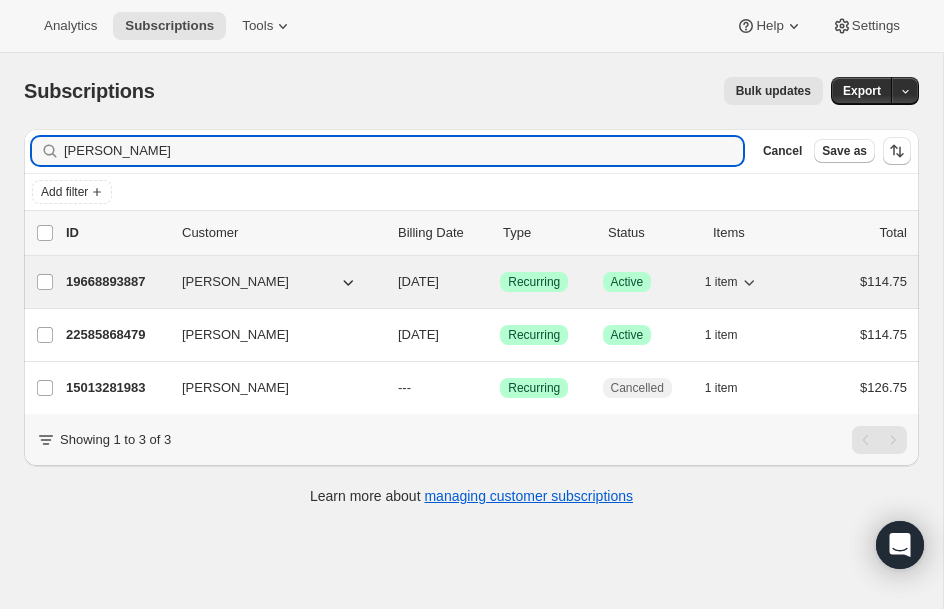 type on "[PERSON_NAME]" 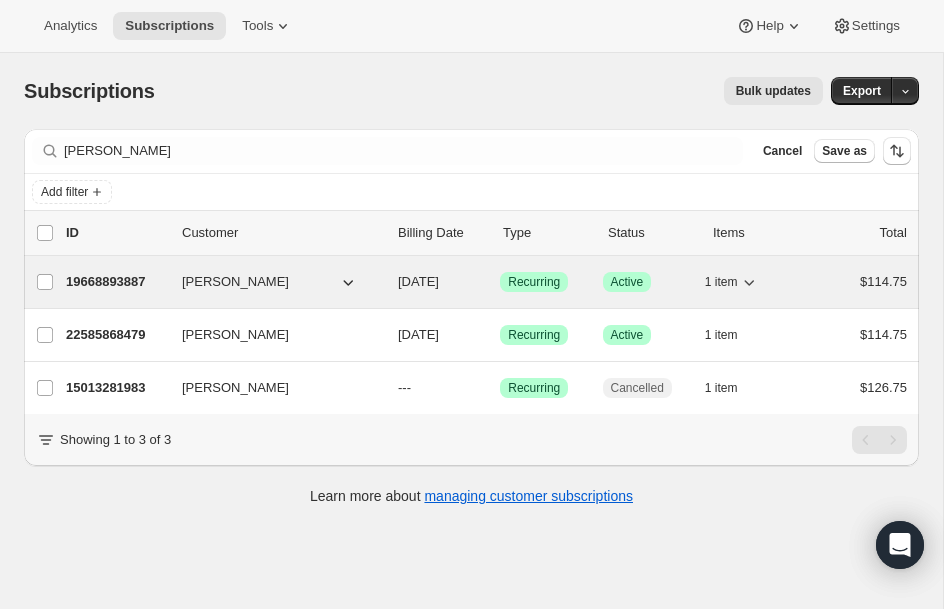 click on "19668893887" at bounding box center (116, 282) 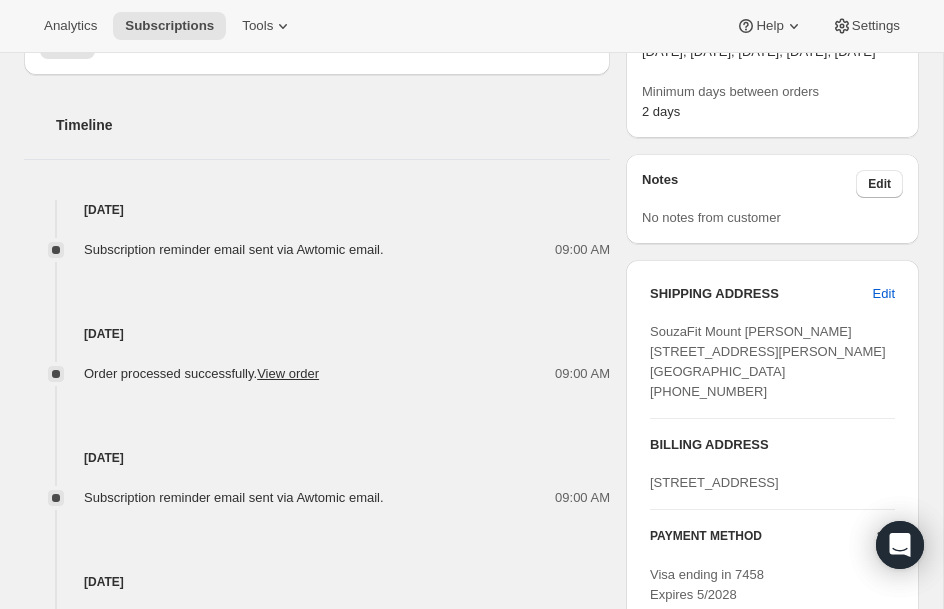 scroll, scrollTop: 720, scrollLeft: 0, axis: vertical 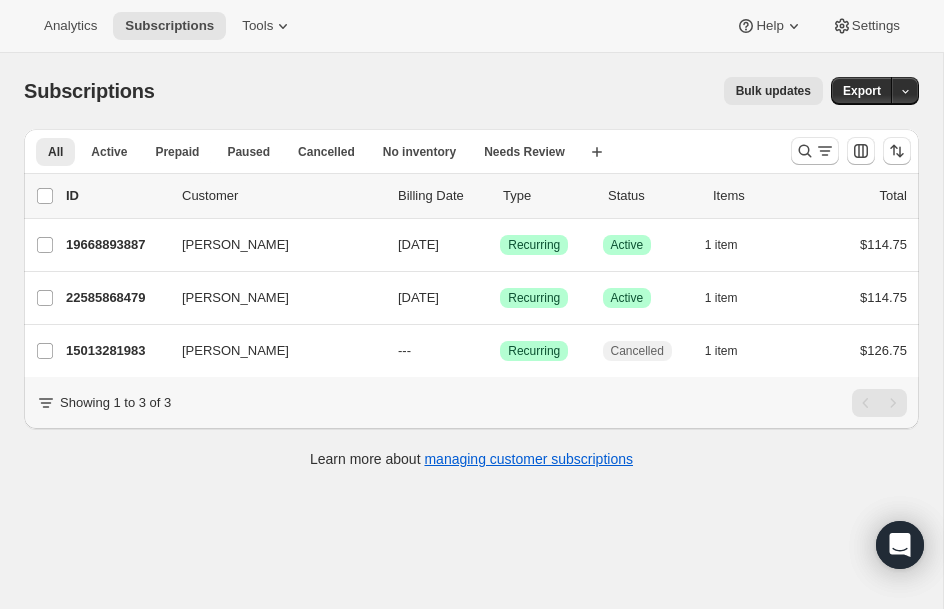 click at bounding box center [851, 151] 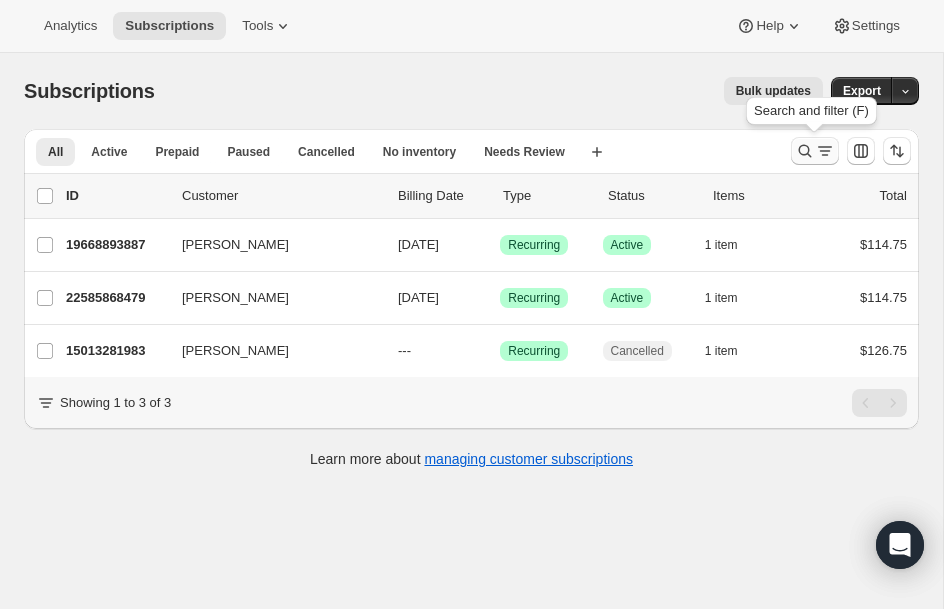 click 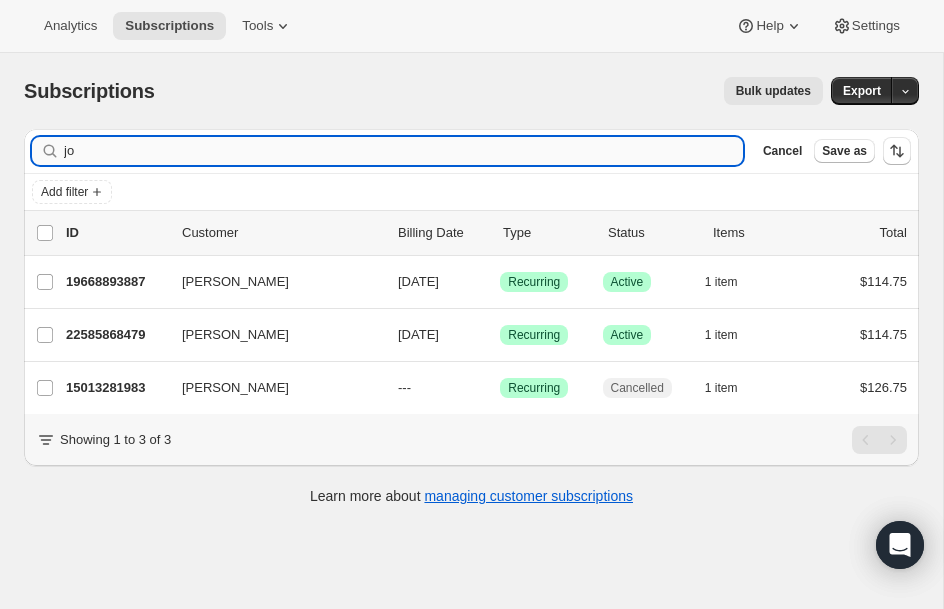 type on "j" 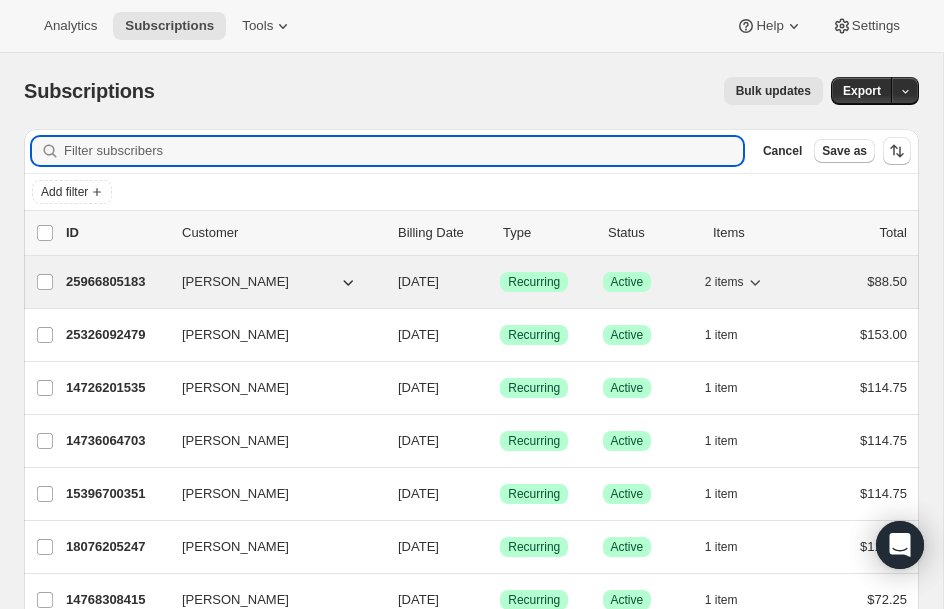 type 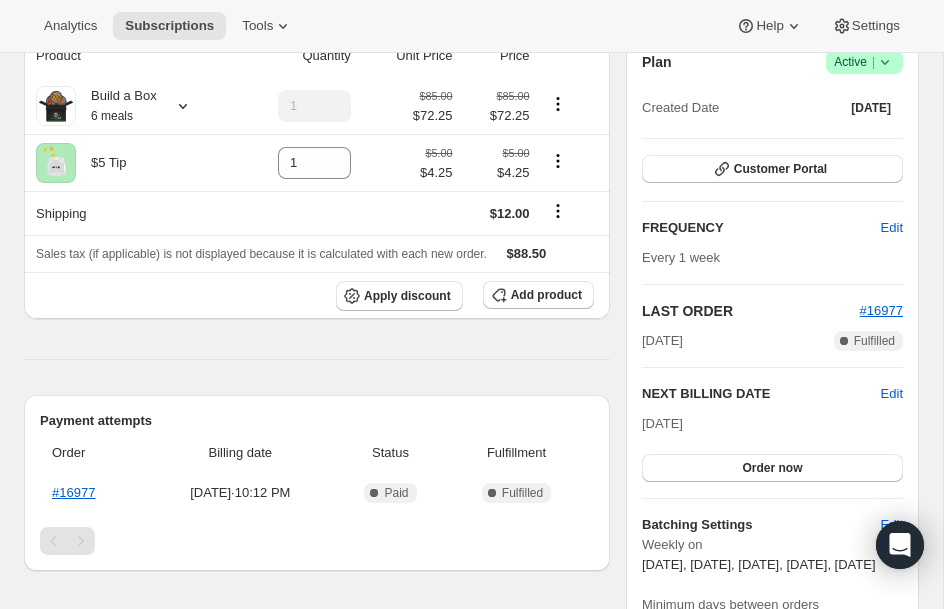 scroll, scrollTop: 200, scrollLeft: 0, axis: vertical 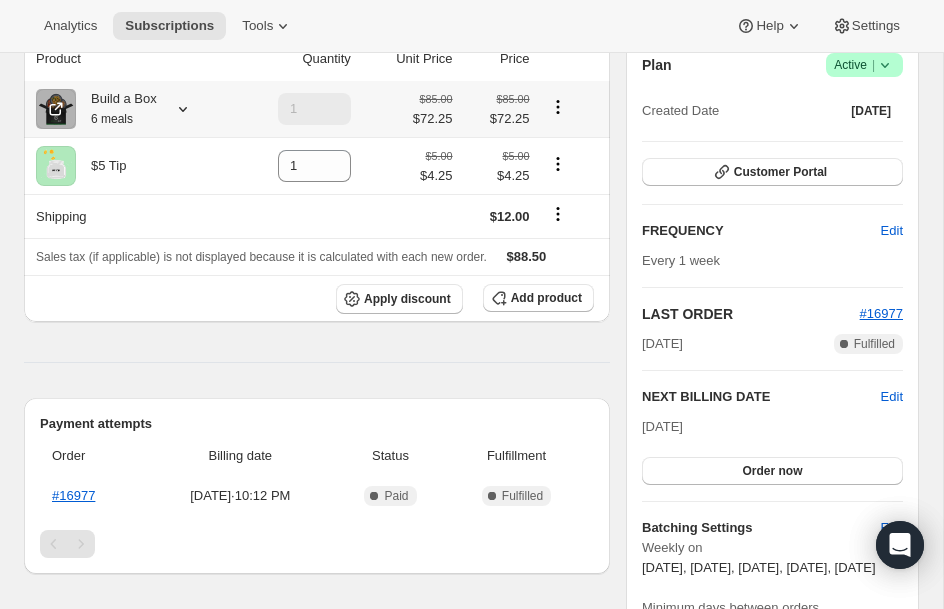 click on "6 meals" at bounding box center [112, 119] 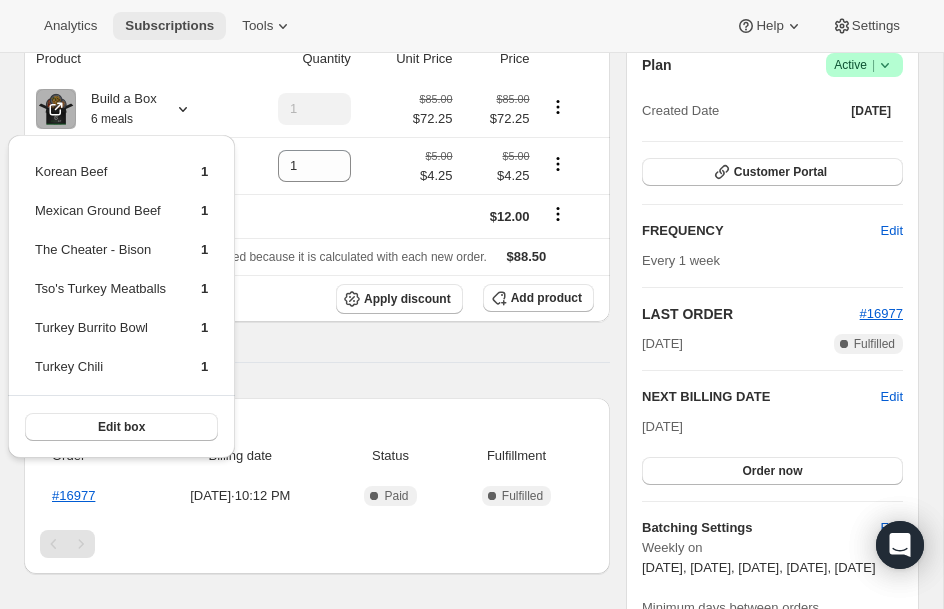 click on "Subscriptions" at bounding box center (169, 26) 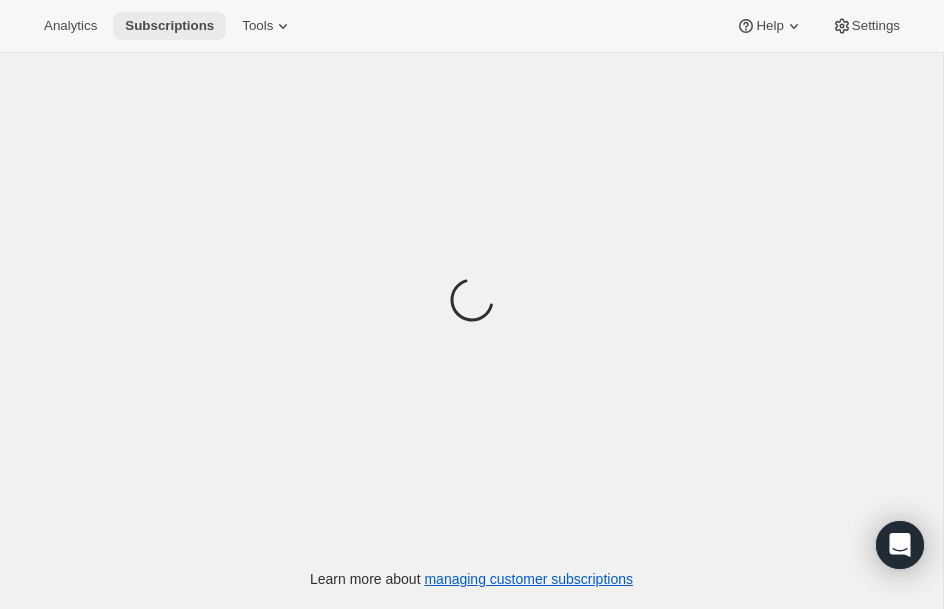 scroll, scrollTop: 0, scrollLeft: 0, axis: both 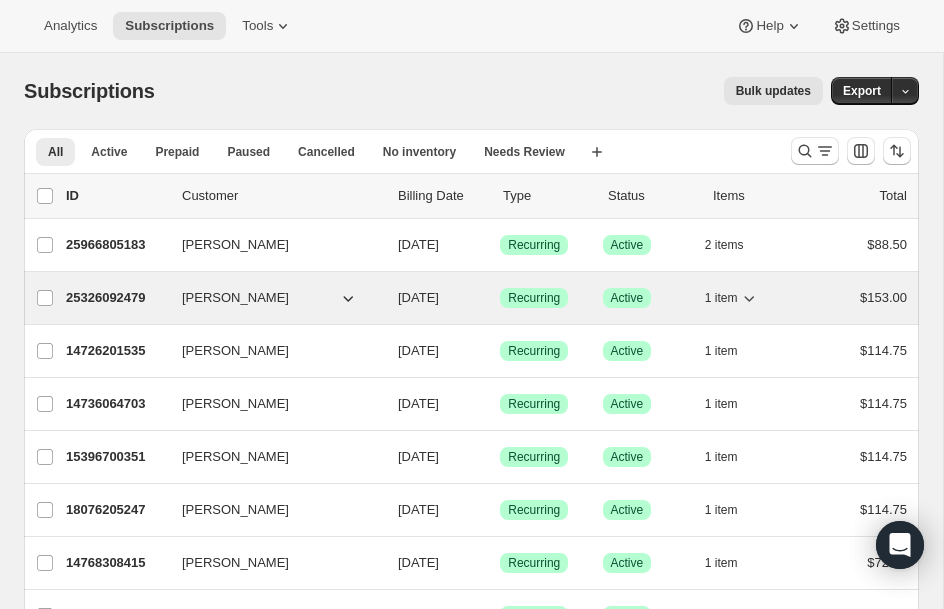 click on "25326092479 [PERSON_NAME] [DATE] Success Recurring Success Active 1   item $153.00" at bounding box center [486, 298] 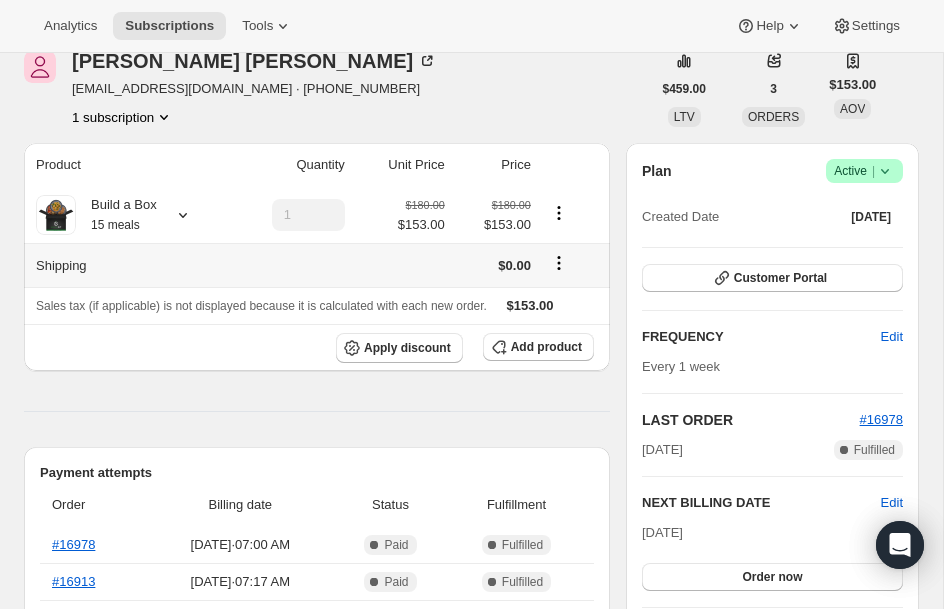 scroll, scrollTop: 80, scrollLeft: 0, axis: vertical 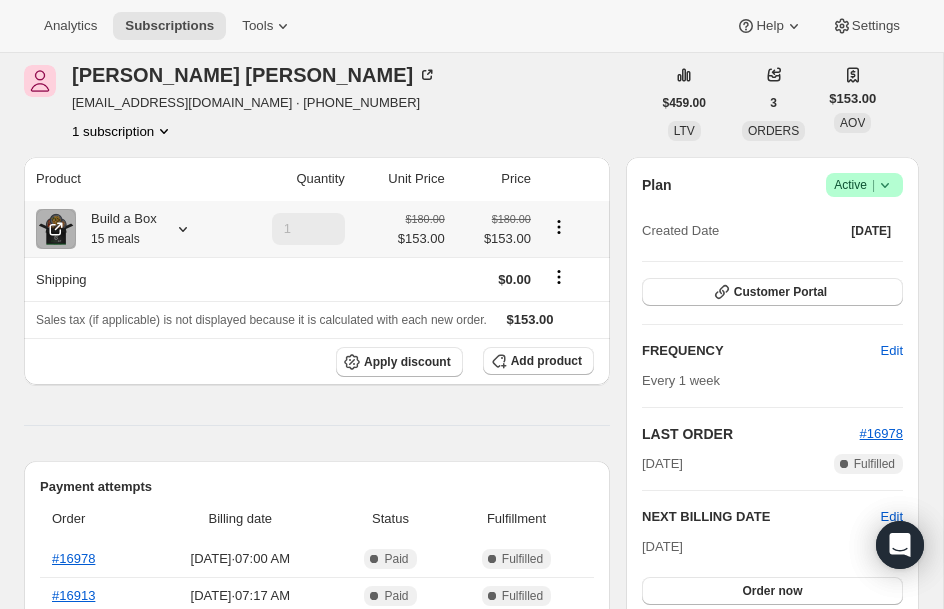 click on "15 meals" at bounding box center (115, 239) 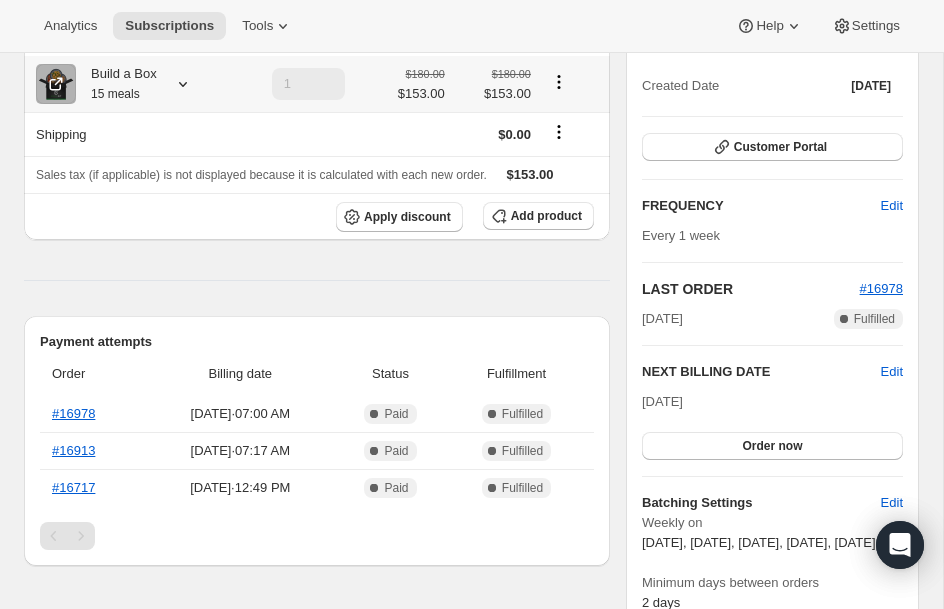 scroll, scrollTop: 200, scrollLeft: 0, axis: vertical 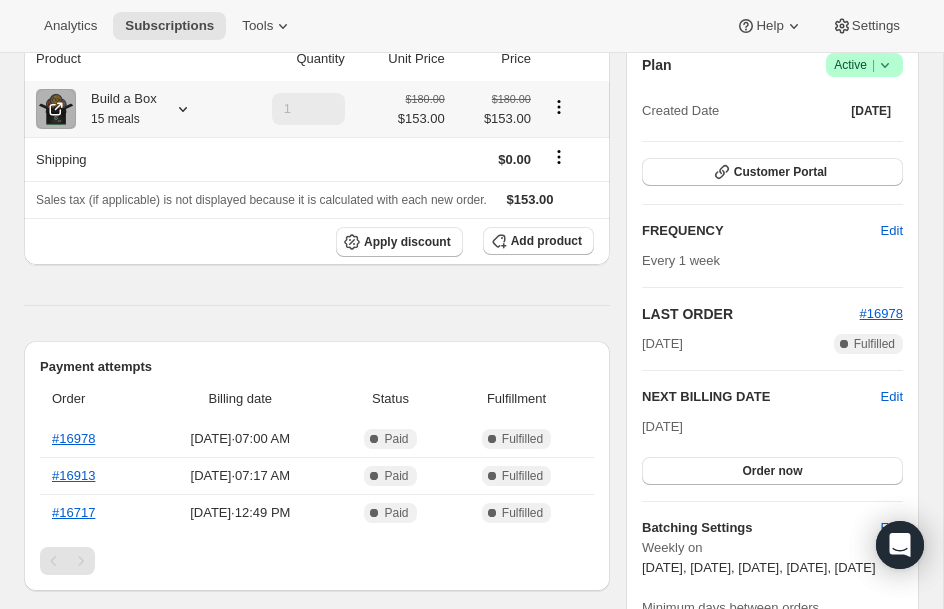 click on "15 meals" at bounding box center (115, 119) 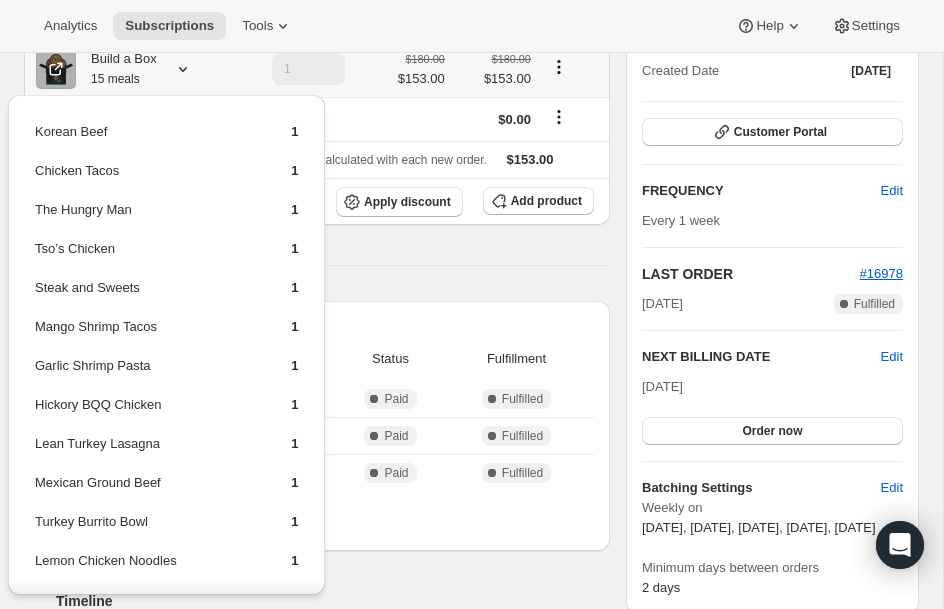 scroll, scrollTop: 280, scrollLeft: 0, axis: vertical 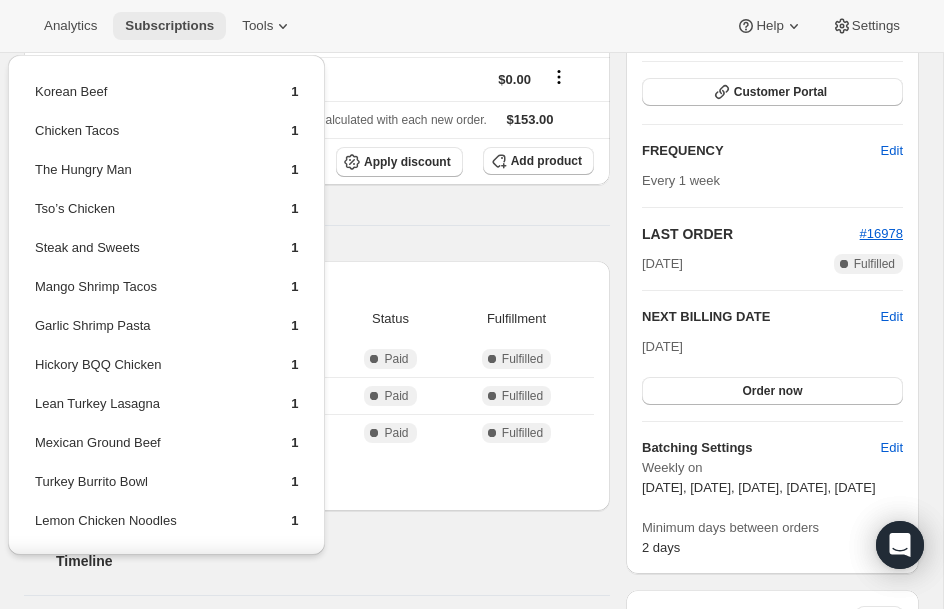 click on "Subscriptions" at bounding box center [169, 26] 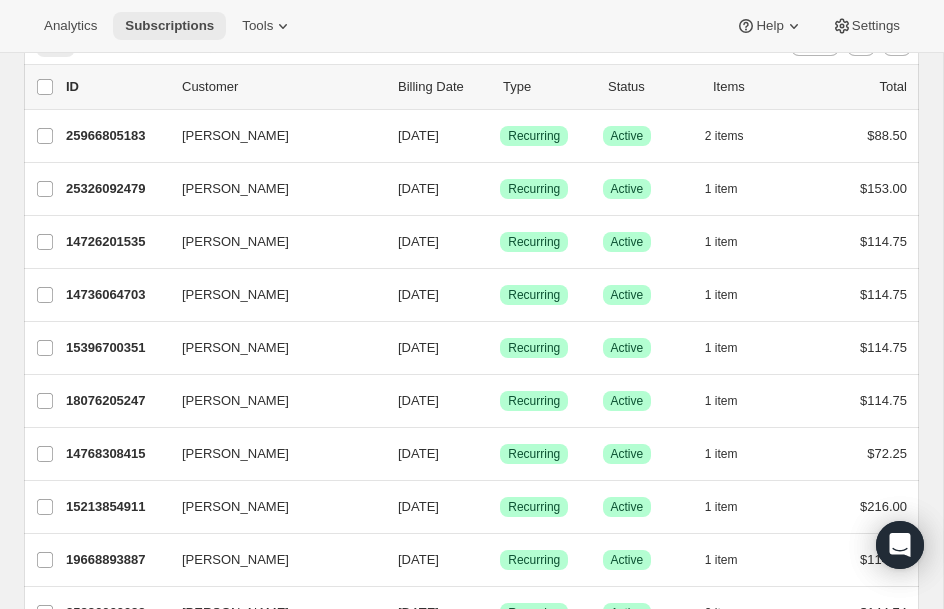 scroll, scrollTop: 112, scrollLeft: 0, axis: vertical 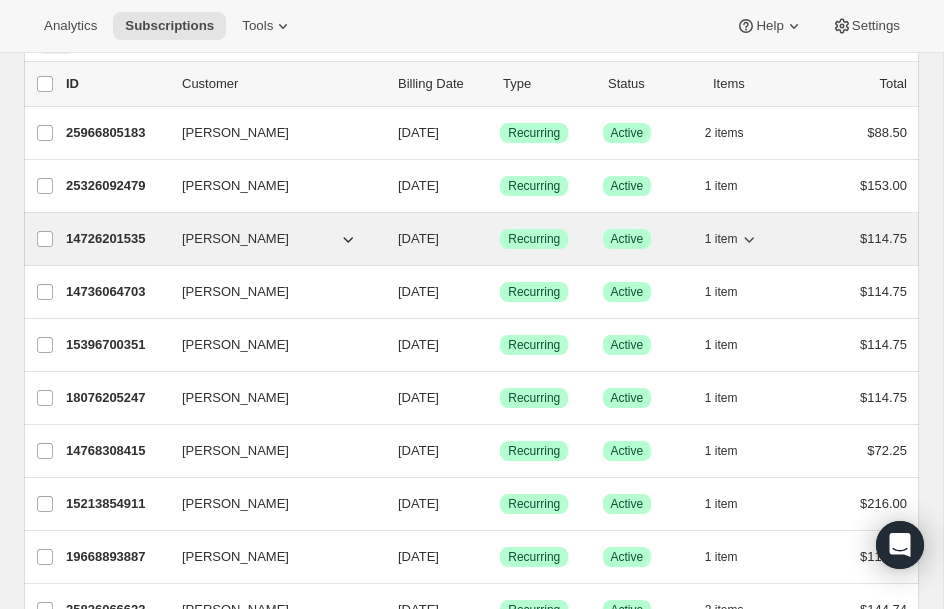click on "14726201535" at bounding box center [116, 239] 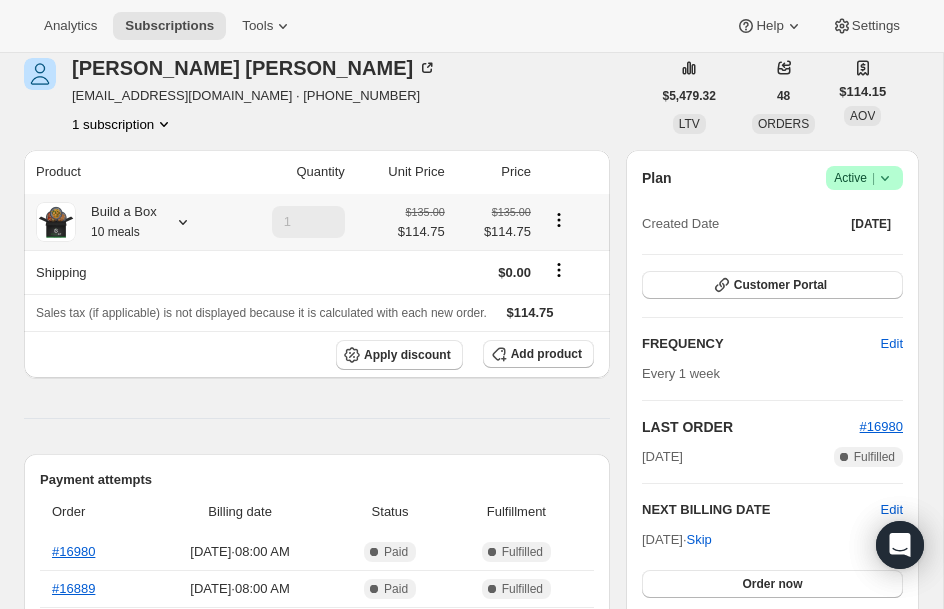scroll, scrollTop: 120, scrollLeft: 0, axis: vertical 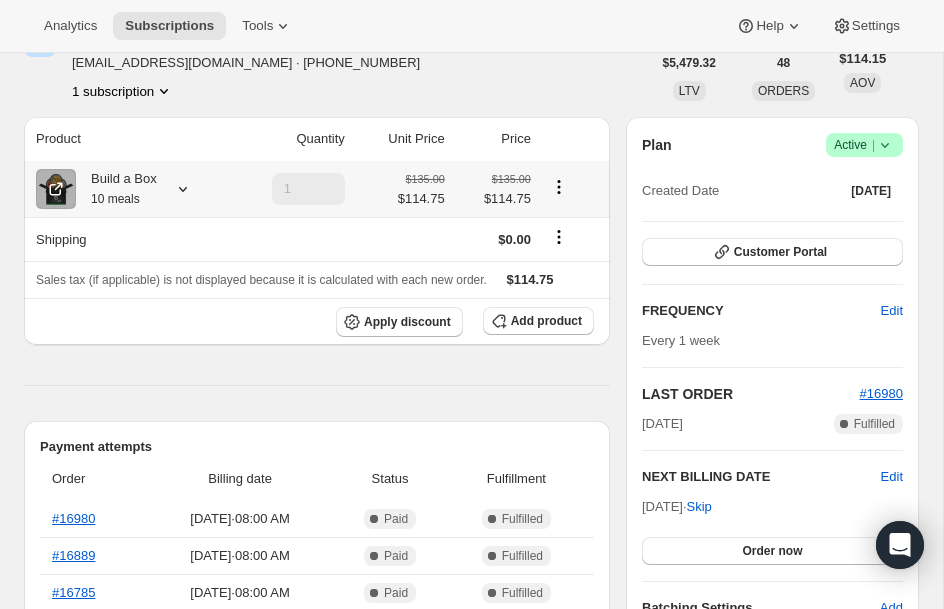 click on "10 meals" at bounding box center [115, 199] 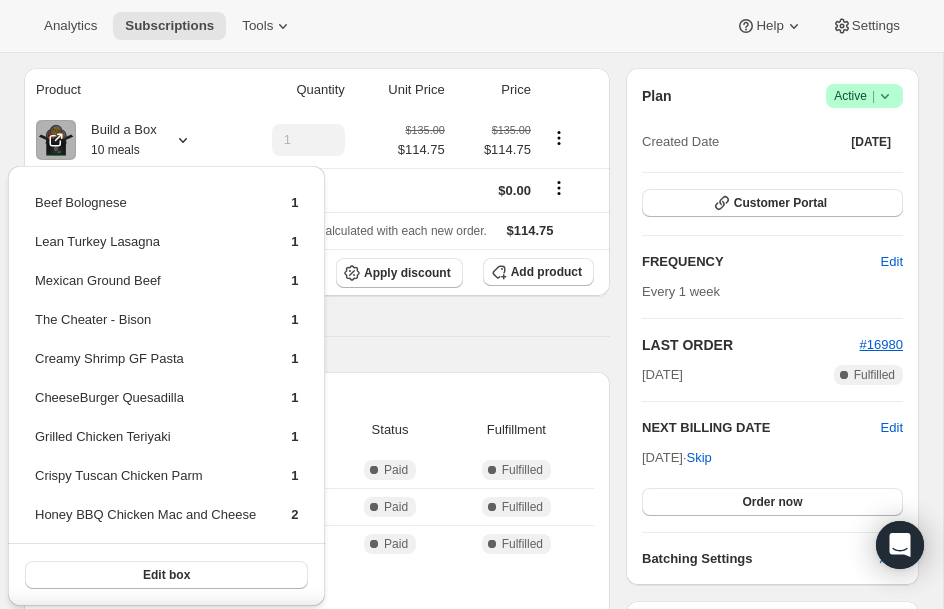 scroll, scrollTop: 200, scrollLeft: 0, axis: vertical 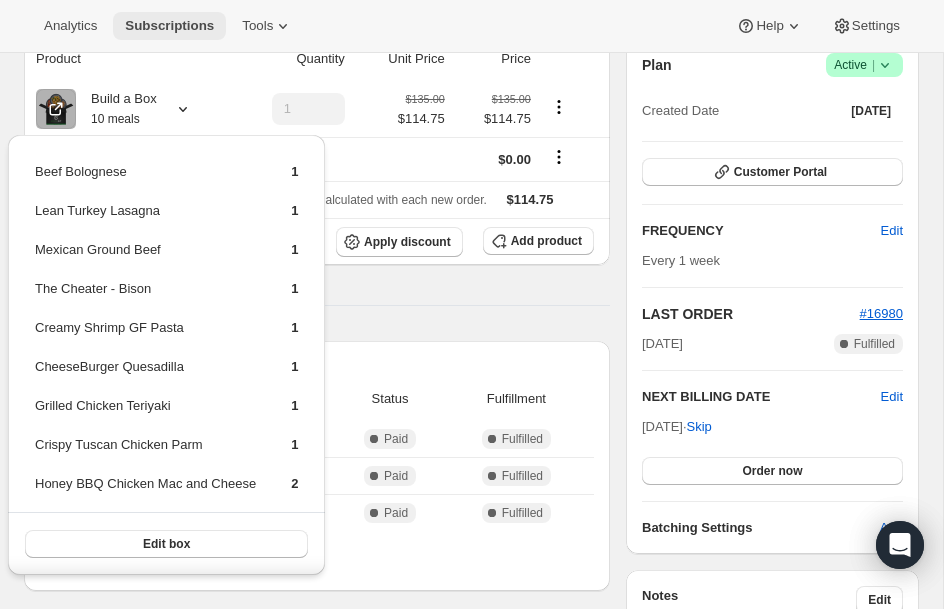 click on "Subscriptions" at bounding box center (169, 26) 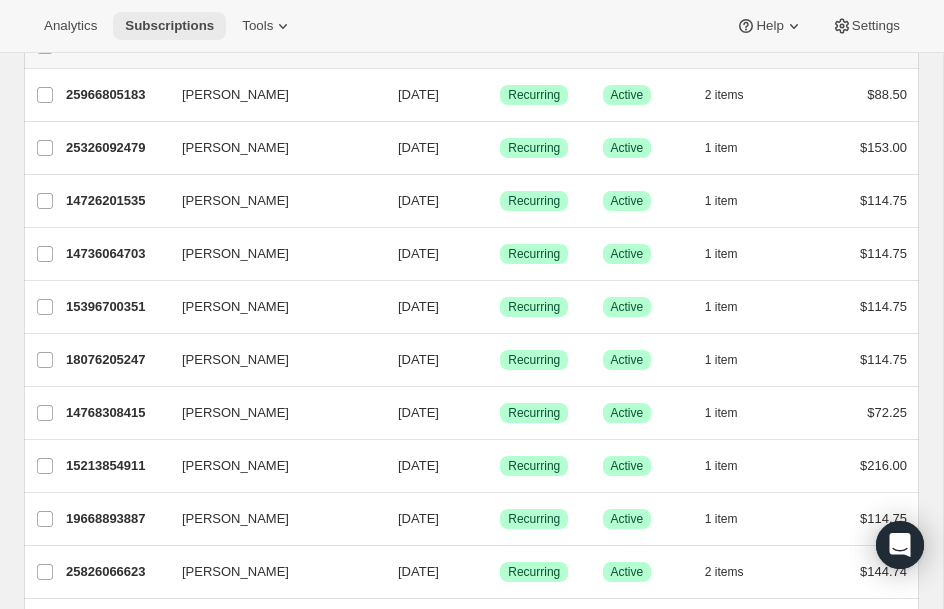 scroll, scrollTop: 152, scrollLeft: 0, axis: vertical 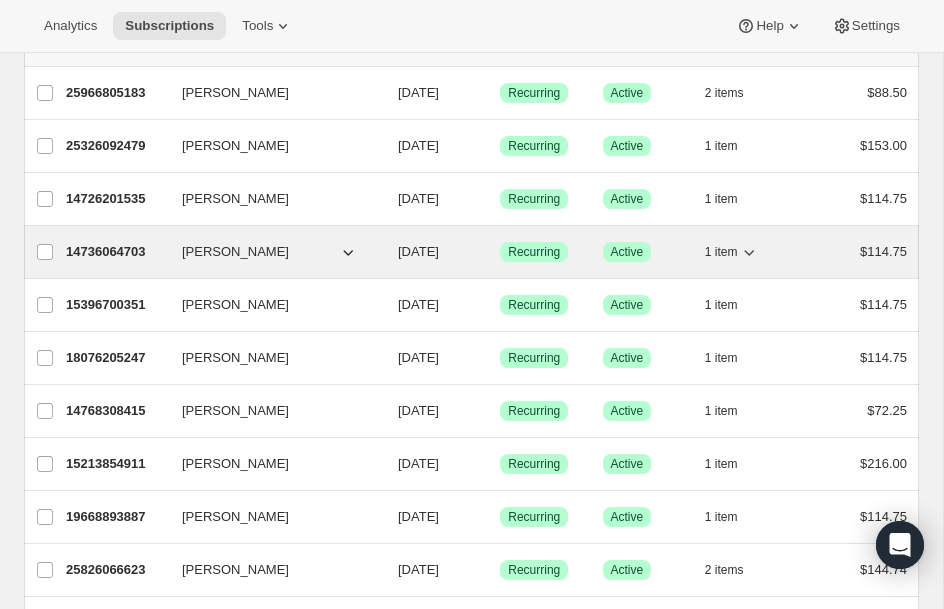click on "14736064703" at bounding box center (116, 252) 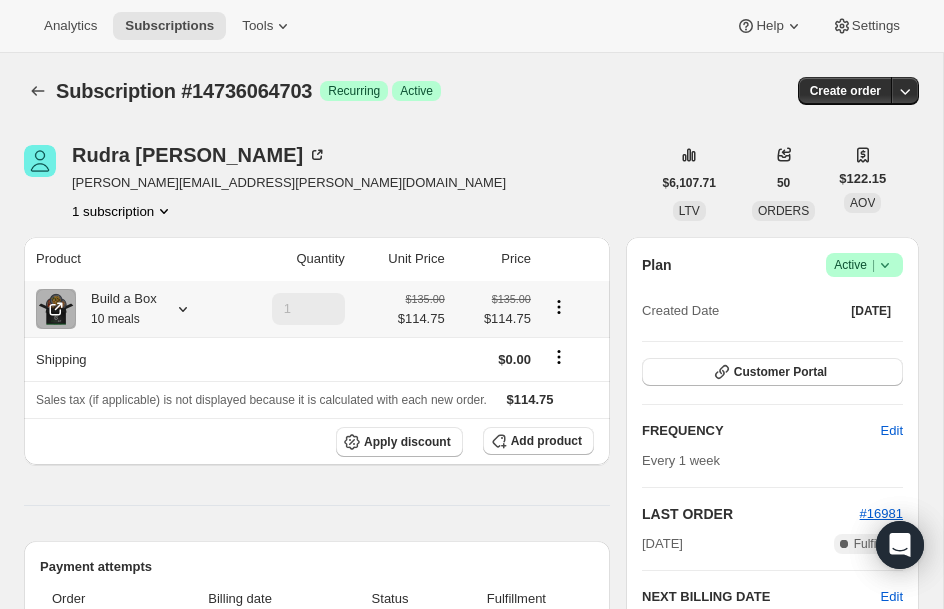 click on "Build a Box 10 meals" at bounding box center (116, 309) 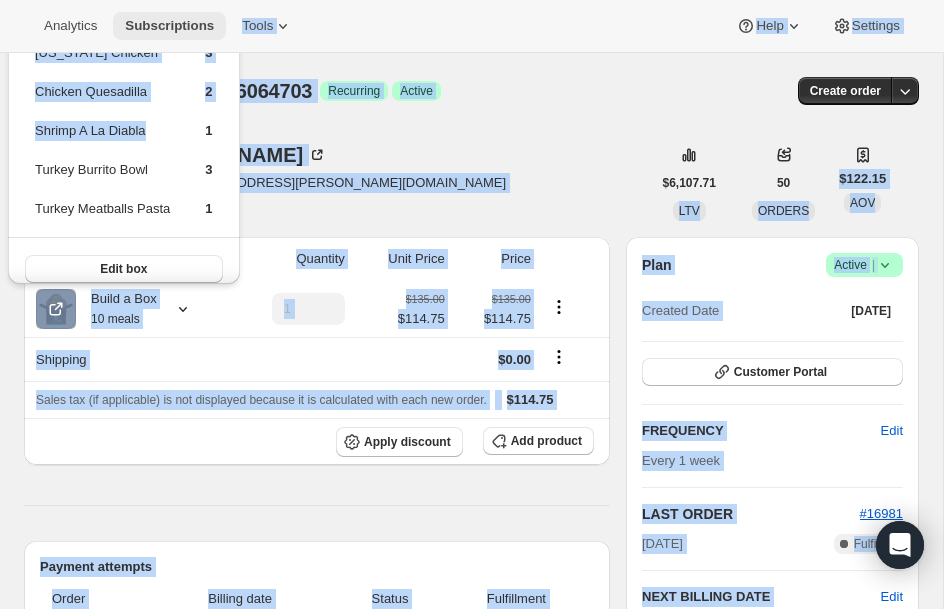 drag, startPoint x: 163, startPoint y: 132, endPoint x: 160, endPoint y: 37, distance: 95.047356 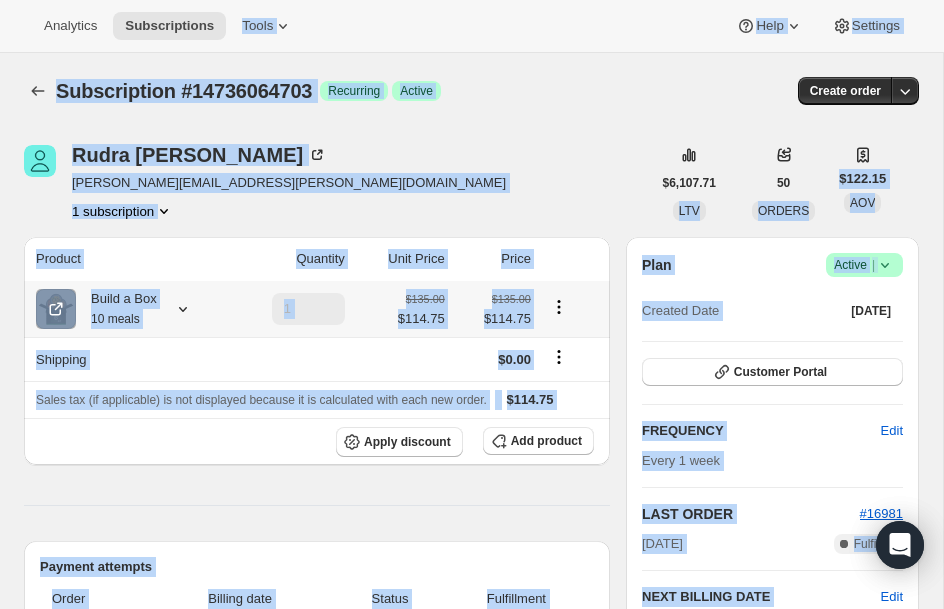 click on "Build a Box 10 meals" at bounding box center (116, 309) 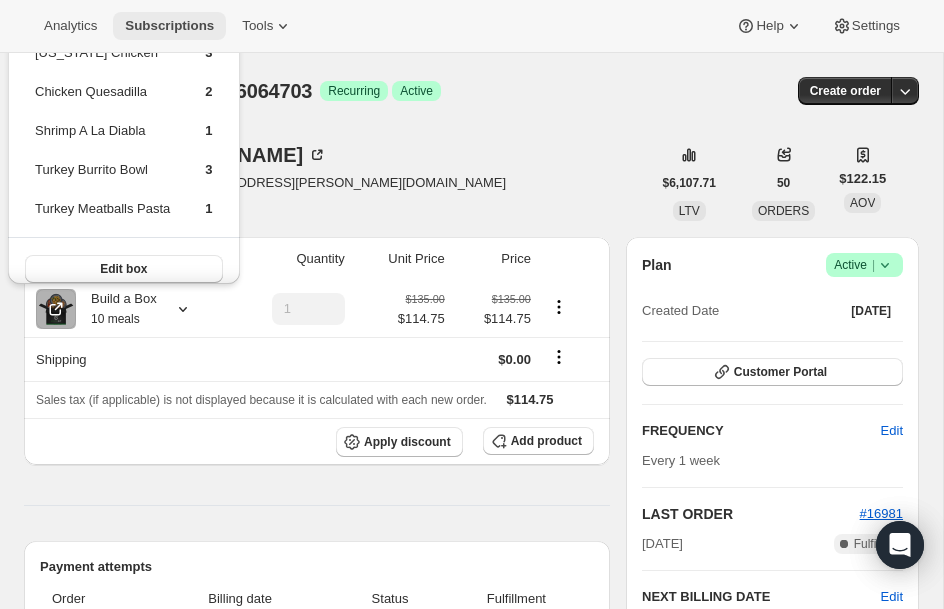 click on "Subscriptions" at bounding box center (169, 26) 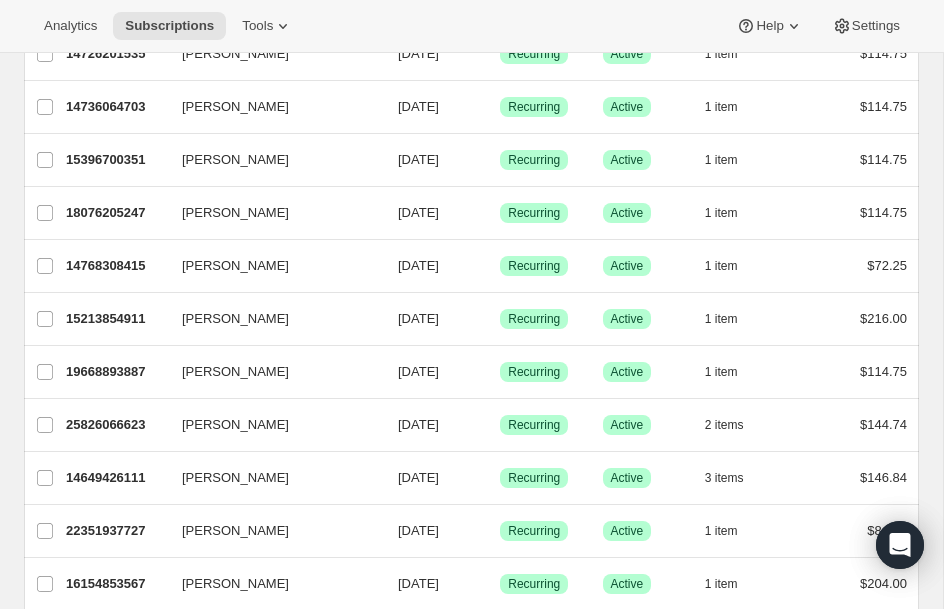 scroll, scrollTop: 312, scrollLeft: 0, axis: vertical 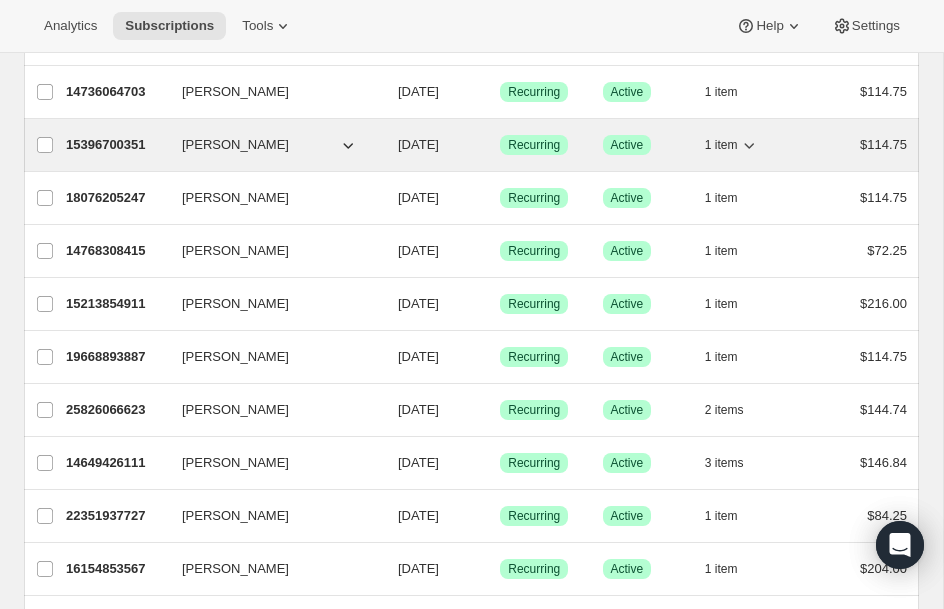 click on "15396700351" at bounding box center (116, 145) 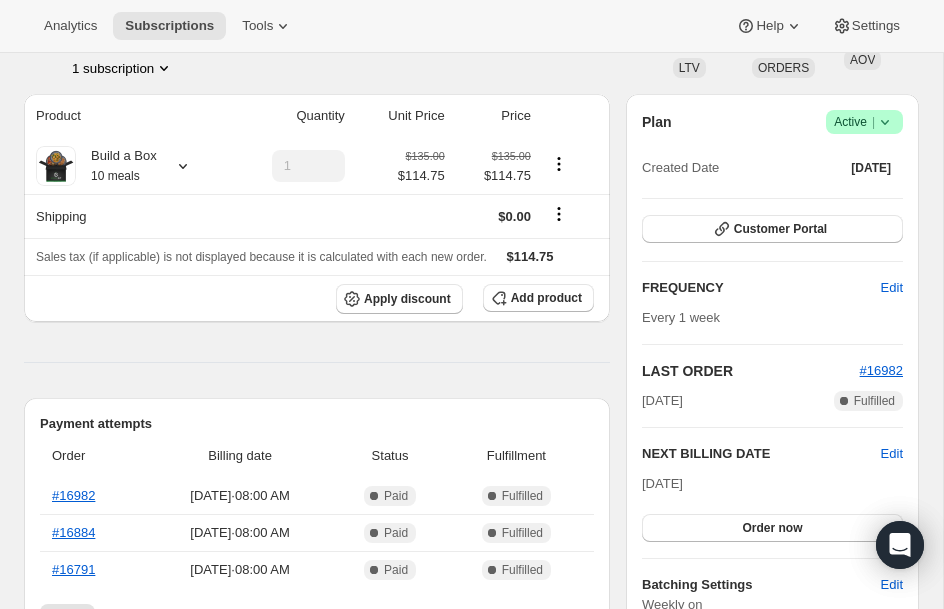 scroll, scrollTop: 160, scrollLeft: 0, axis: vertical 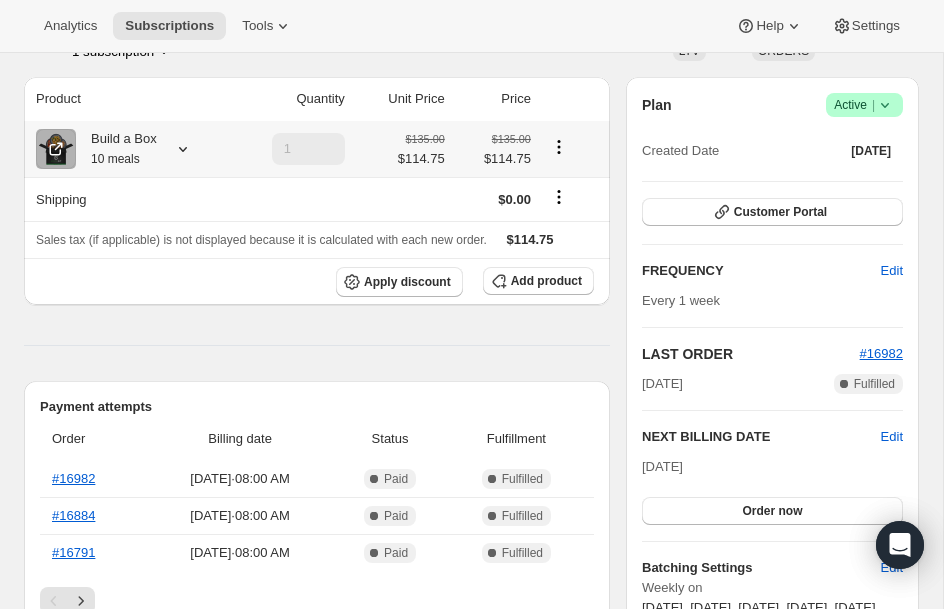 click on "10 meals" at bounding box center [115, 159] 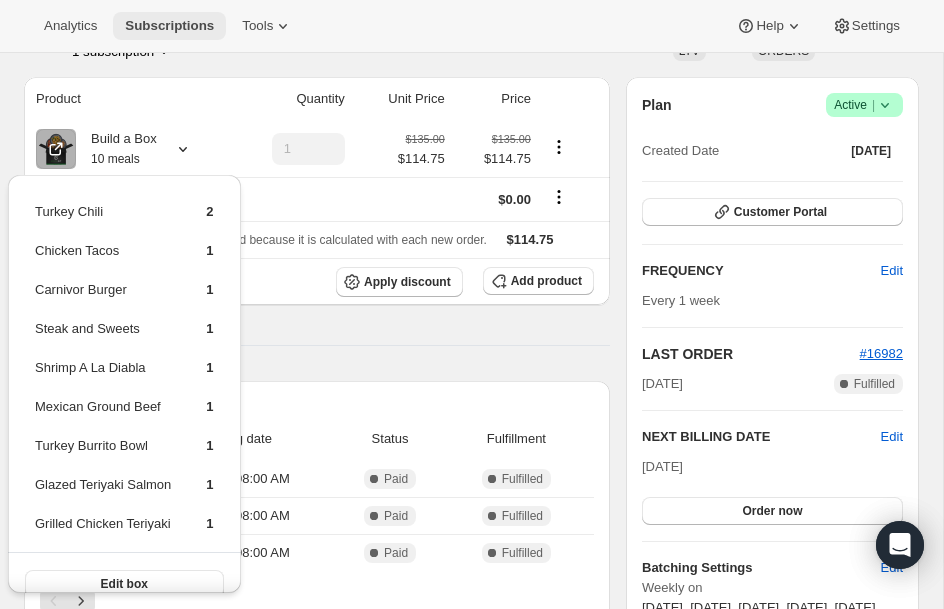 click on "Subscriptions" at bounding box center [169, 26] 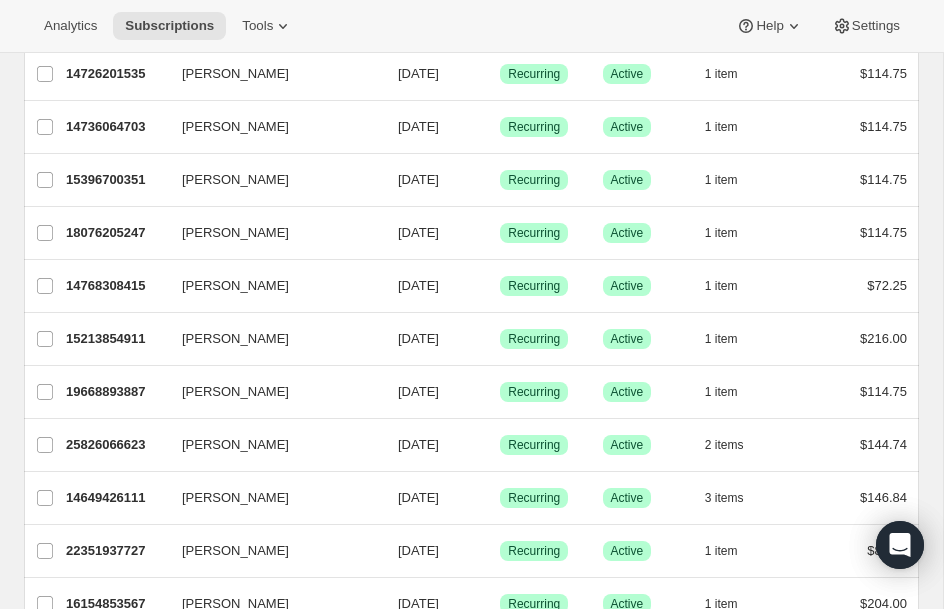 scroll, scrollTop: 320, scrollLeft: 0, axis: vertical 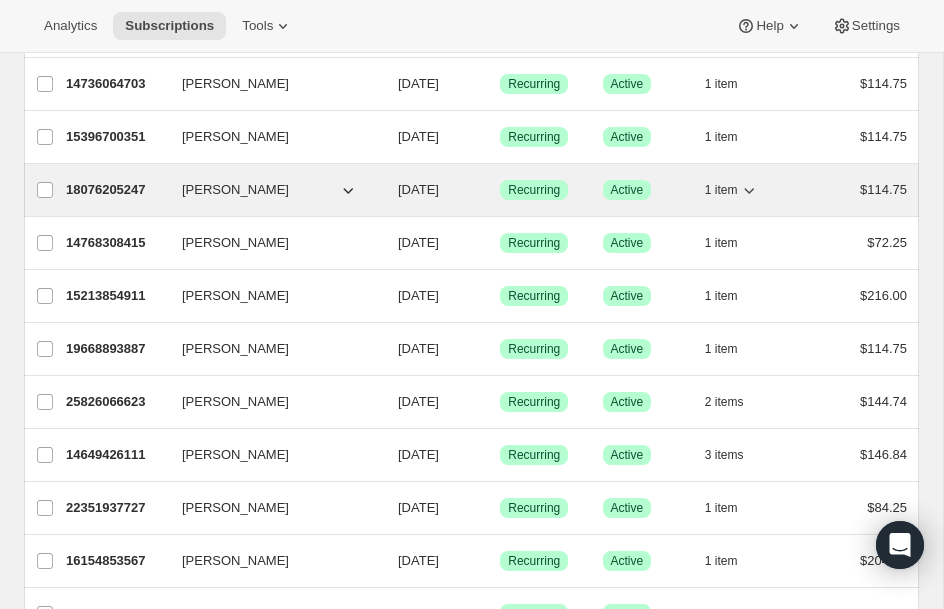 click on "18076205247" at bounding box center [116, 190] 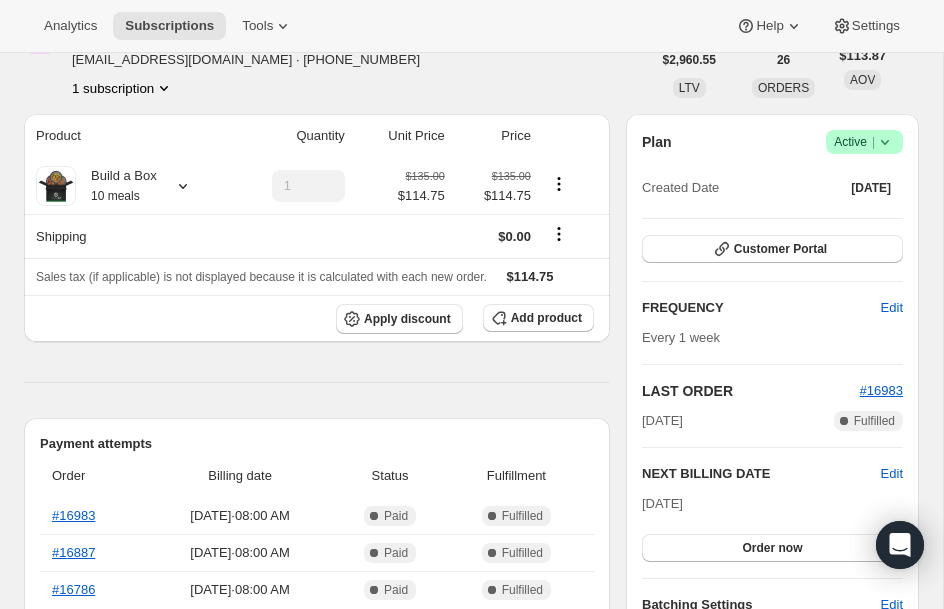 scroll, scrollTop: 80, scrollLeft: 0, axis: vertical 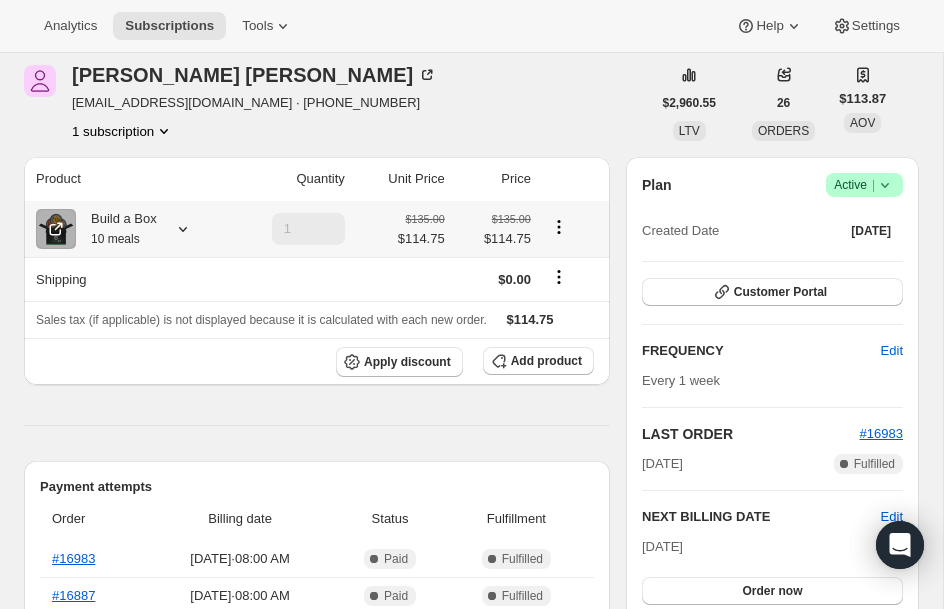 click on "10 meals" at bounding box center (115, 239) 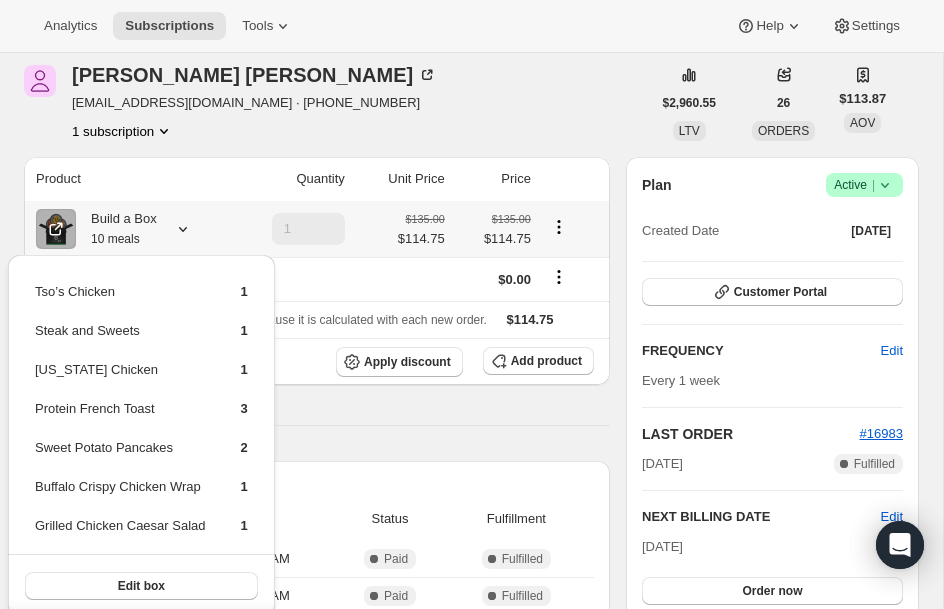 scroll, scrollTop: 120, scrollLeft: 0, axis: vertical 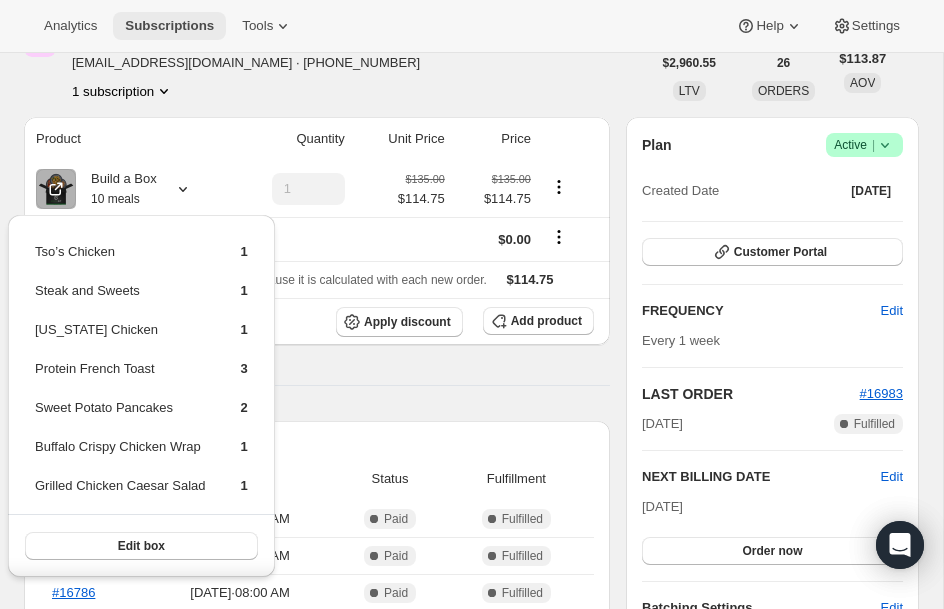 click on "Subscriptions" at bounding box center (169, 26) 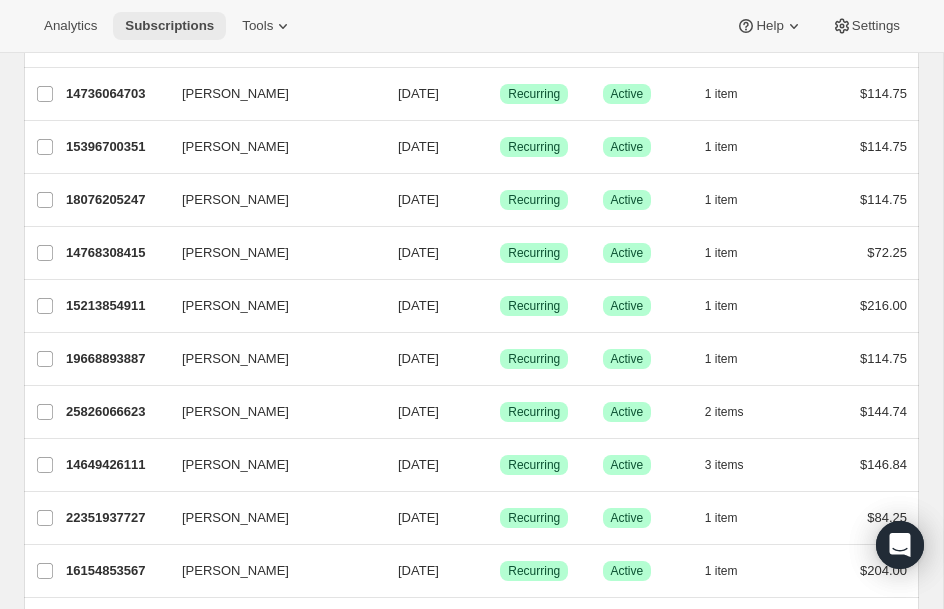 scroll, scrollTop: 320, scrollLeft: 0, axis: vertical 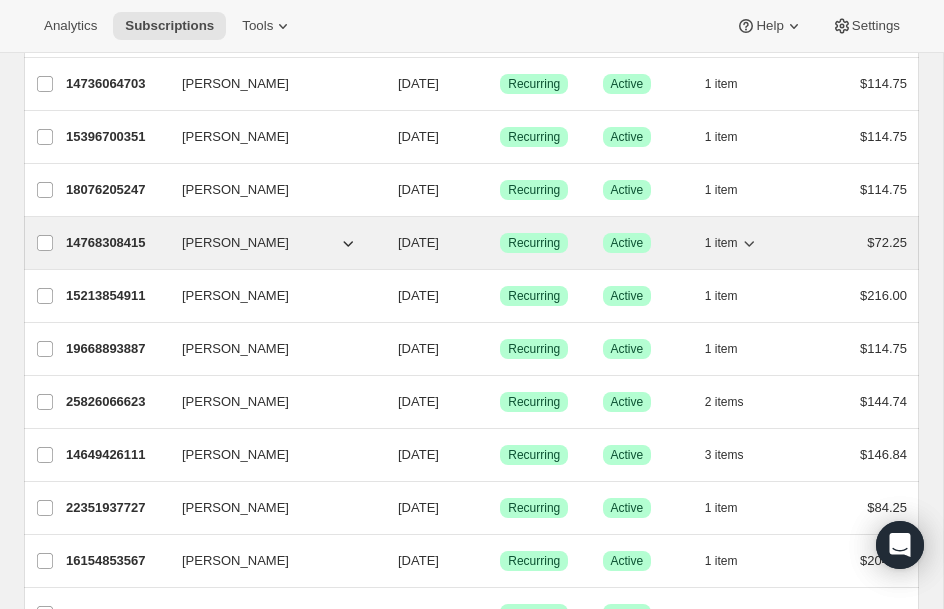 click on "14768308415 [PERSON_NAME] [DATE] Success Recurring Success Active 1   item $72.25" at bounding box center [486, 243] 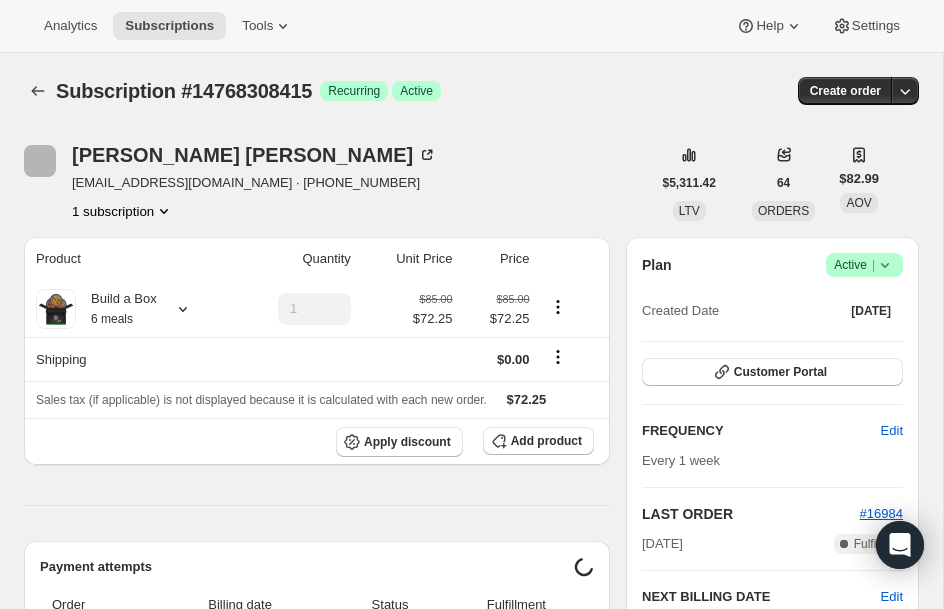 scroll, scrollTop: 40, scrollLeft: 0, axis: vertical 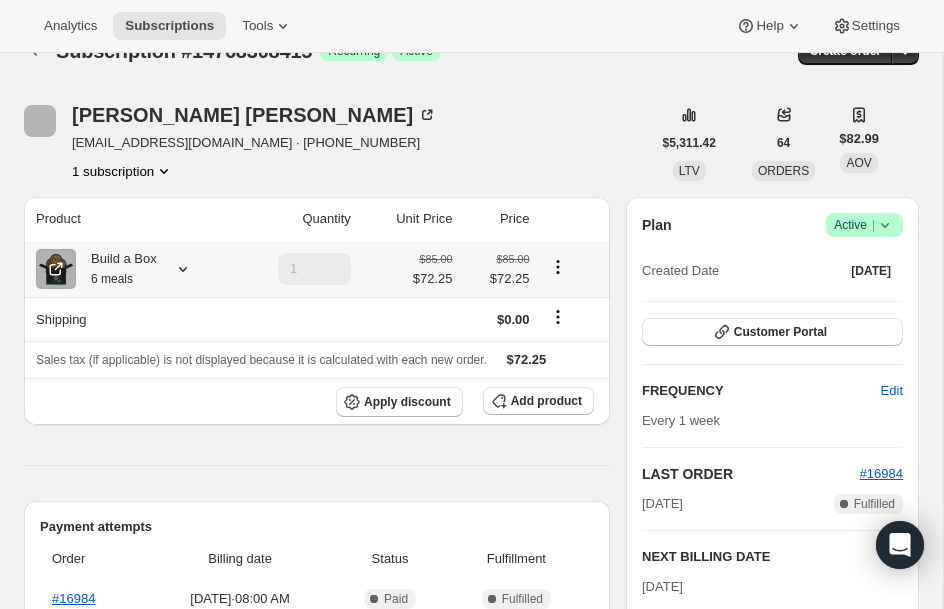 click on "Build a Box 6 meals" at bounding box center [116, 269] 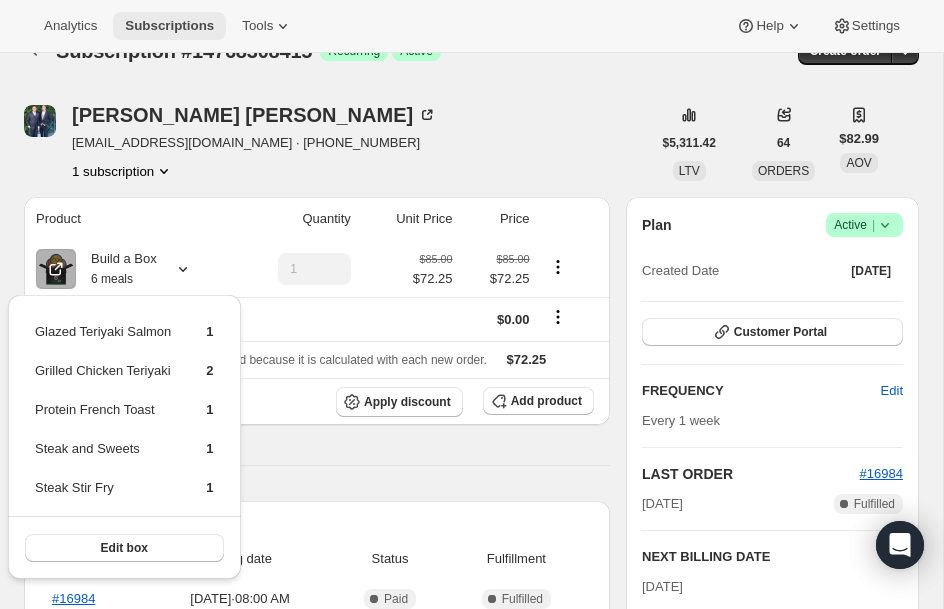 click on "Subscriptions" at bounding box center [169, 26] 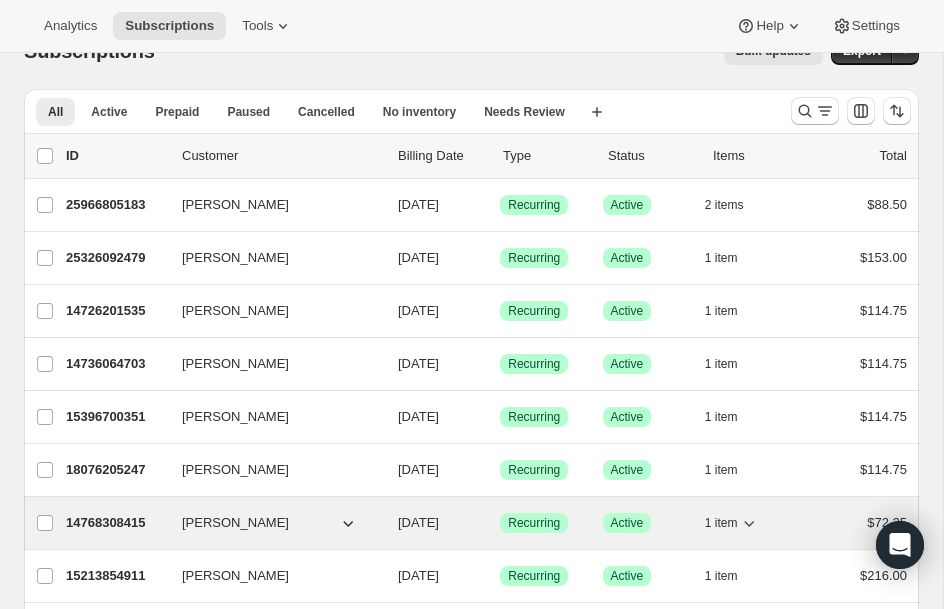 scroll, scrollTop: 80, scrollLeft: 0, axis: vertical 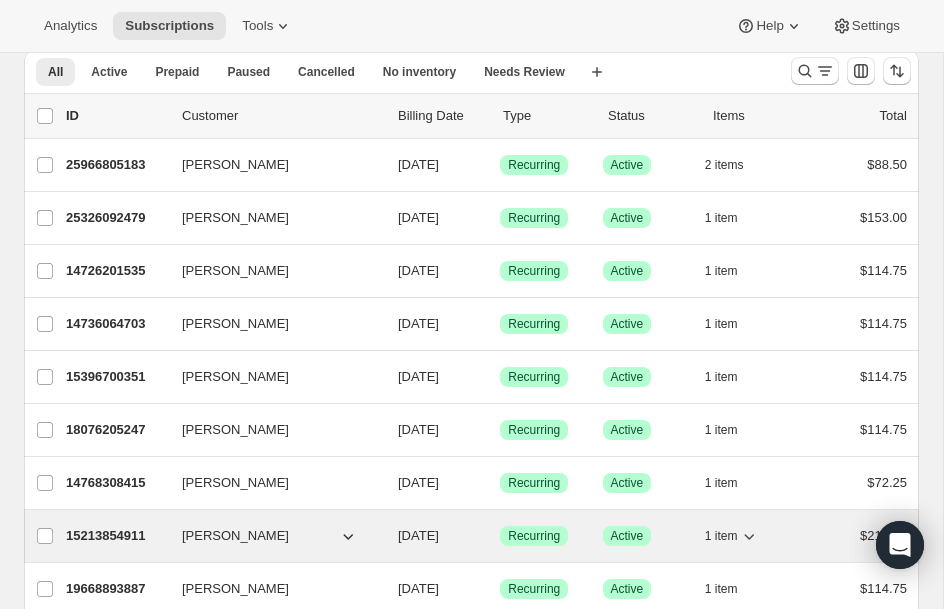 click on "15213854911" at bounding box center [116, 536] 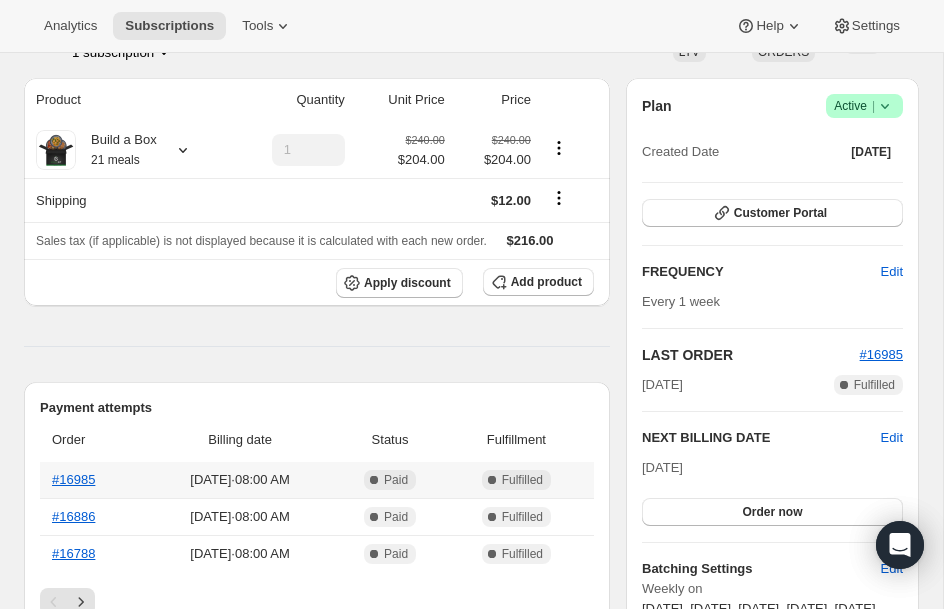 scroll, scrollTop: 160, scrollLeft: 0, axis: vertical 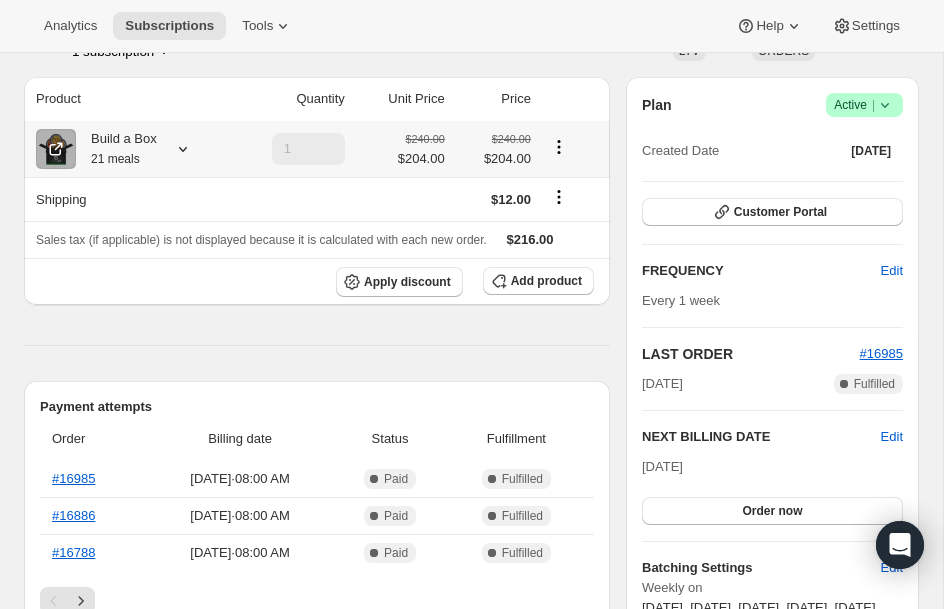 click on "Build a Box 21 meals" at bounding box center [116, 149] 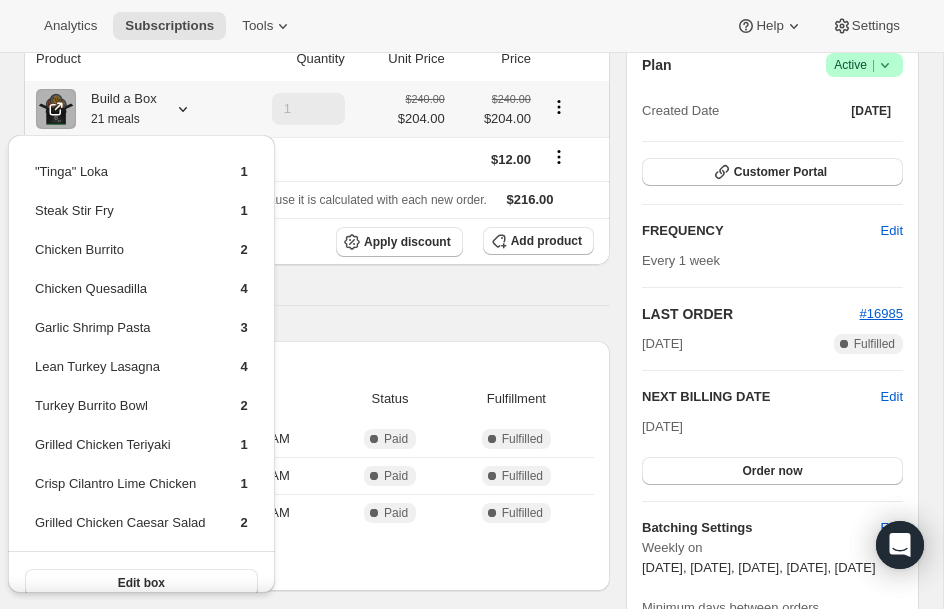 scroll, scrollTop: 240, scrollLeft: 0, axis: vertical 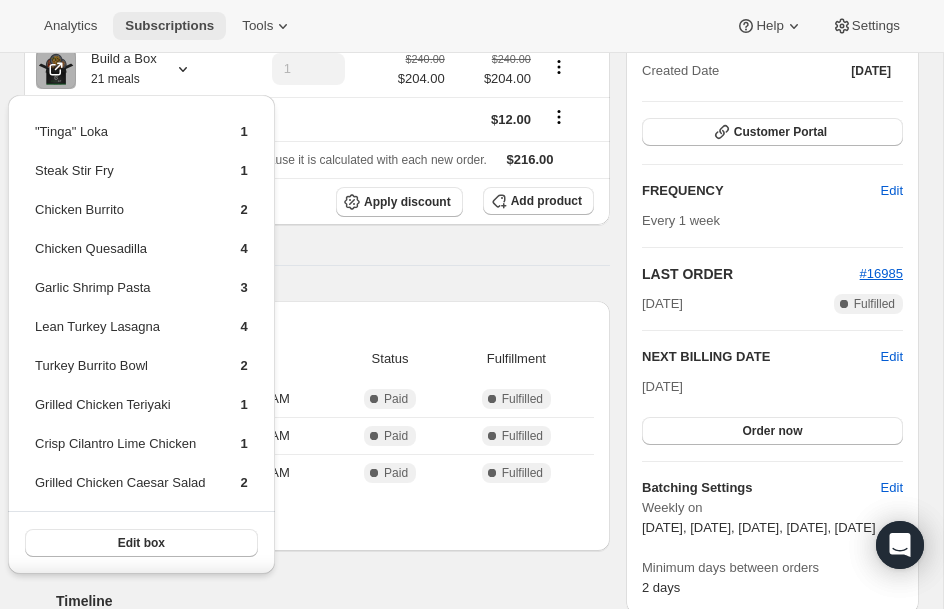 click on "Subscriptions" at bounding box center (169, 26) 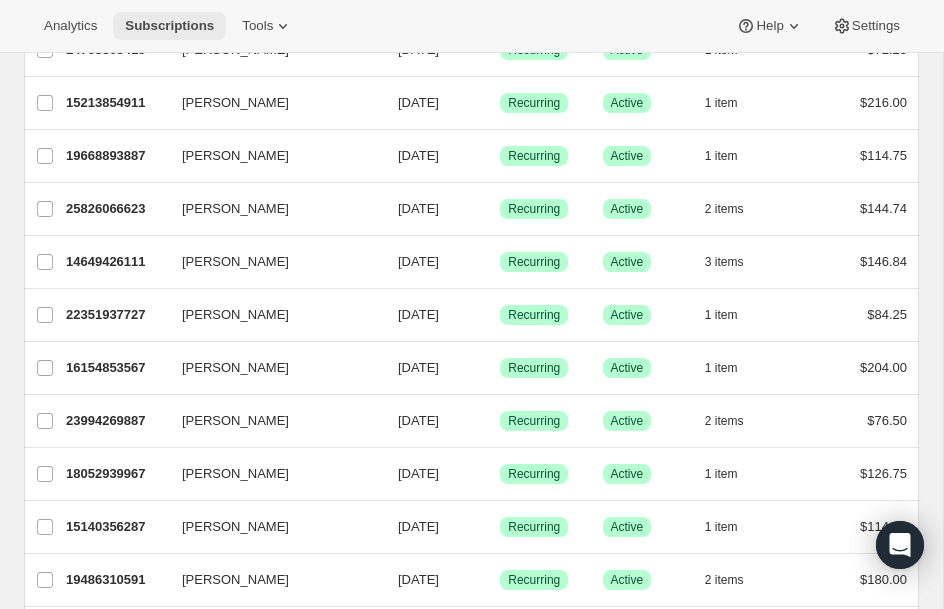 scroll, scrollTop: 520, scrollLeft: 0, axis: vertical 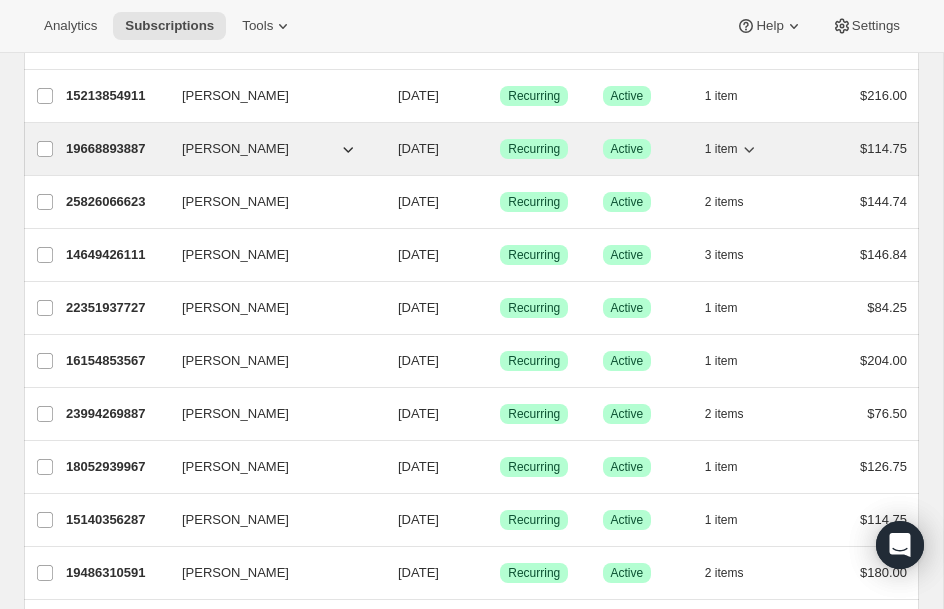 click on "19668893887" at bounding box center (116, 149) 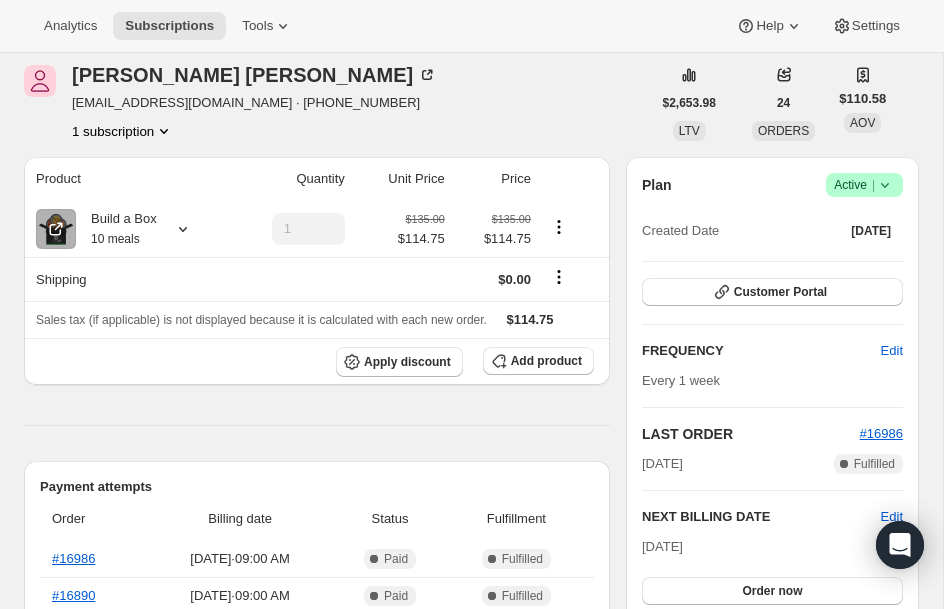 scroll, scrollTop: 120, scrollLeft: 0, axis: vertical 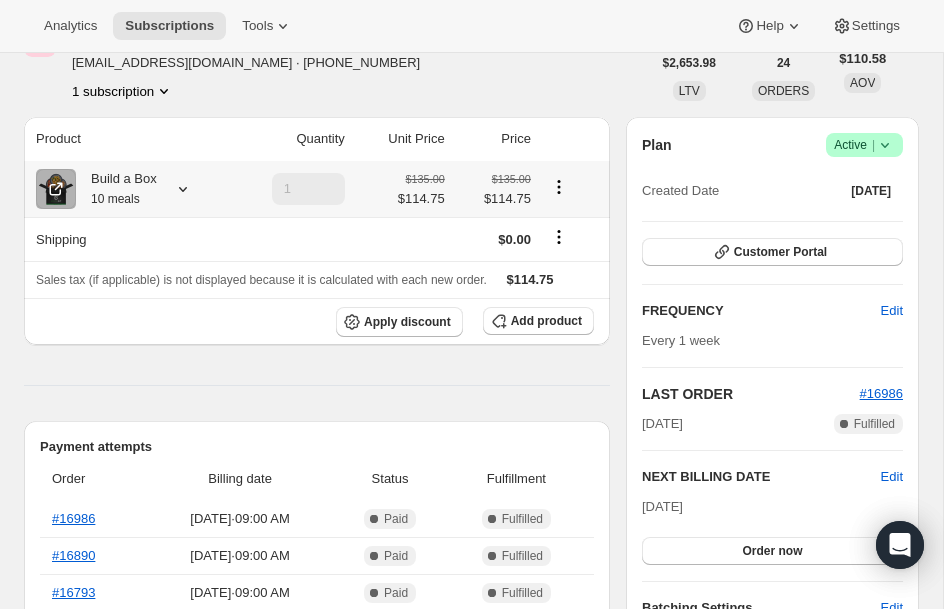 click on "Build a Box 10 meals" at bounding box center [116, 189] 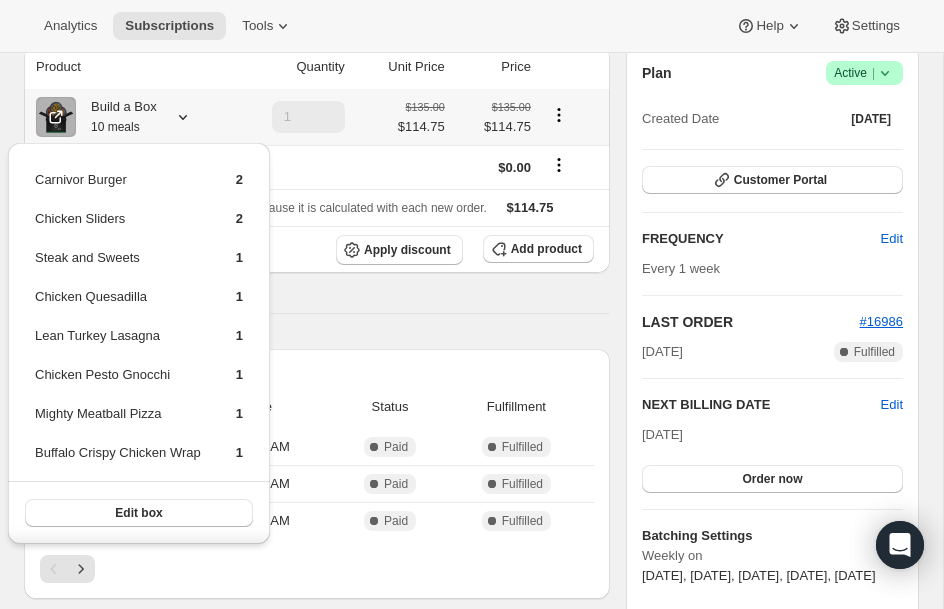 scroll, scrollTop: 200, scrollLeft: 0, axis: vertical 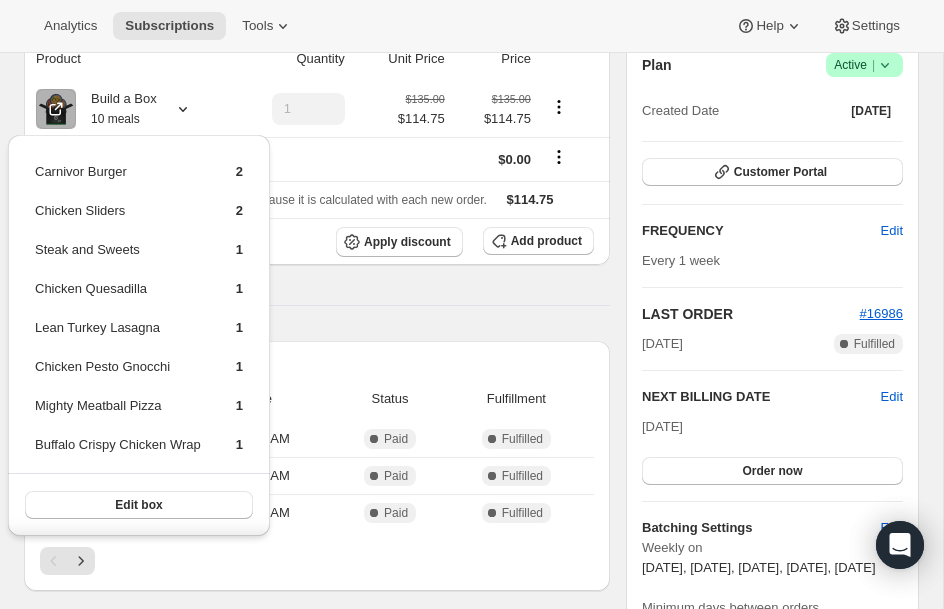 click on "Payment attempts Order Billing date Status Fulfillment #16986 [DATE]  ·  09:00 AM  Complete Paid  Complete Fulfilled #16890 [DATE]  ·  09:00 AM  Complete Paid  Complete Fulfilled #16793 [DATE]  ·  09:00 AM  Complete Paid  Complete Fulfilled" at bounding box center (317, 466) 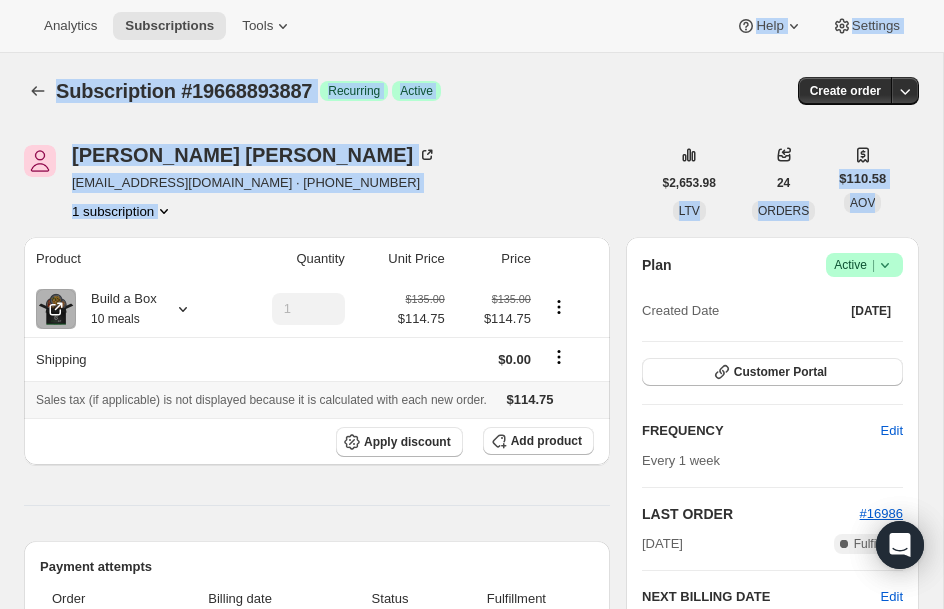 scroll, scrollTop: 40, scrollLeft: 0, axis: vertical 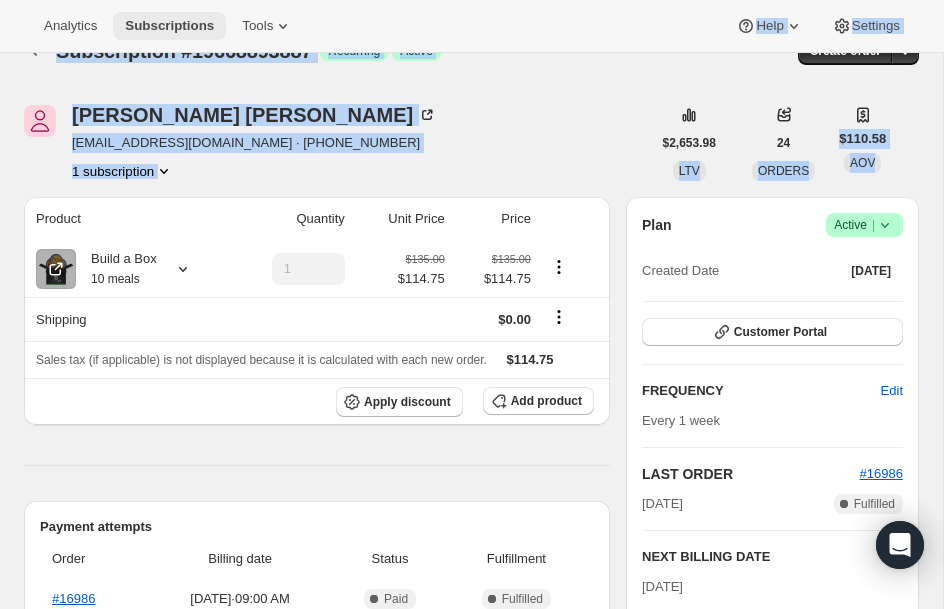 click on "Subscriptions" at bounding box center [169, 26] 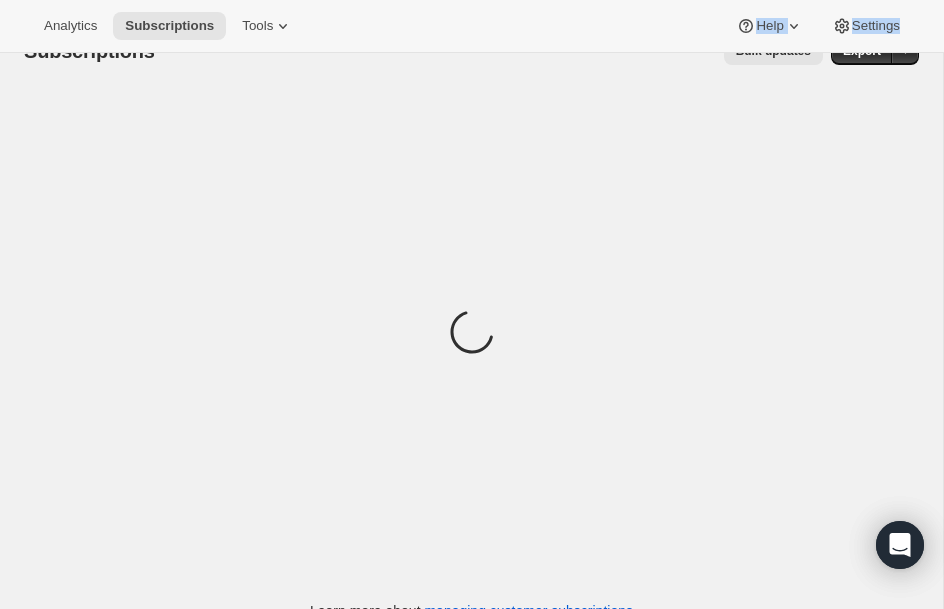 scroll, scrollTop: 0, scrollLeft: 0, axis: both 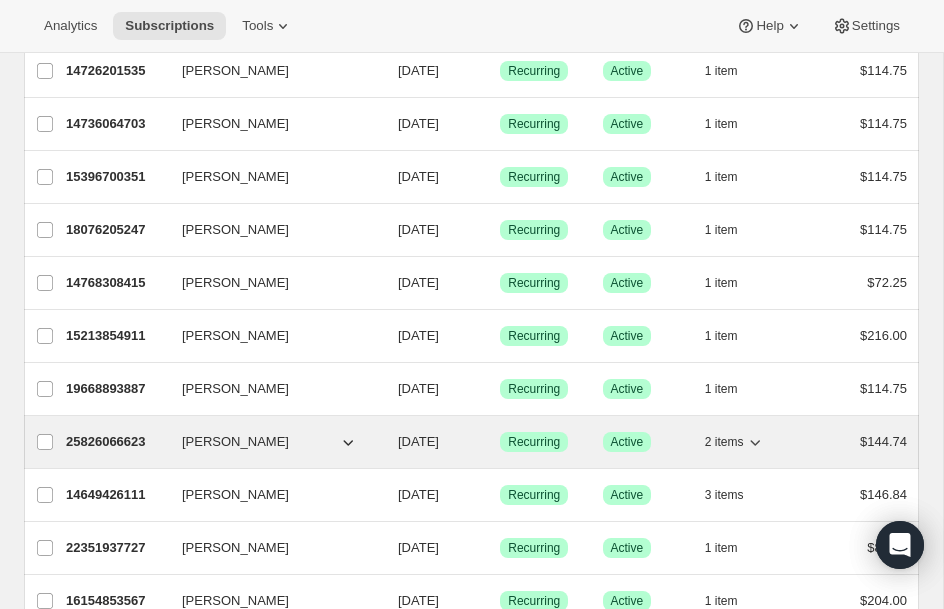 click on "25826066623" at bounding box center [116, 442] 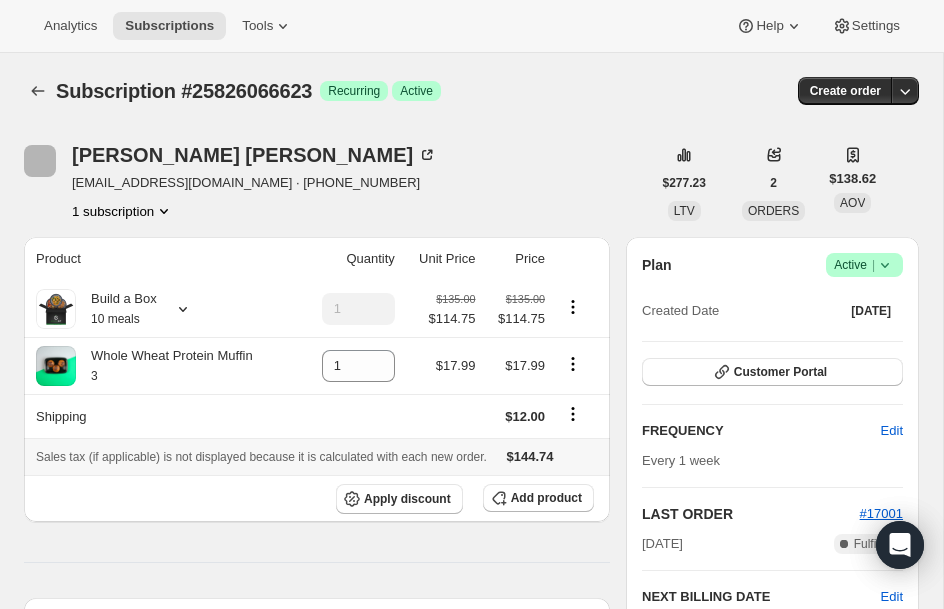 scroll, scrollTop: 40, scrollLeft: 0, axis: vertical 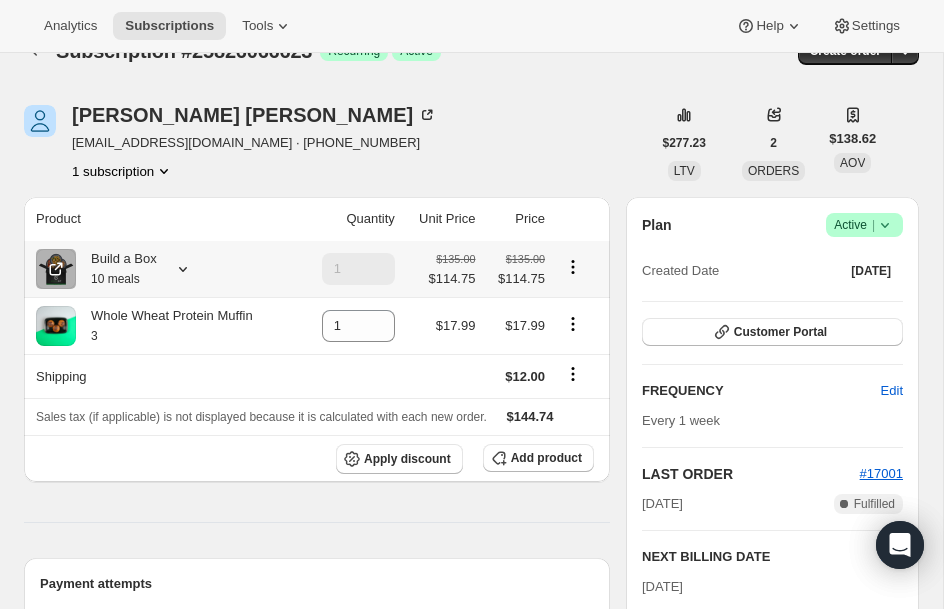 click on "10 meals" at bounding box center (115, 279) 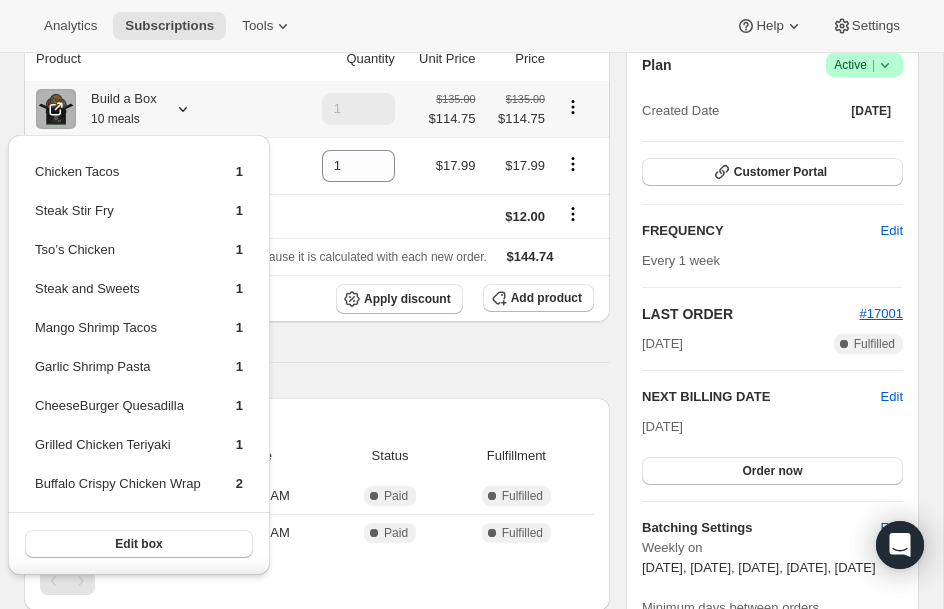 scroll, scrollTop: 240, scrollLeft: 0, axis: vertical 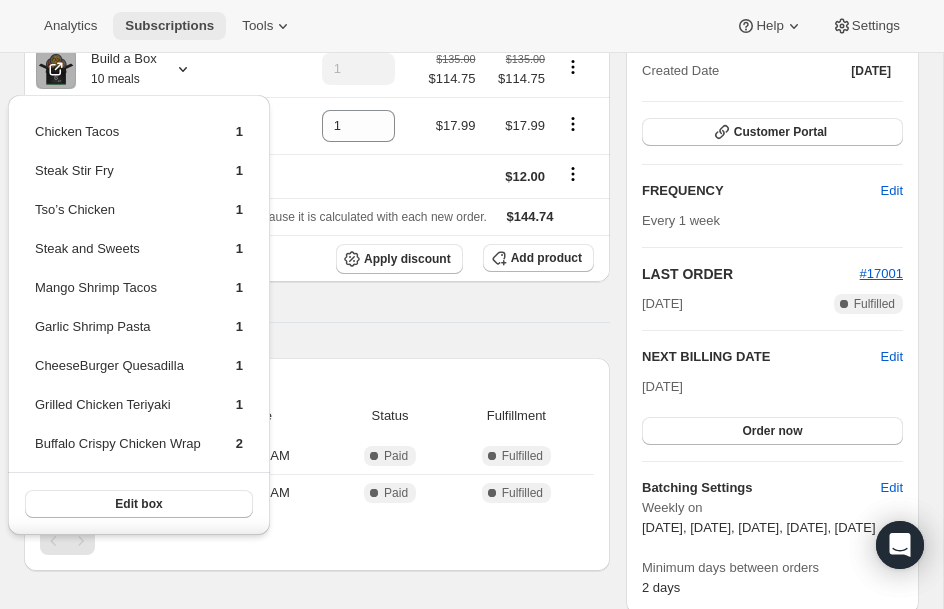 click on "Subscriptions" at bounding box center [169, 26] 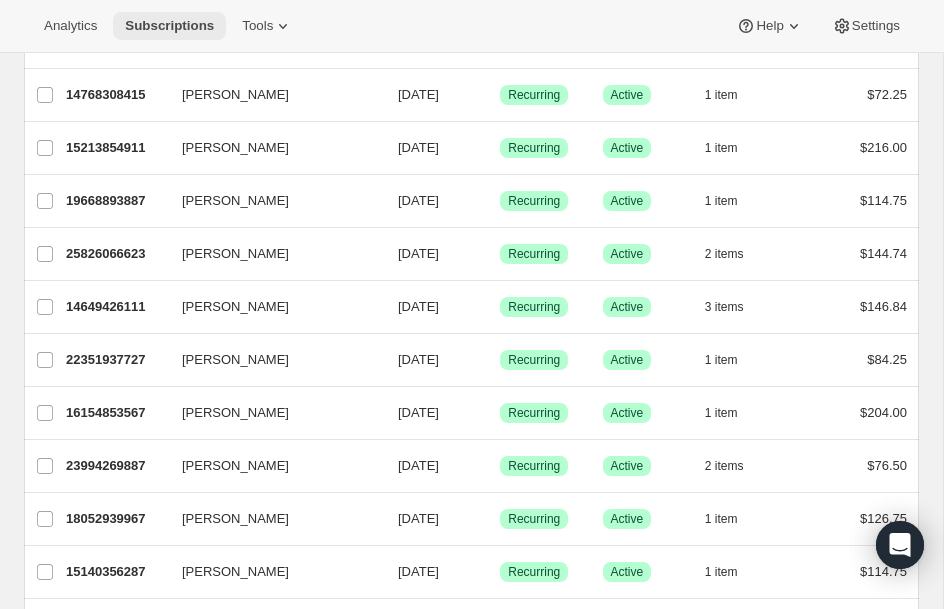 scroll, scrollTop: 472, scrollLeft: 0, axis: vertical 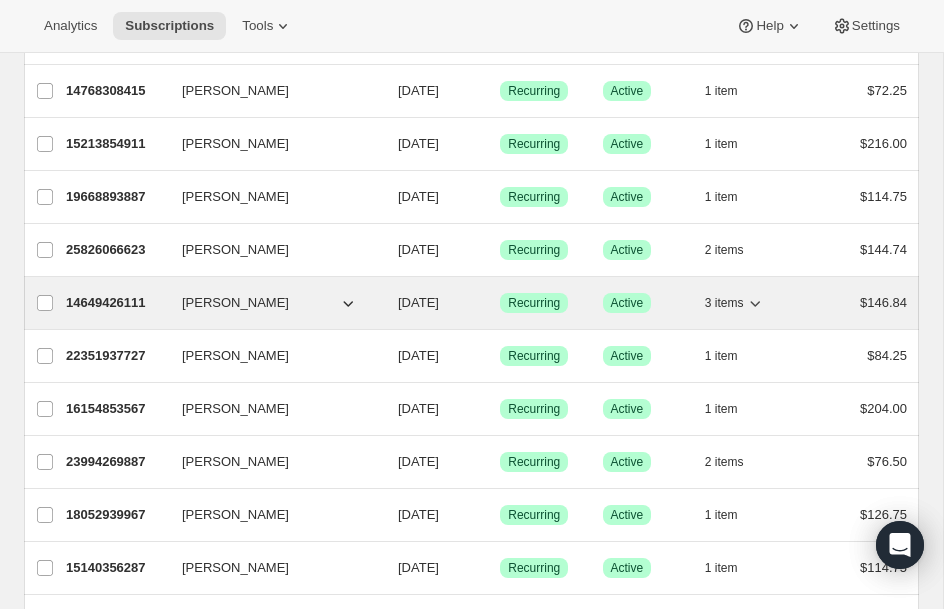 click on "14649426111 [PERSON_NAME] [DATE] Success Recurring Success Active 3   items $146.84" at bounding box center (486, 303) 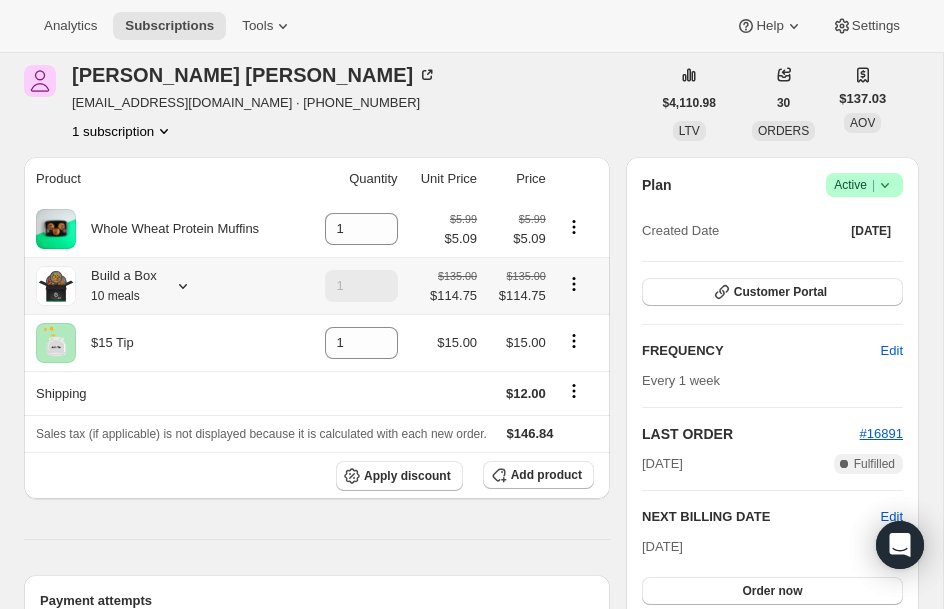 scroll, scrollTop: 120, scrollLeft: 0, axis: vertical 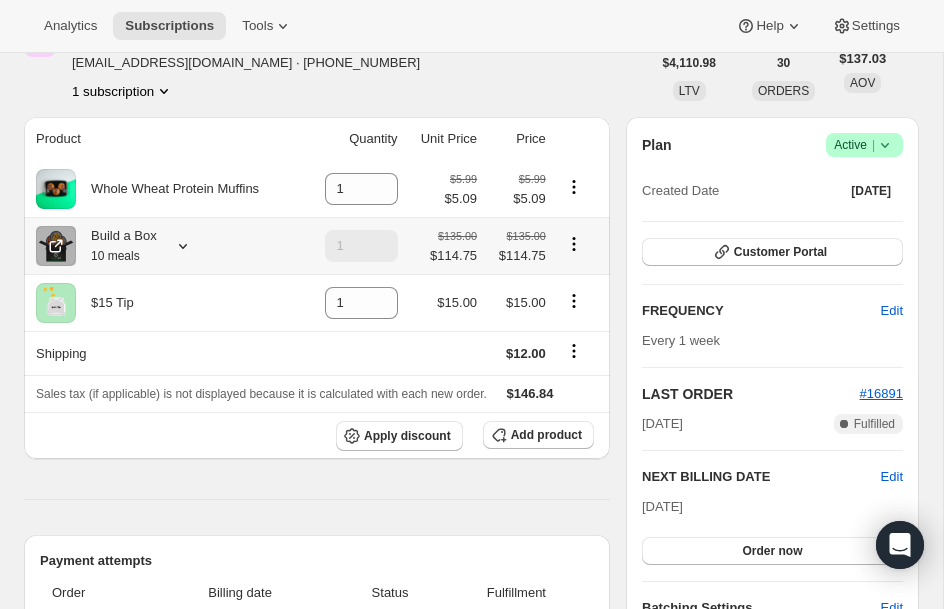 click on "Build a Box 10 meals" at bounding box center (116, 246) 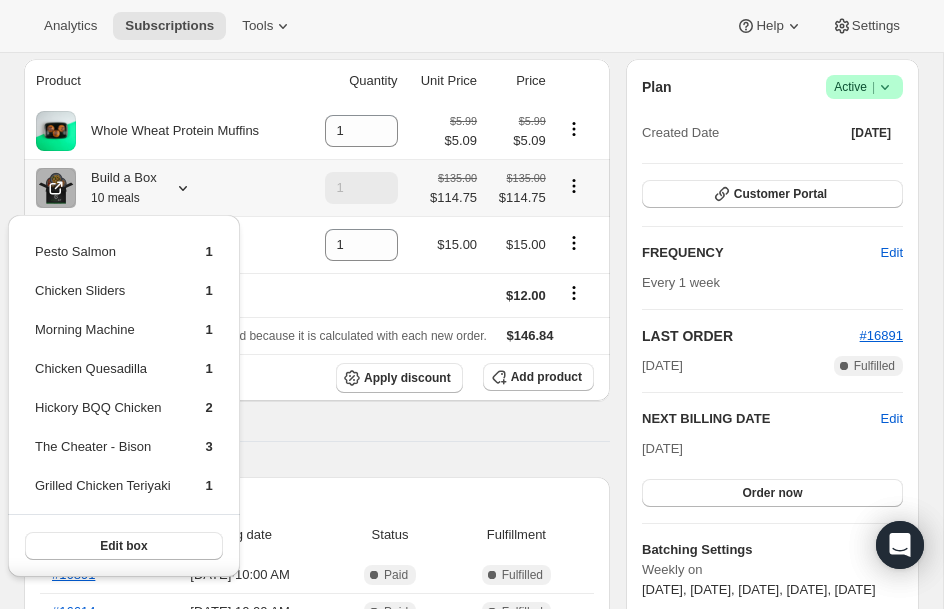 scroll, scrollTop: 200, scrollLeft: 0, axis: vertical 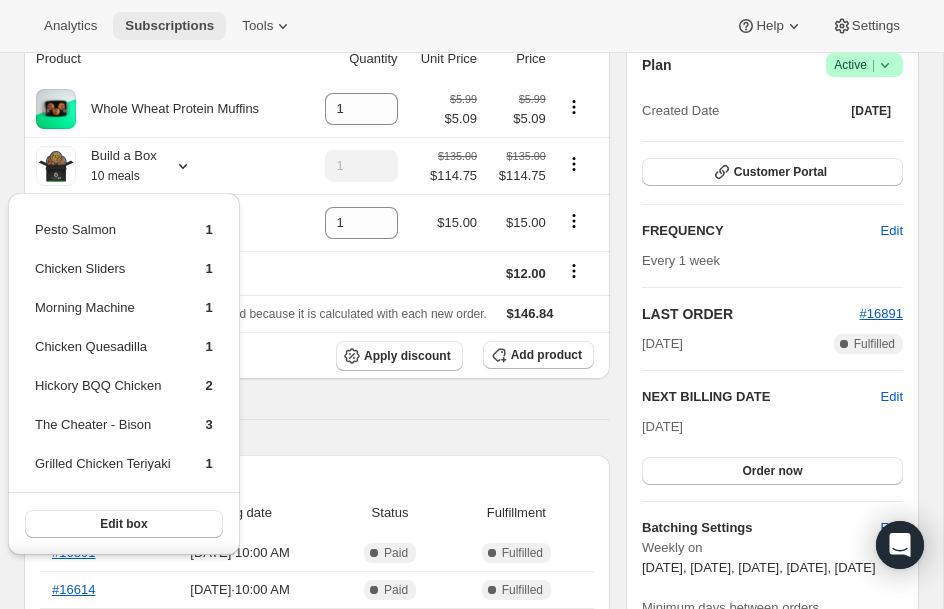 click on "Subscriptions" at bounding box center (169, 26) 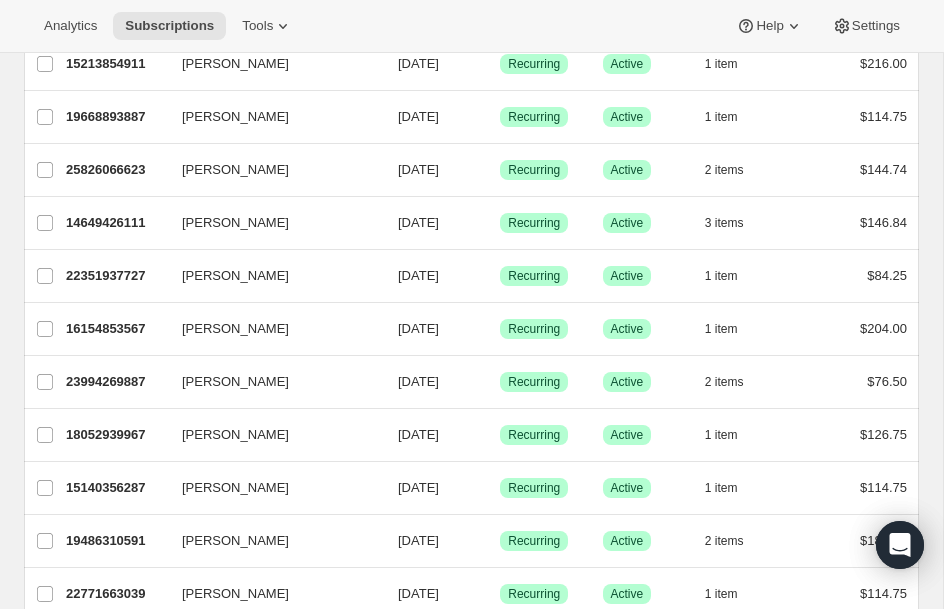 scroll, scrollTop: 592, scrollLeft: 0, axis: vertical 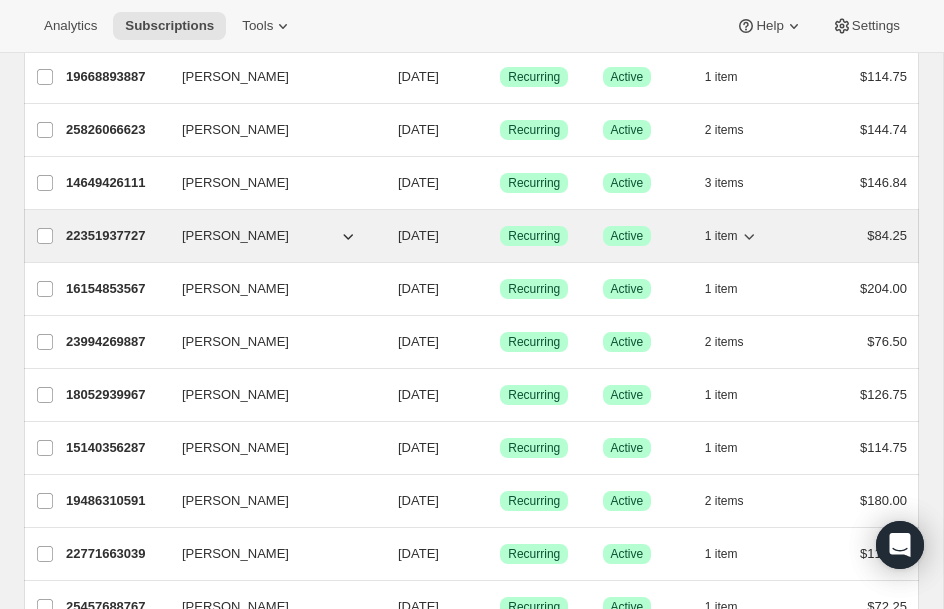 click on "22351937727 [PERSON_NAME] [DATE] Success Recurring Success Active 1   item $84.25" at bounding box center (486, 236) 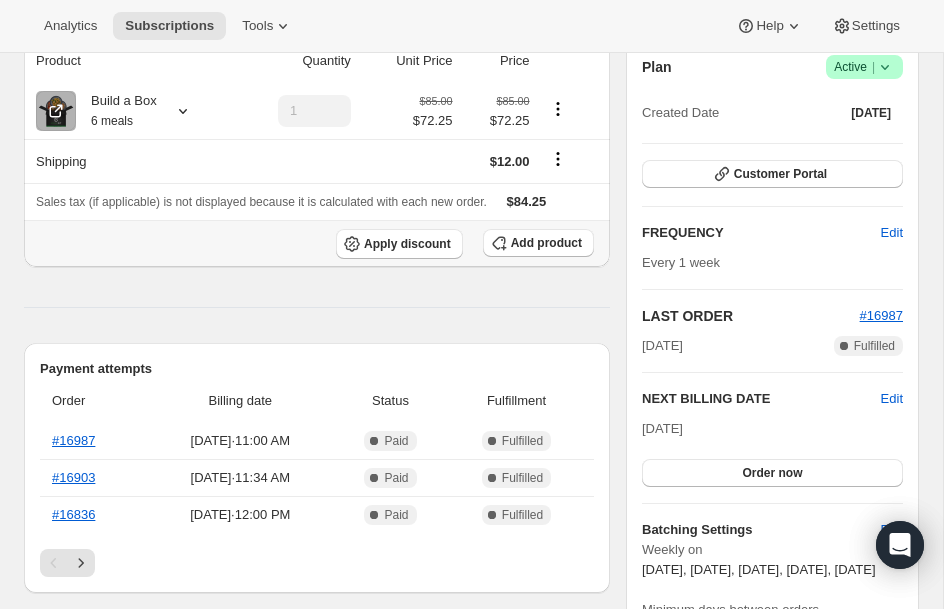 scroll, scrollTop: 200, scrollLeft: 0, axis: vertical 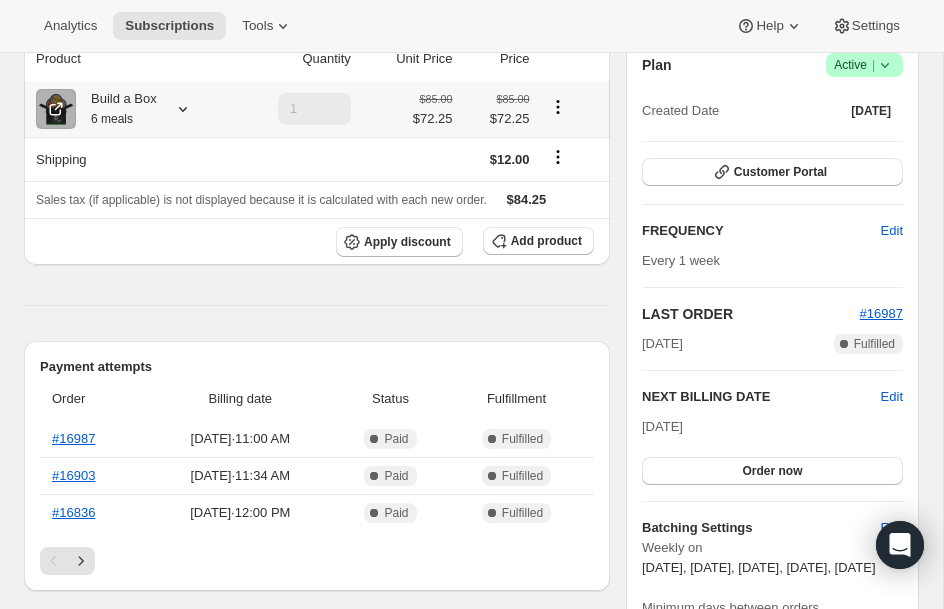 click on "Build a Box 6 meals" at bounding box center [116, 109] 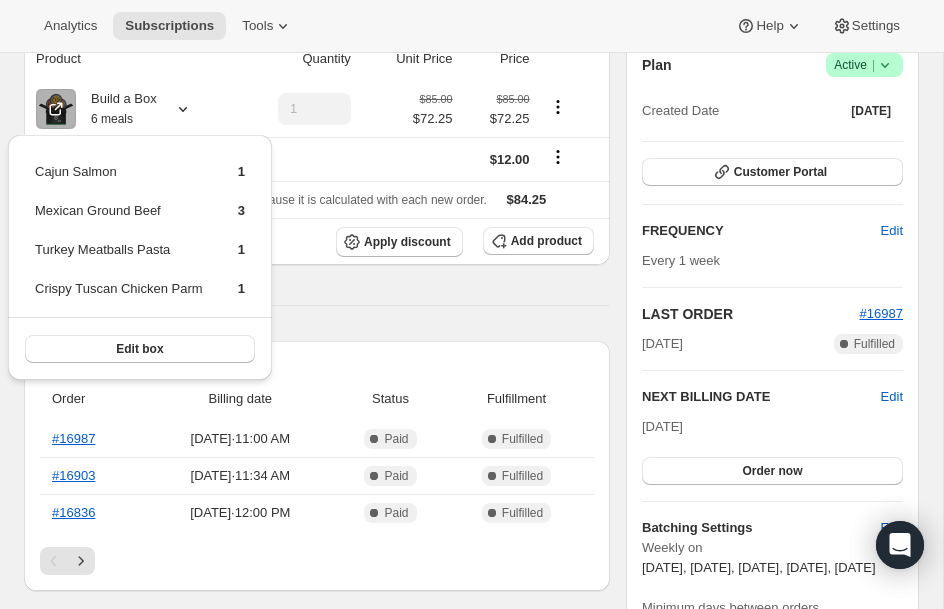 click on "Product Quantity Unit Price Price Build a Box 6 meals 1 $85.00 $72.25 $85.00 $72.25 Shipping $12.00 Sales tax (if applicable) is not displayed because it is calculated with each new order.   $84.25 Apply discount Add product Payment attempts Order Billing date Status Fulfillment #16987 [DATE]  ·  11:00 AM  Complete Paid  Complete Fulfilled #16903 [DATE]  ·  11:34 AM  Complete Paid  Complete Fulfilled #16836 [DATE]  ·  12:00 PM  Complete Paid  Complete Fulfilled Timeline [DATE] Subscription reminder email sent via Awtomic email. 11:01 AM [DATE] Order processed successfully.  View order 11:00 AM [DATE] [PERSON_NAME] updated box contents via Customer Portal 08:55 PM New box selection 1 - Cajun Salmon 1 - Crispy Tuscan Chicken Parm 3 - Mexican Ground Beef 1 - Turkey Meatballs Pasta Previous box selection 1 - Korean Beef 3 - Mexican Ground Beef 1 - Turkey Meatballs Pasta 1 - Grilled Chicken Teriyaki [DATE] Subscription reminder email sent via Awtomic email. 11:00 AM" at bounding box center (317, 711) 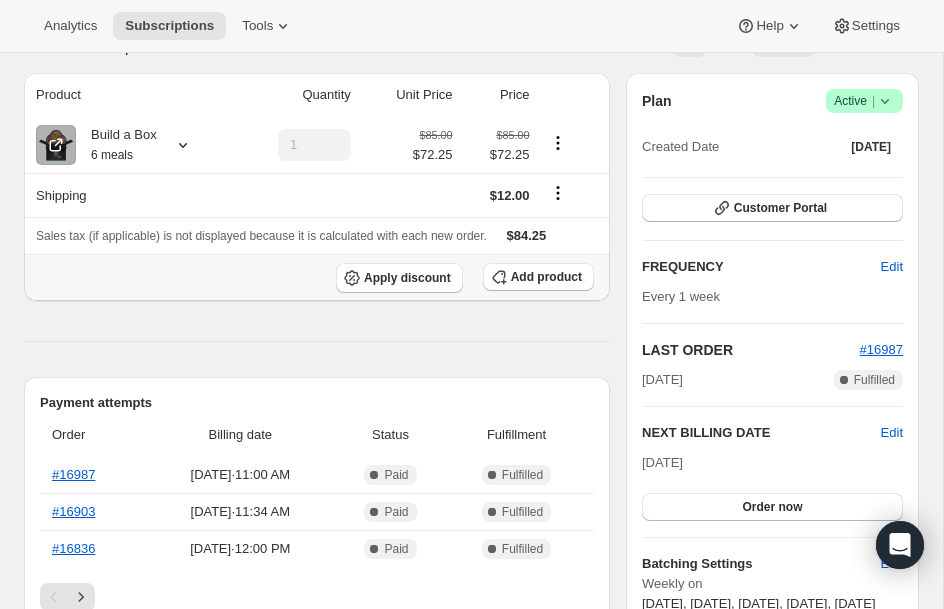 scroll, scrollTop: 120, scrollLeft: 0, axis: vertical 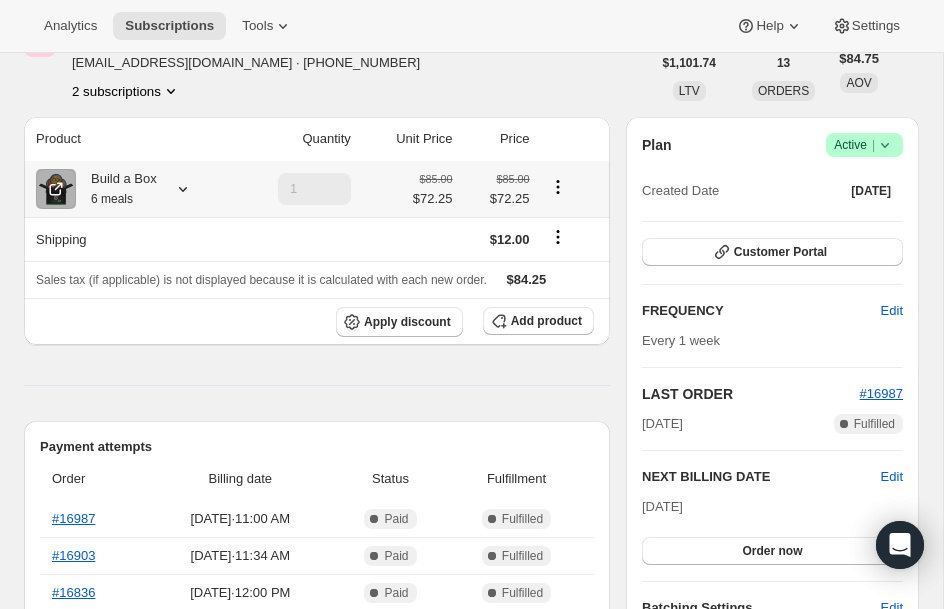 click on "Build a Box 6 meals" at bounding box center [116, 189] 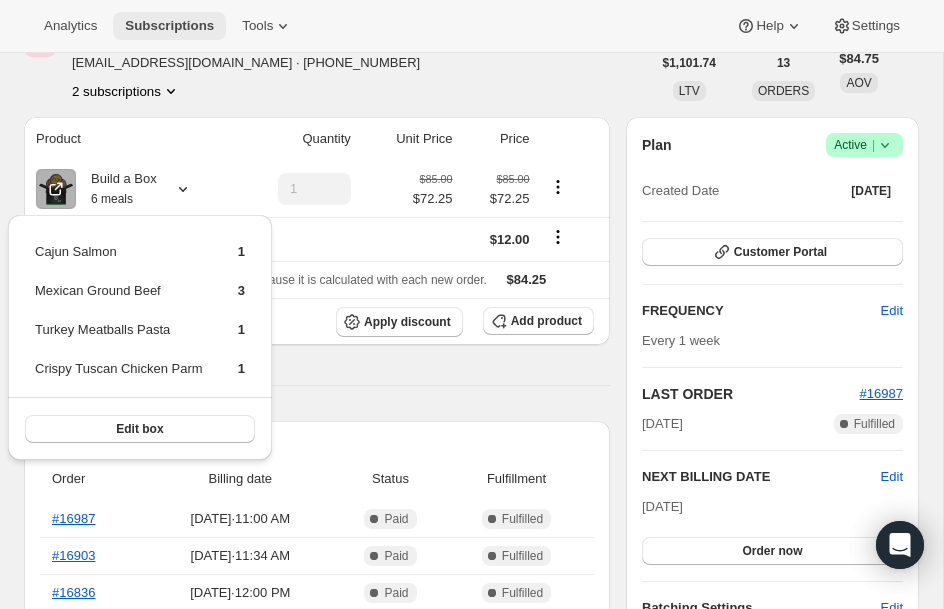 click on "Subscriptions" at bounding box center [169, 26] 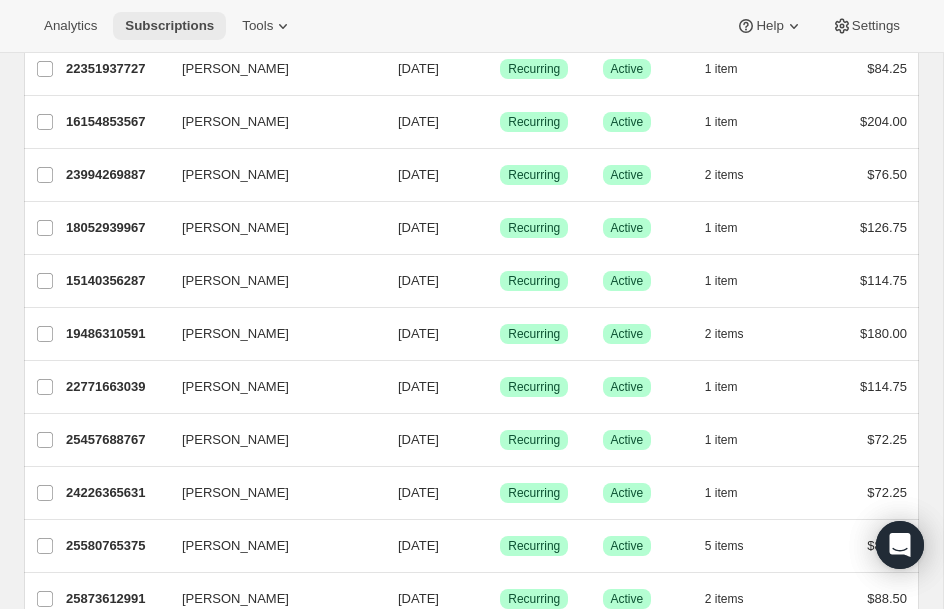 scroll, scrollTop: 760, scrollLeft: 0, axis: vertical 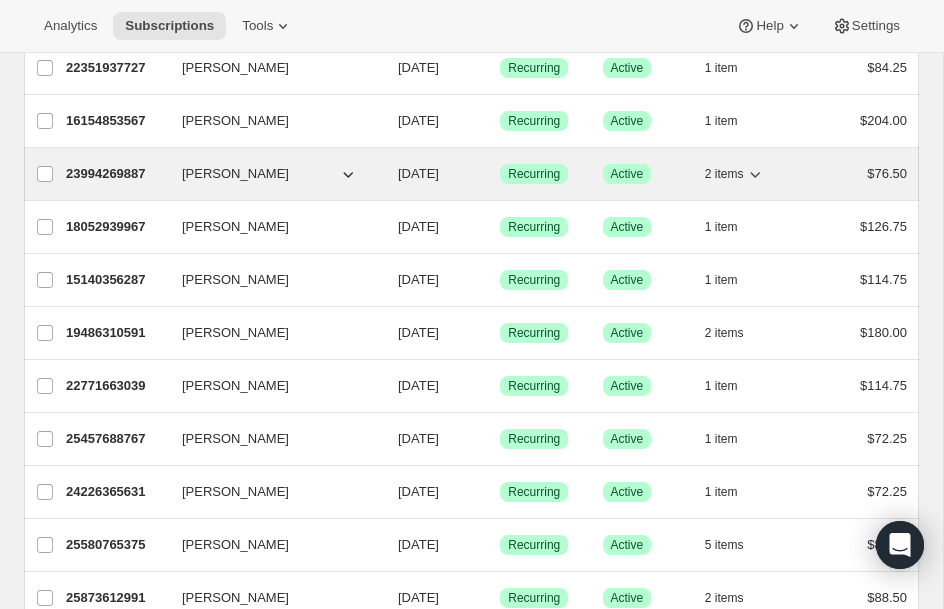 click on "23994269887" at bounding box center (116, 174) 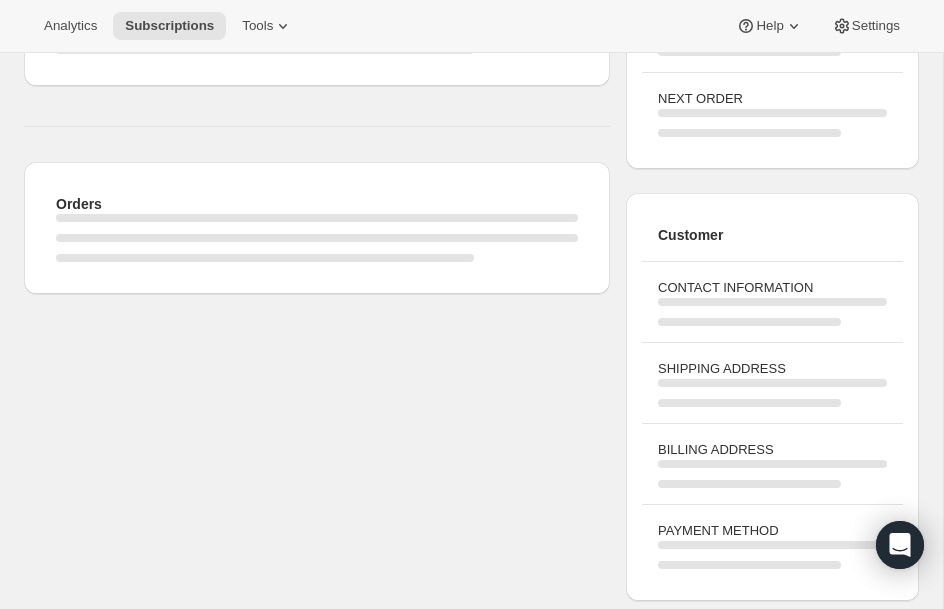 scroll, scrollTop: 0, scrollLeft: 0, axis: both 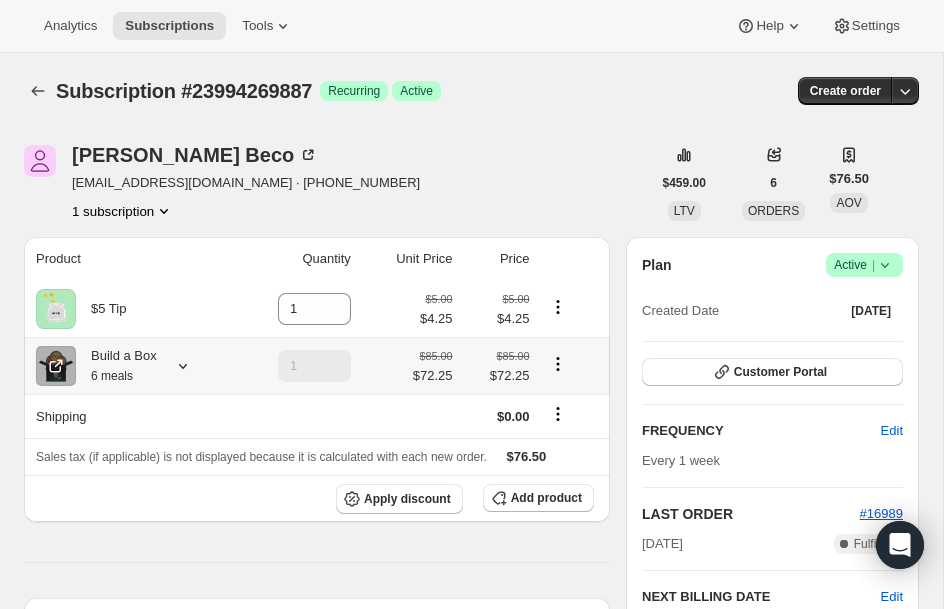 click on "Build a Box 6 meals" at bounding box center [116, 366] 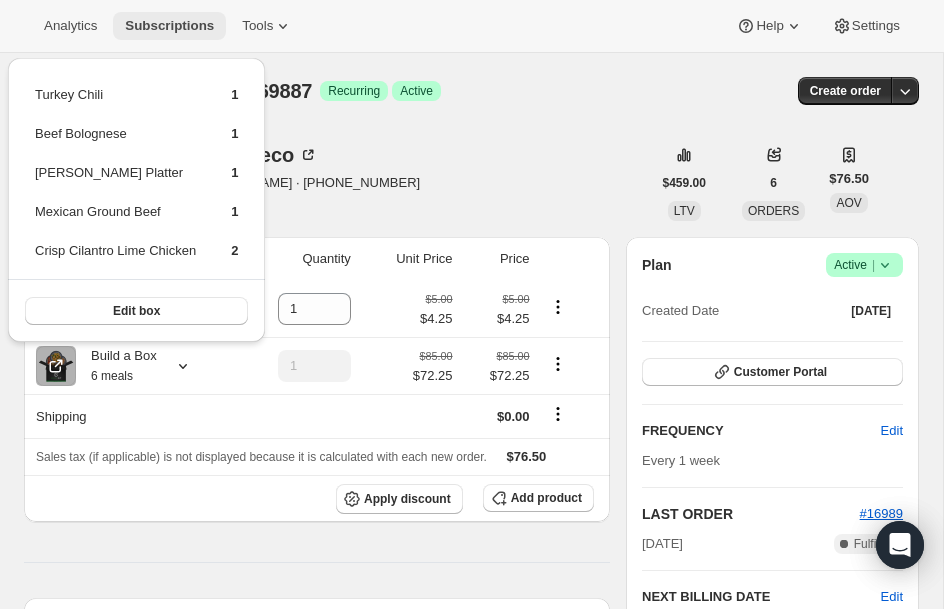 click on "Subscriptions" at bounding box center [169, 26] 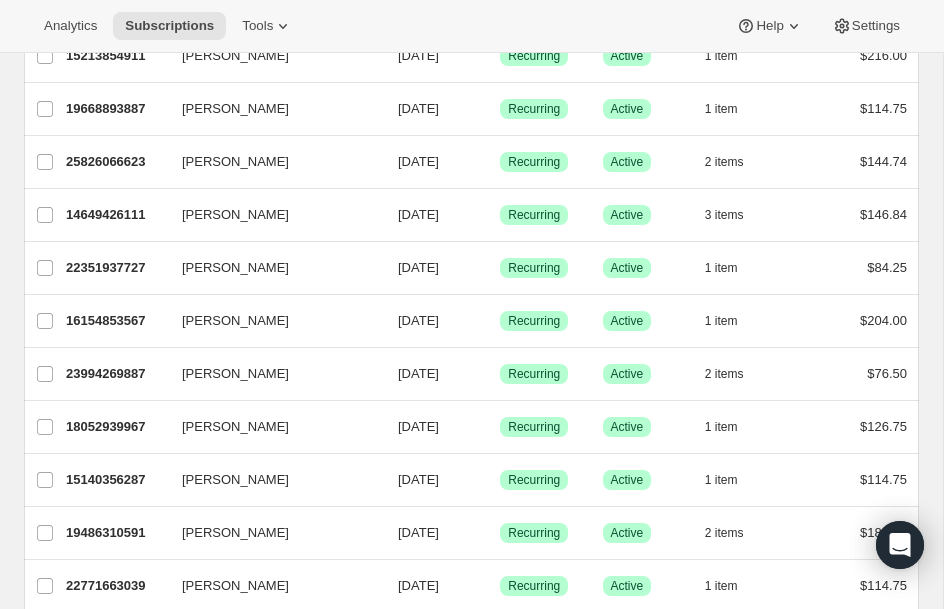 scroll, scrollTop: 600, scrollLeft: 0, axis: vertical 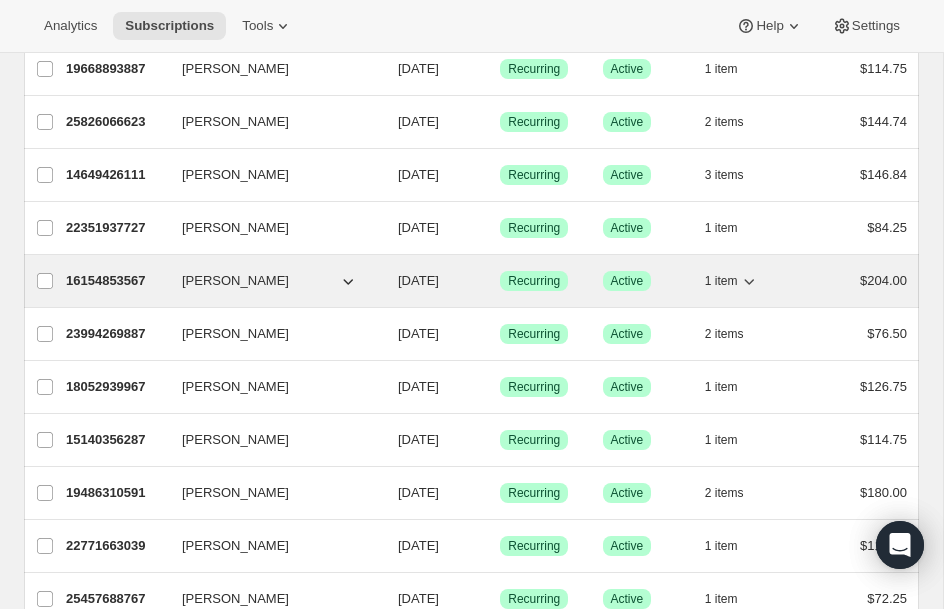 click on "16154853567 [PERSON_NAME] [DATE] Success Recurring Success Active 1   item $204.00" at bounding box center (486, 281) 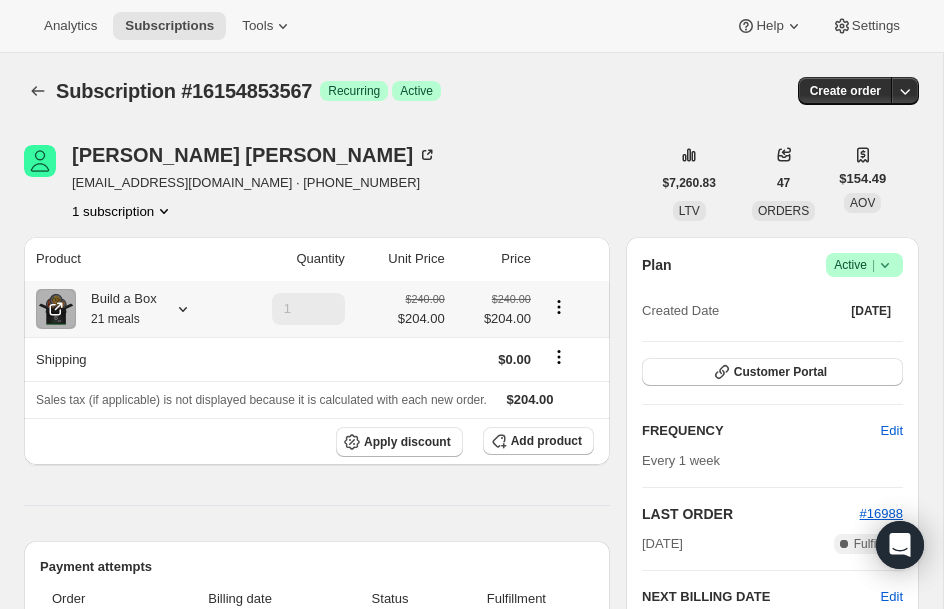 click on "21 meals" at bounding box center (115, 319) 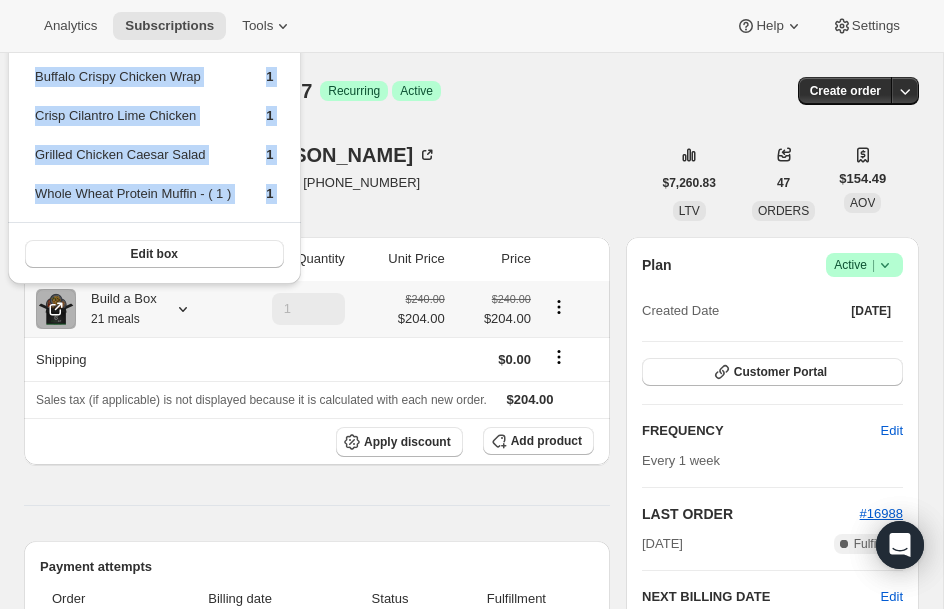 scroll, scrollTop: 0, scrollLeft: 0, axis: both 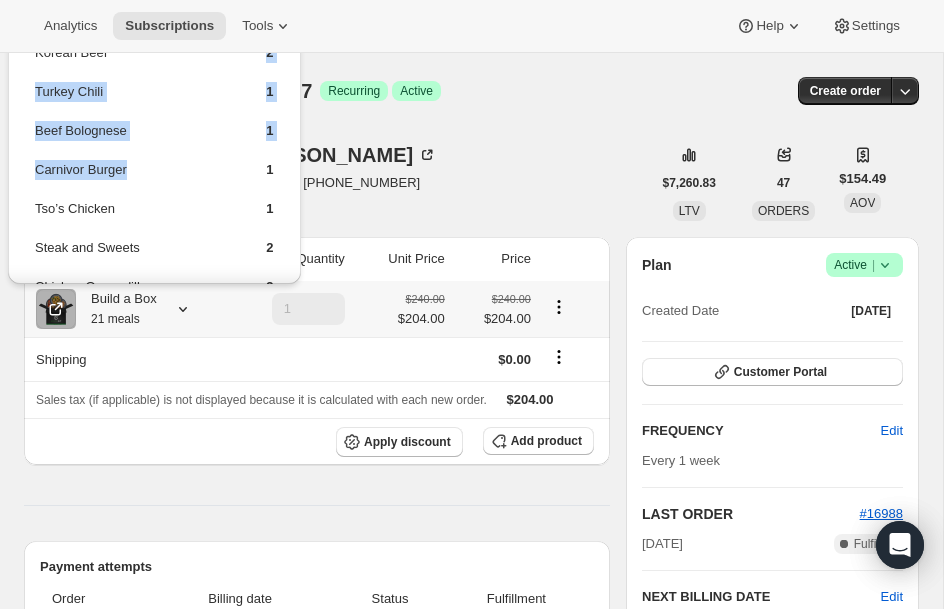 drag, startPoint x: 240, startPoint y: 180, endPoint x: 273, endPoint y: 65, distance: 119.64113 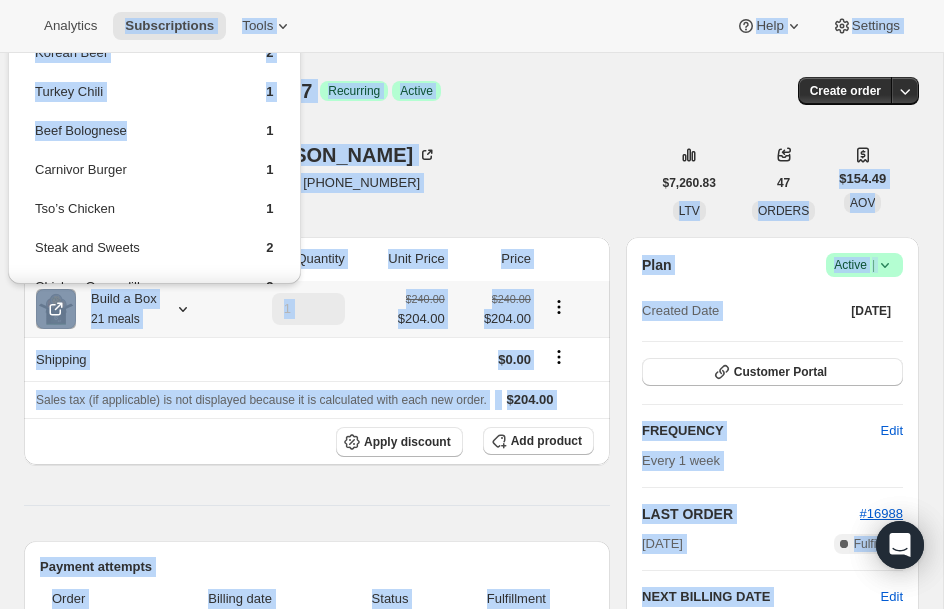 click on "Beef Bolognese" at bounding box center [133, 138] 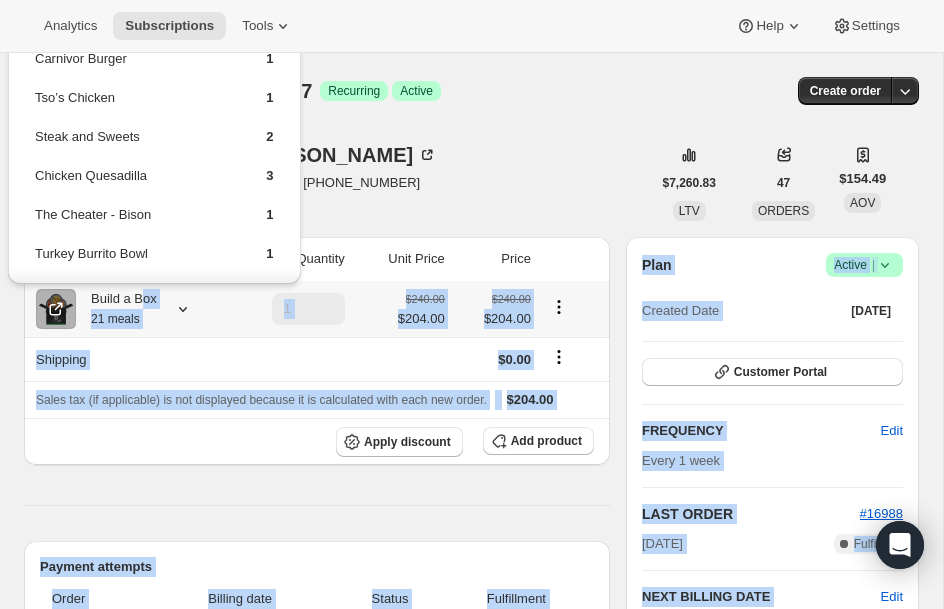 scroll, scrollTop: 272, scrollLeft: 0, axis: vertical 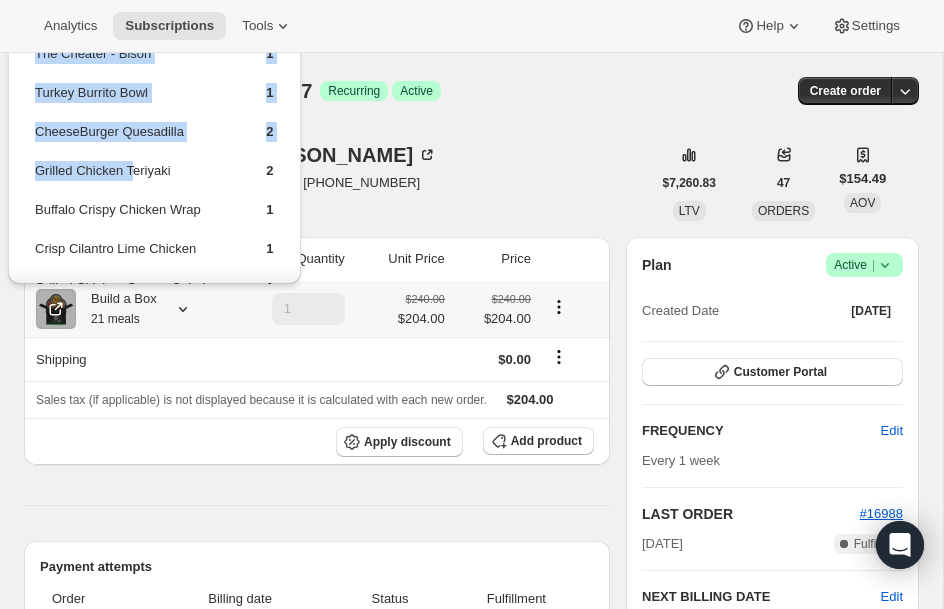 drag, startPoint x: 141, startPoint y: 147, endPoint x: 135, endPoint y: 159, distance: 13.416408 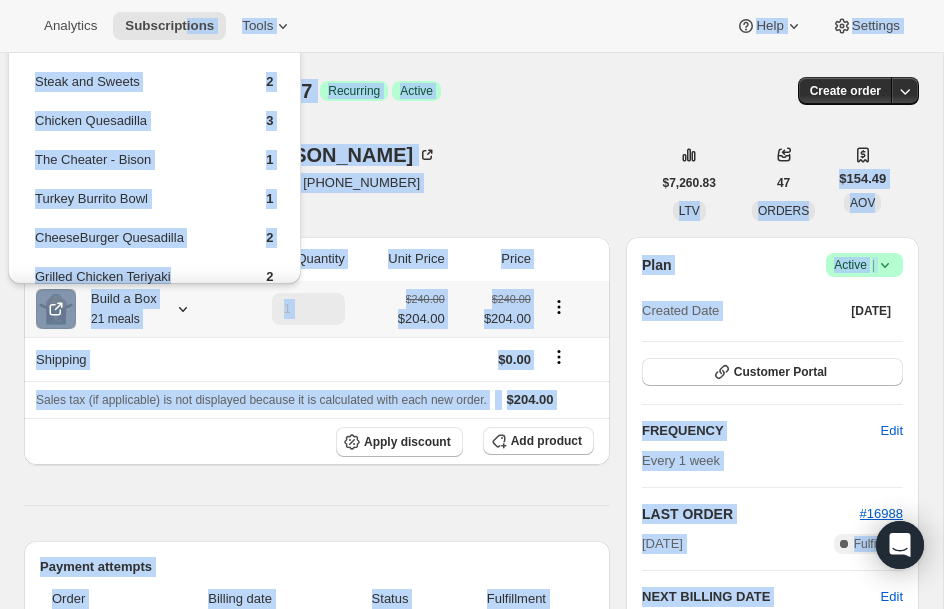 scroll, scrollTop: 165, scrollLeft: 0, axis: vertical 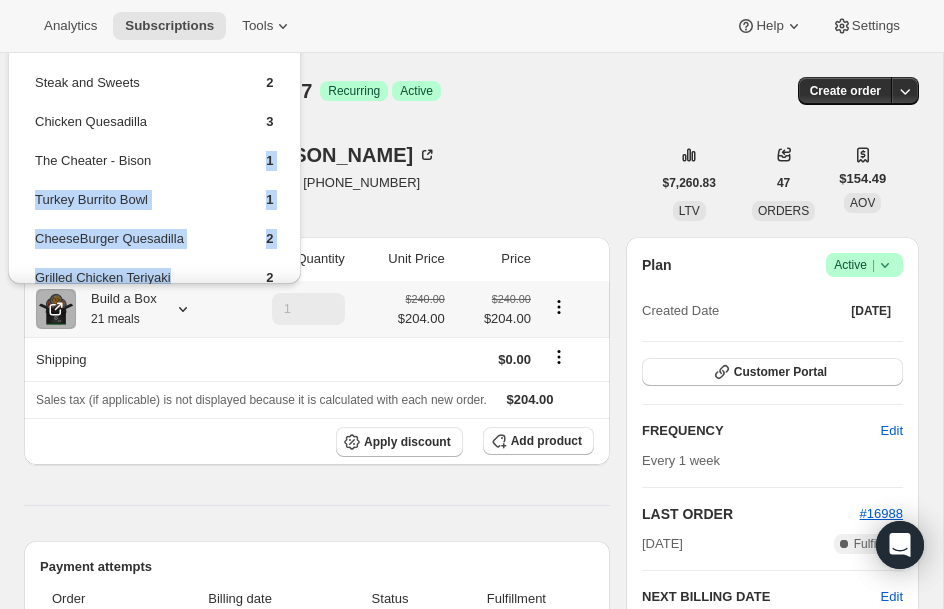 drag, startPoint x: 233, startPoint y: 187, endPoint x: 183, endPoint y: 153, distance: 60.464867 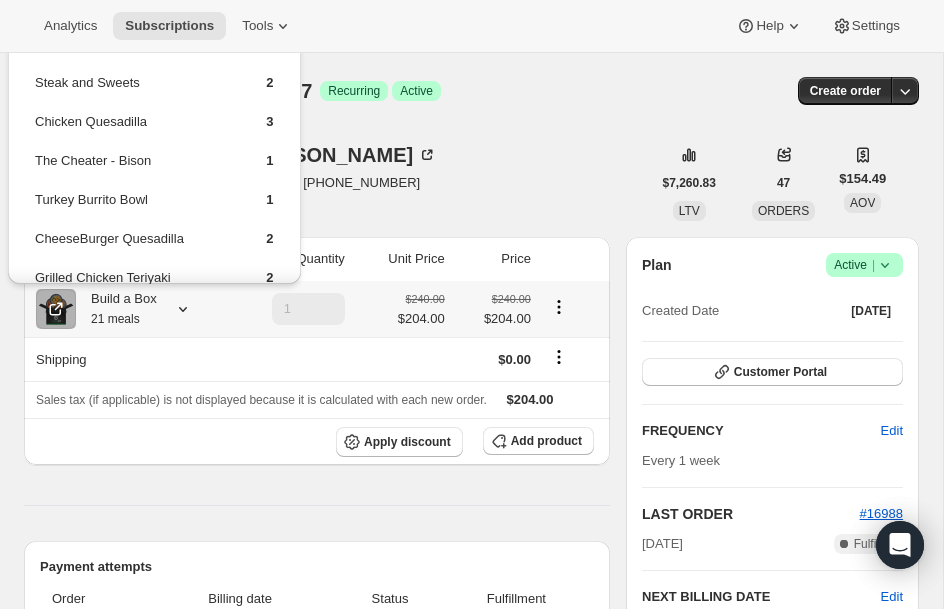 click on "Turkey Burrito Bowl" at bounding box center (133, 207) 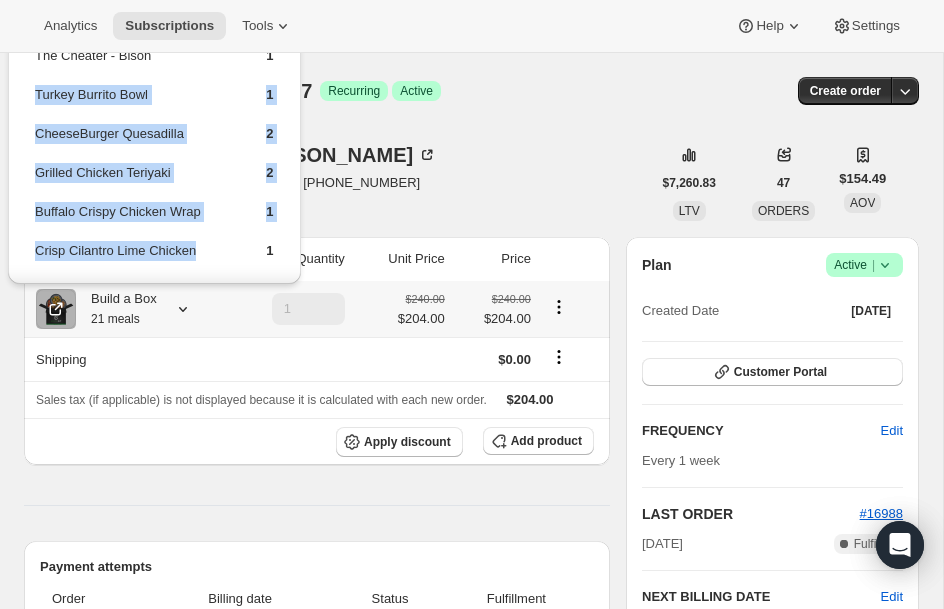 drag, startPoint x: 166, startPoint y: 189, endPoint x: 159, endPoint y: 276, distance: 87.28116 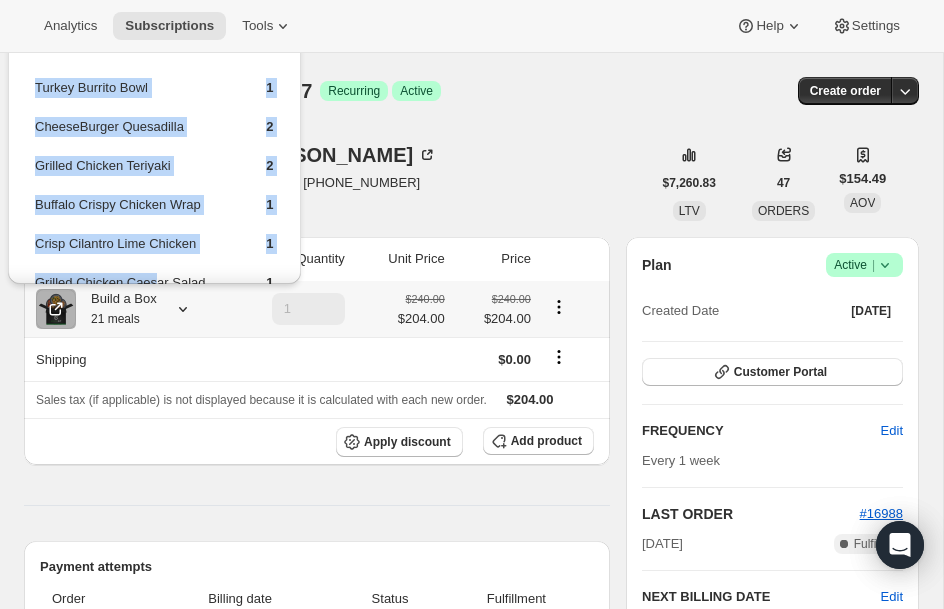 click on "Buffalo Crispy Chicken Wrap" at bounding box center [133, 212] 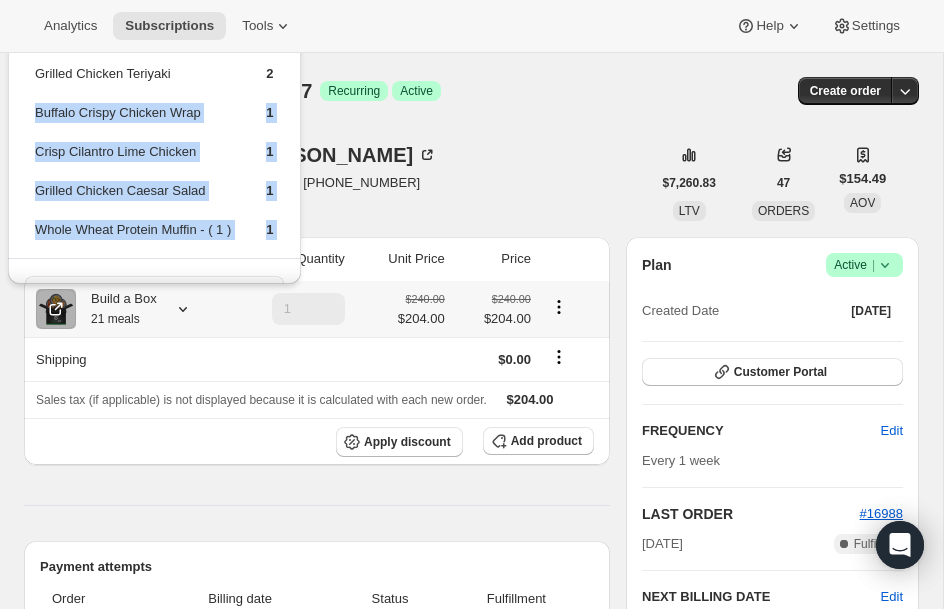 drag, startPoint x: 148, startPoint y: 194, endPoint x: 144, endPoint y: 273, distance: 79.101204 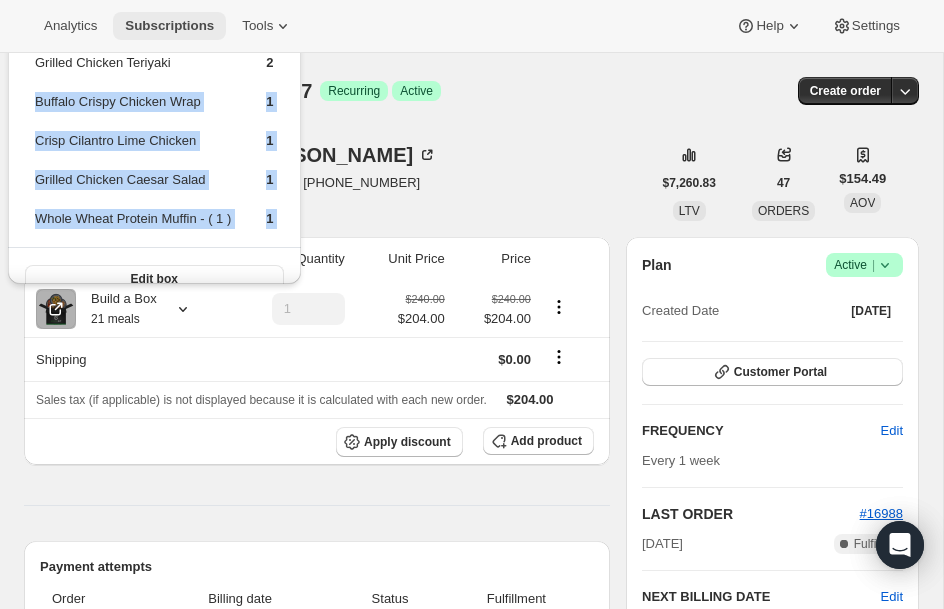 click on "Subscriptions" at bounding box center [169, 26] 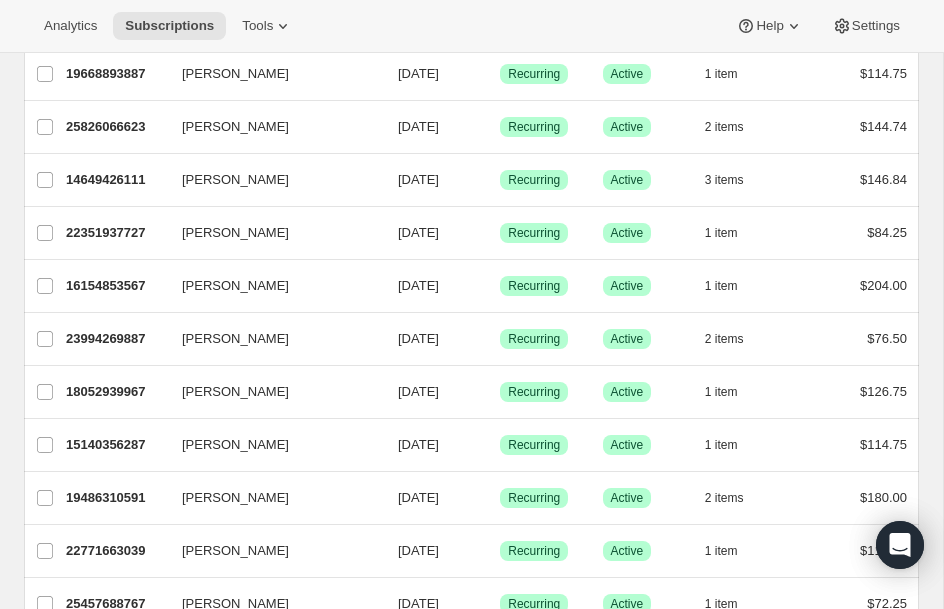 scroll, scrollTop: 600, scrollLeft: 0, axis: vertical 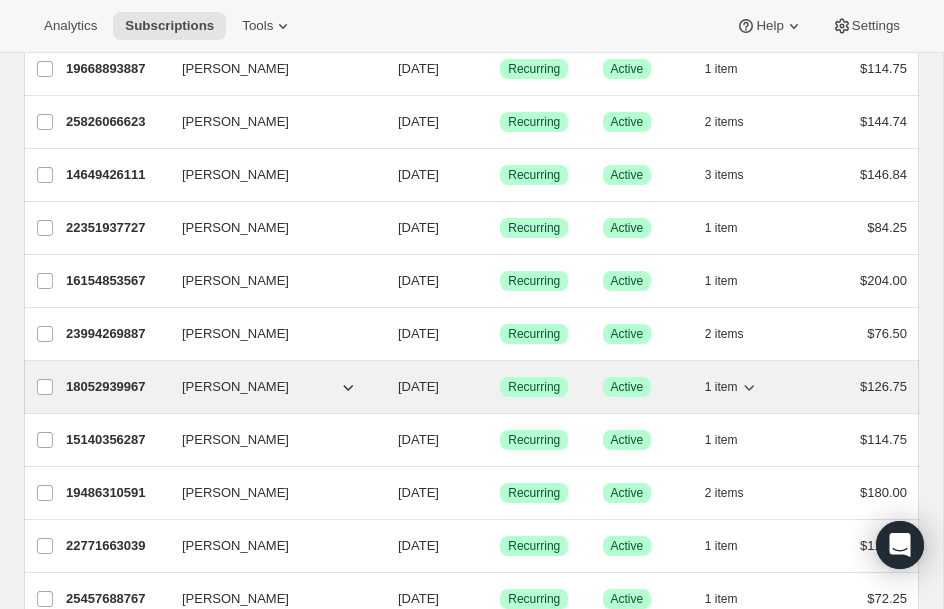 click on "18052939967" at bounding box center (116, 387) 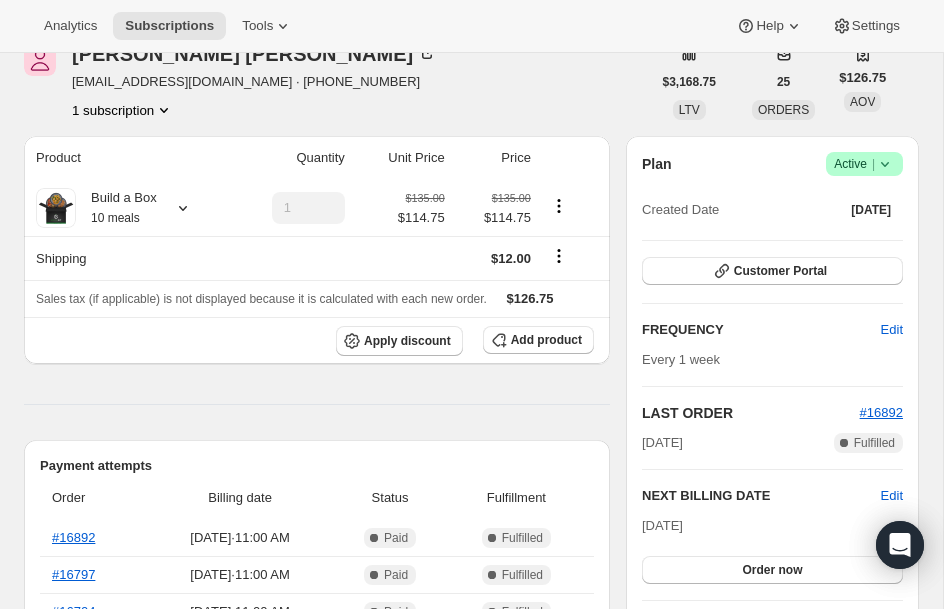 scroll, scrollTop: 40, scrollLeft: 0, axis: vertical 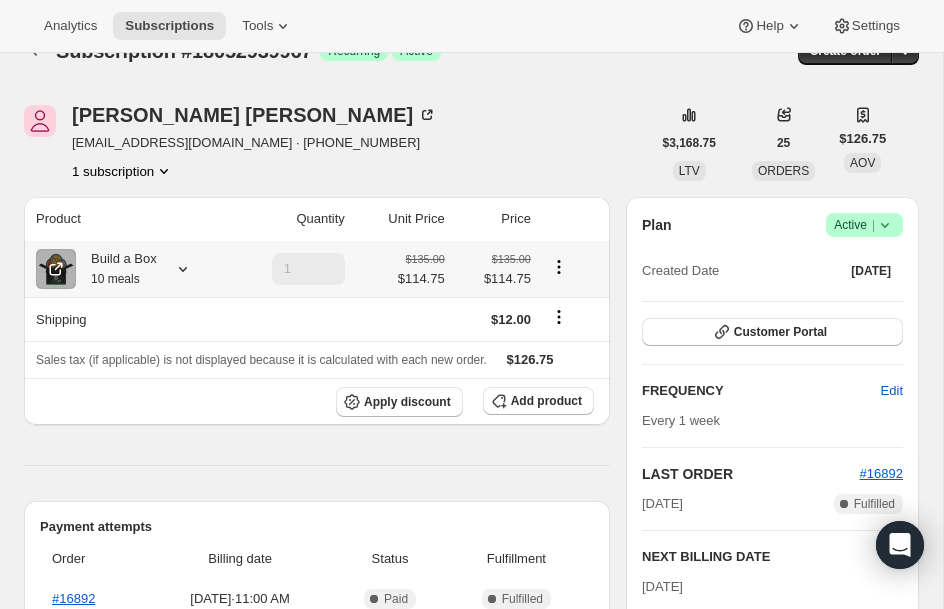 click on "Build a Box 10 meals" at bounding box center (116, 269) 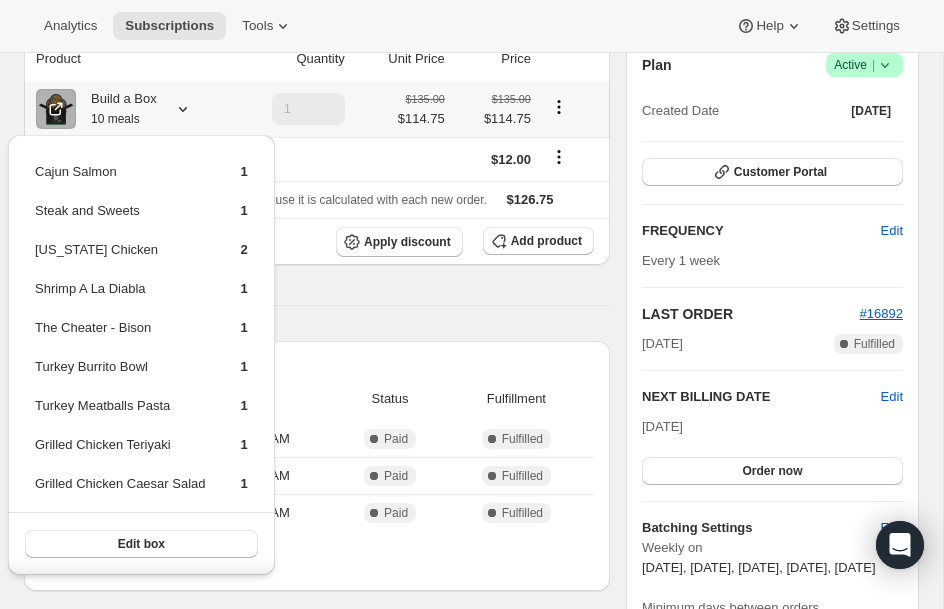 scroll, scrollTop: 240, scrollLeft: 0, axis: vertical 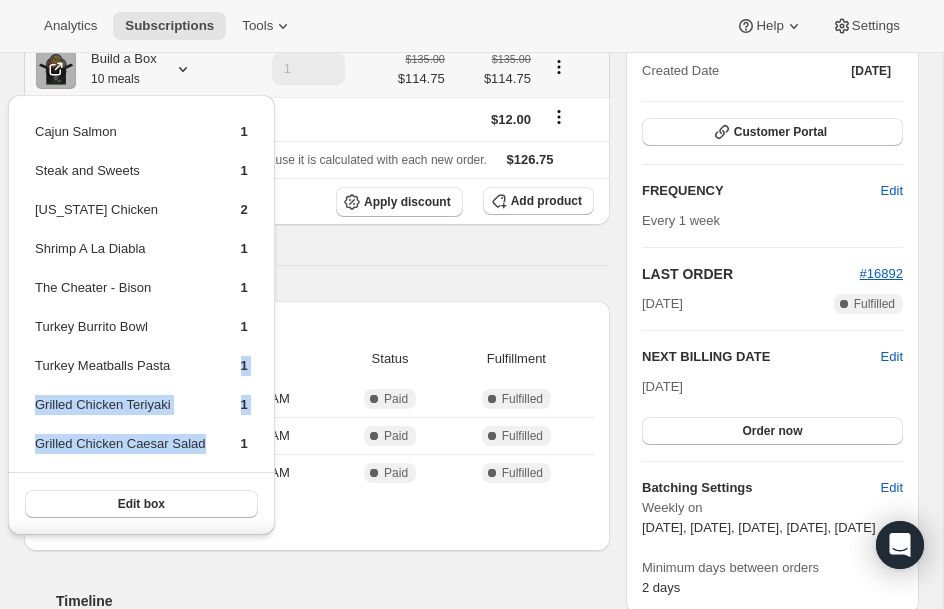 drag, startPoint x: 174, startPoint y: 373, endPoint x: 171, endPoint y: 459, distance: 86.05231 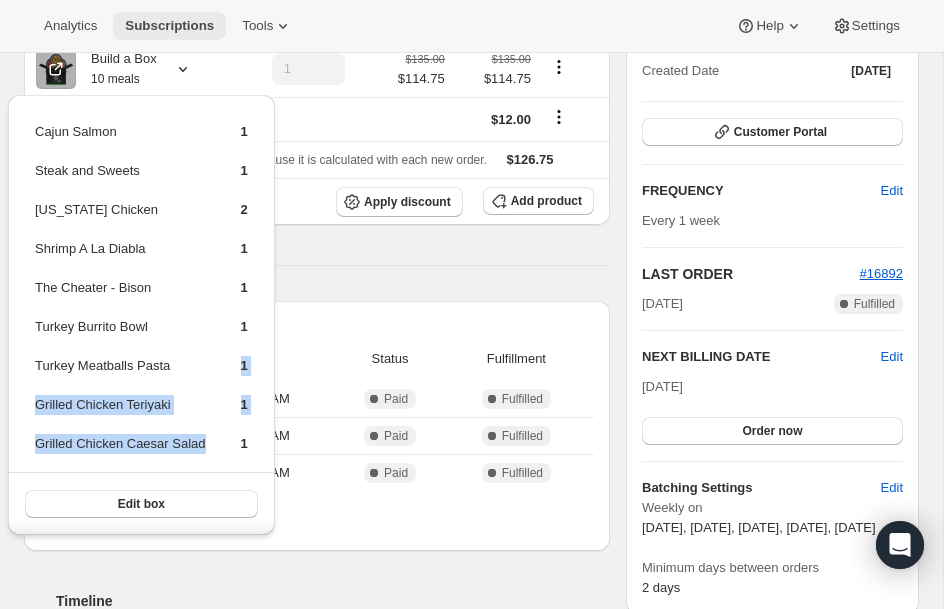 click on "Subscriptions" at bounding box center [169, 26] 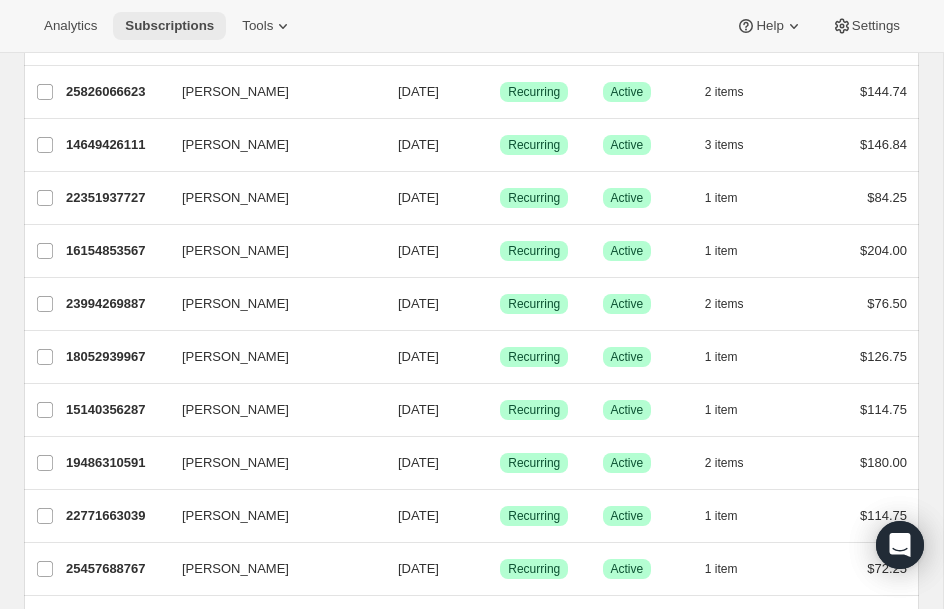 scroll, scrollTop: 632, scrollLeft: 0, axis: vertical 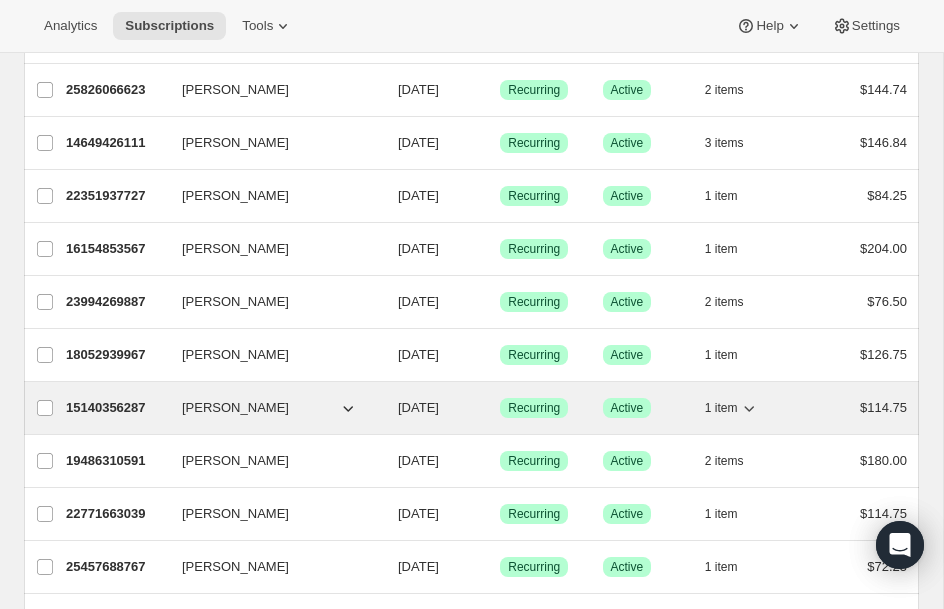 click on "15140356287 [PERSON_NAME] [DATE] Success Recurring Success Active 1   item $114.75" at bounding box center (486, 408) 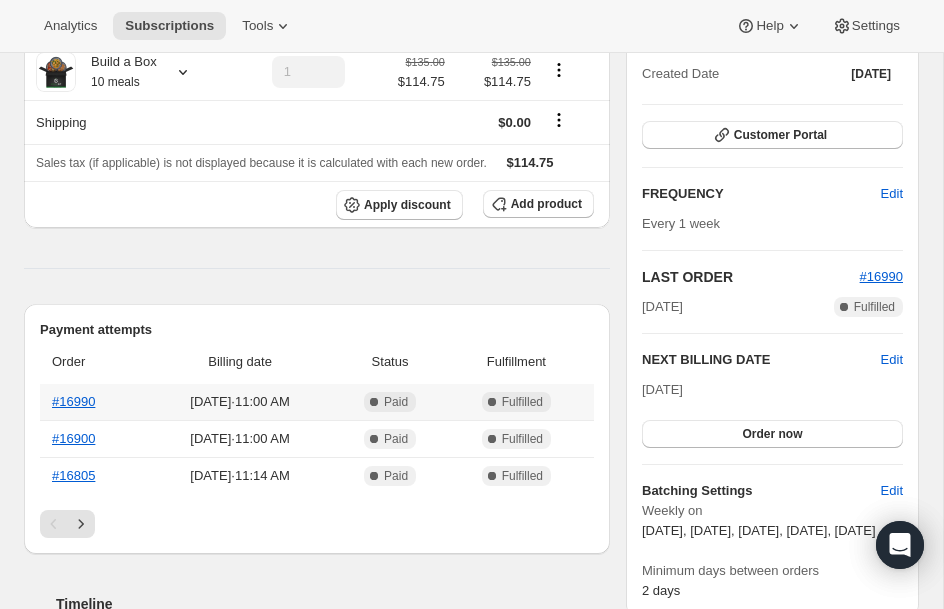 scroll, scrollTop: 240, scrollLeft: 0, axis: vertical 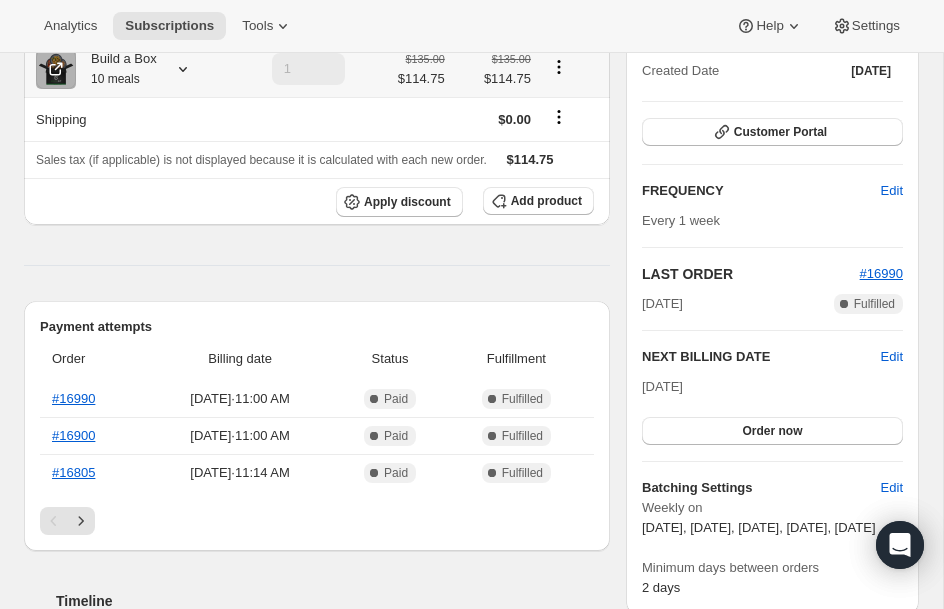 click on "10 meals" at bounding box center (115, 79) 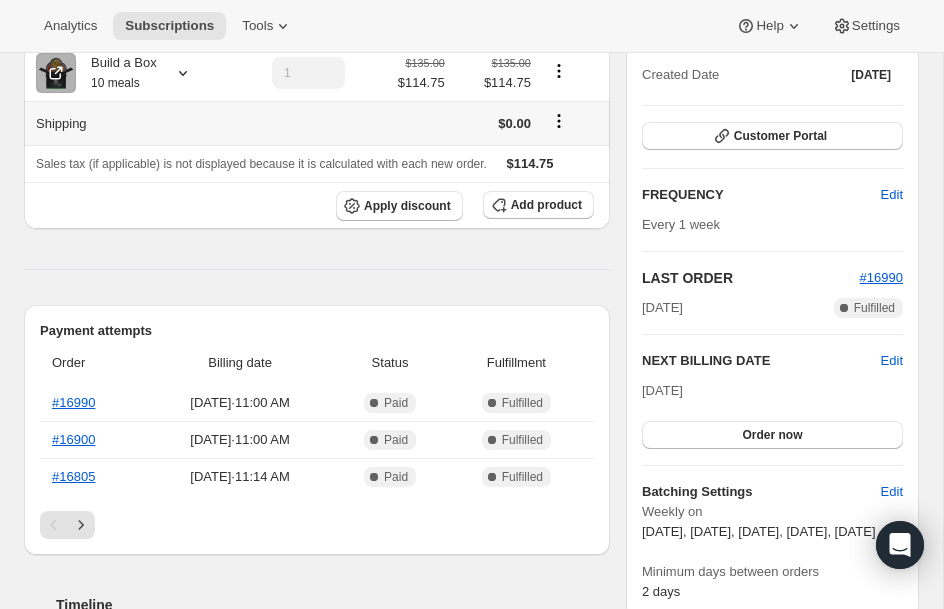 scroll, scrollTop: 200, scrollLeft: 0, axis: vertical 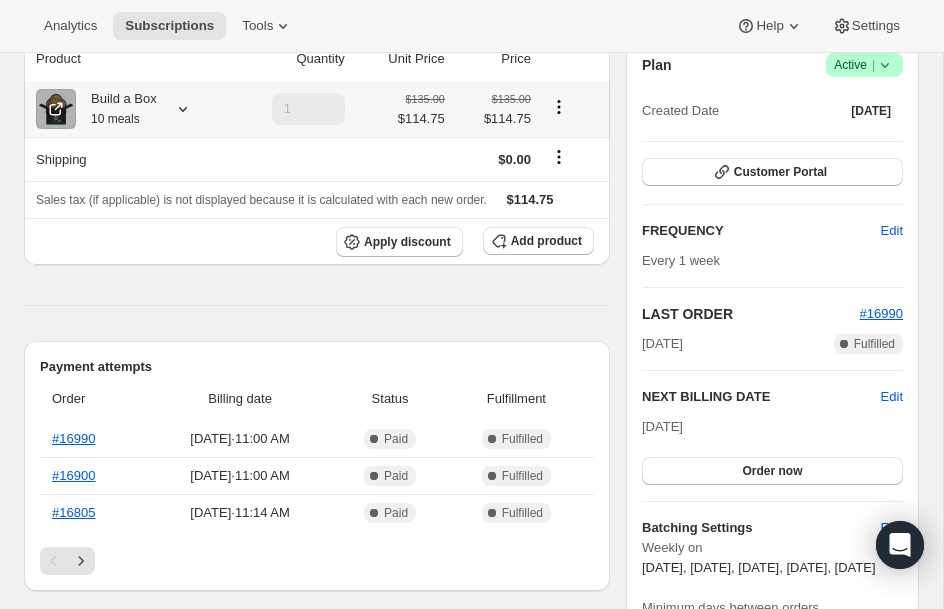 click on "10 meals" at bounding box center [115, 119] 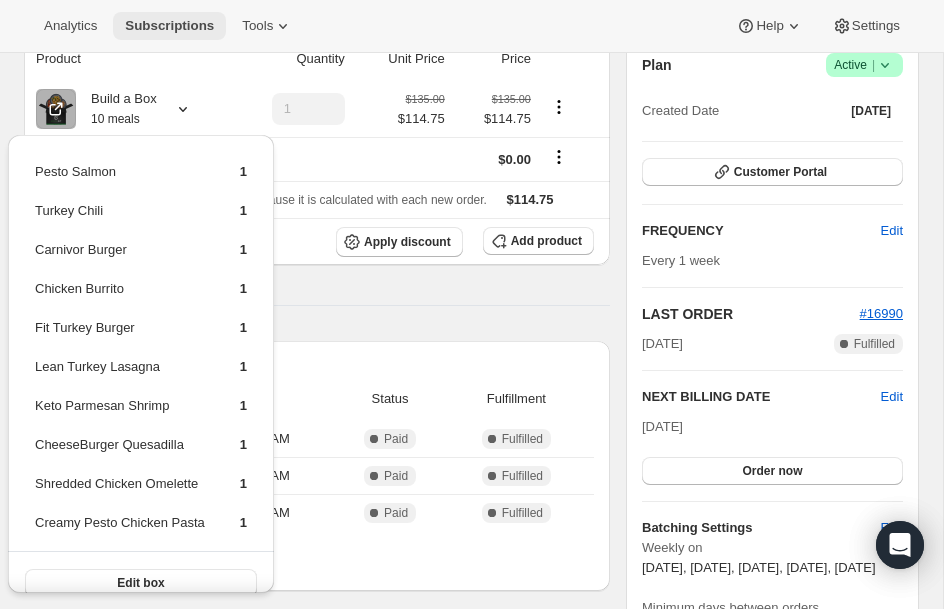 click on "Subscriptions" at bounding box center (169, 26) 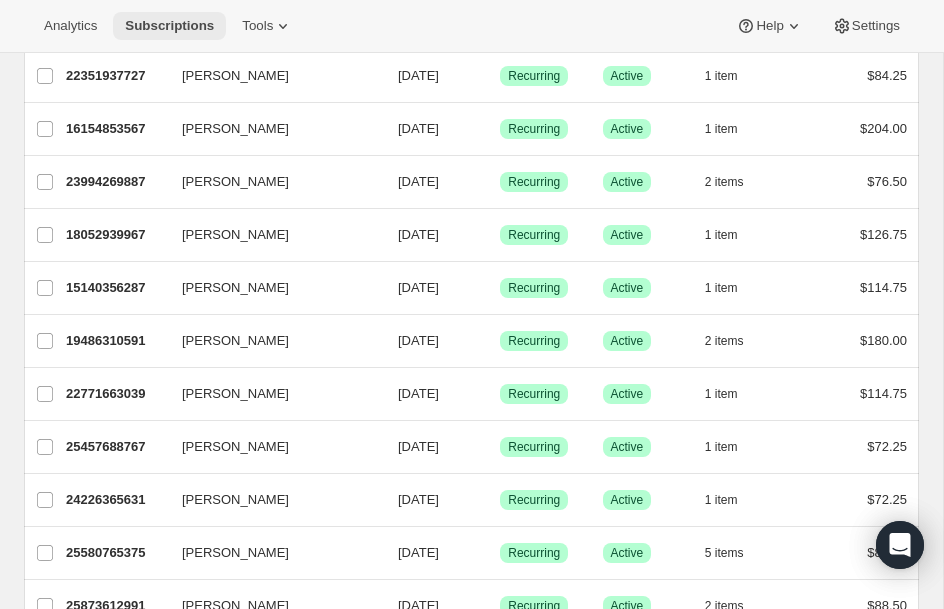 scroll, scrollTop: 792, scrollLeft: 0, axis: vertical 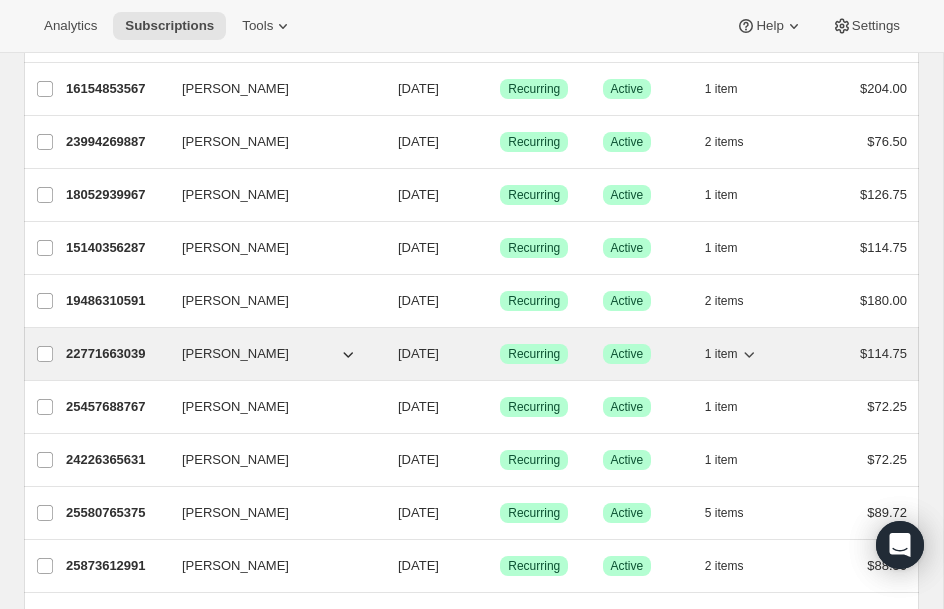 click on "22771663039" at bounding box center [116, 354] 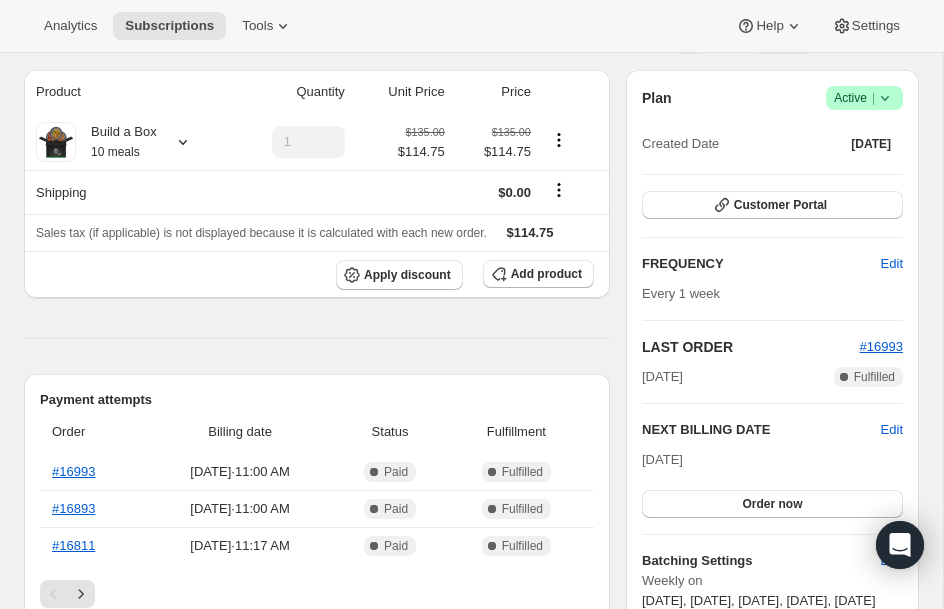 scroll, scrollTop: 160, scrollLeft: 0, axis: vertical 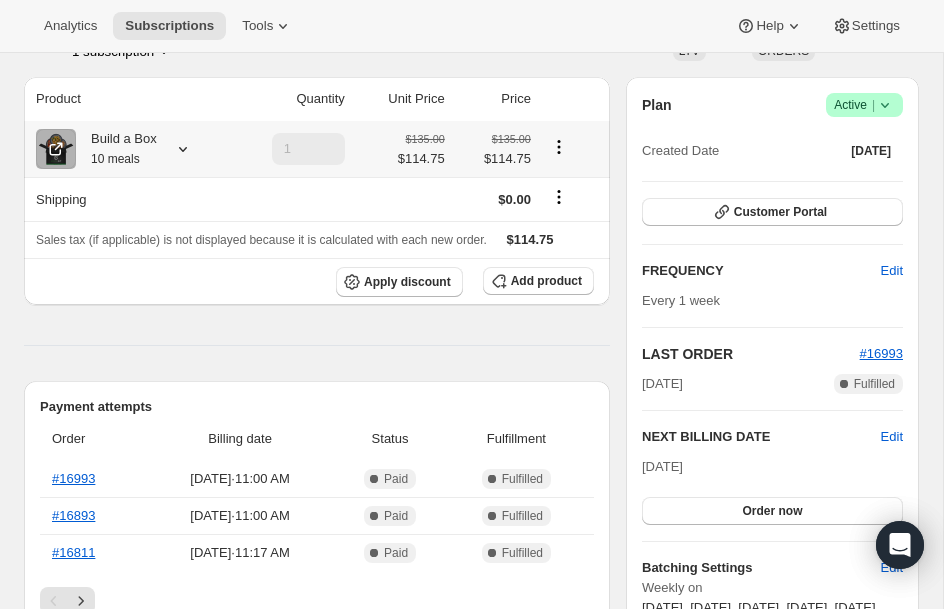 click on "Build a Box 10 meals" at bounding box center [116, 149] 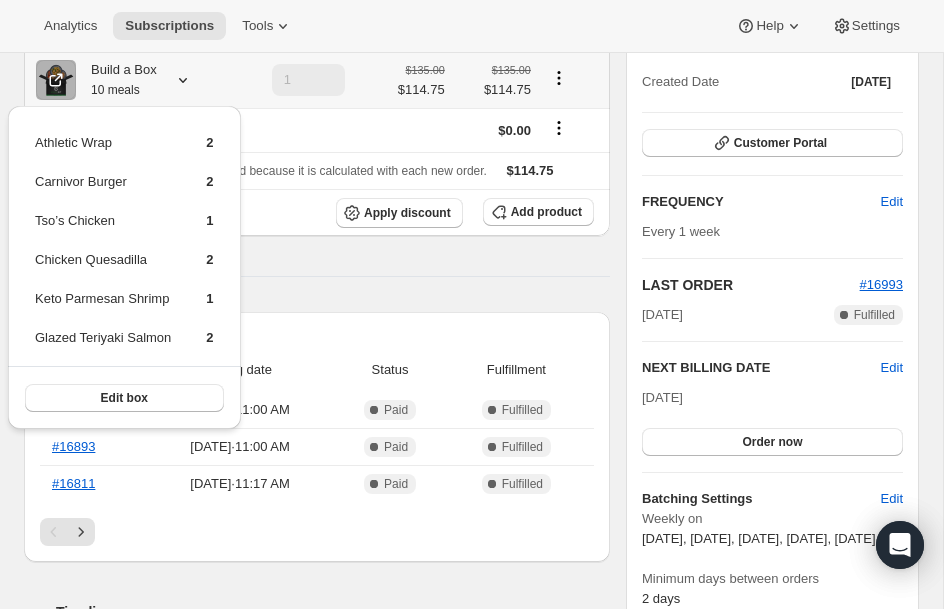 scroll, scrollTop: 240, scrollLeft: 0, axis: vertical 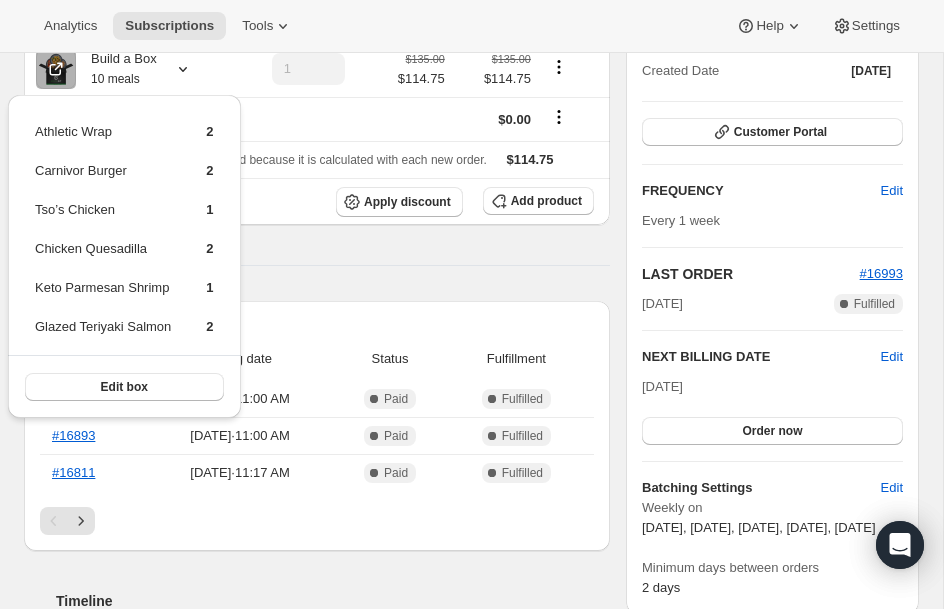 click on "Analytics Subscriptions Tools Help Settings" at bounding box center (472, 26) 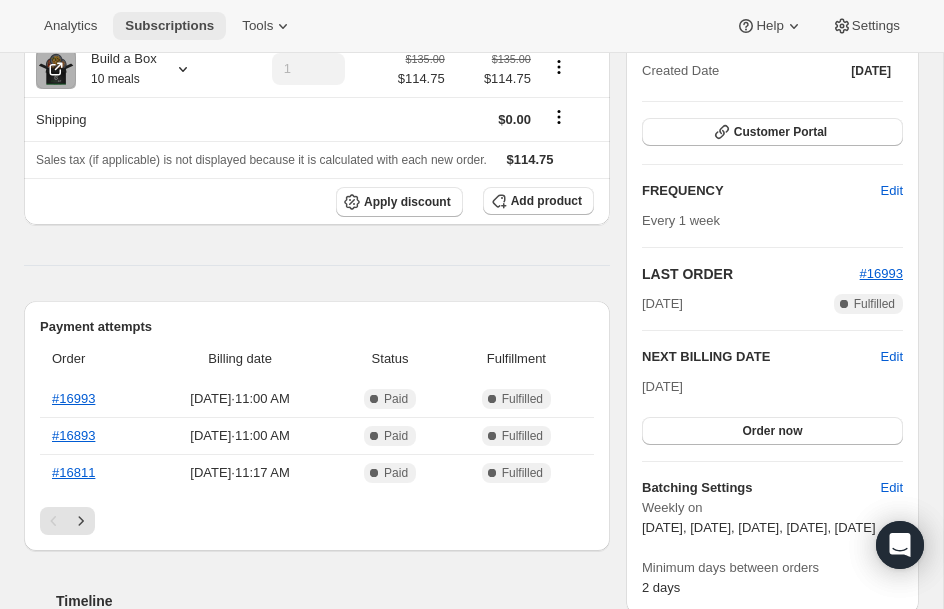click on "Subscriptions" at bounding box center (169, 26) 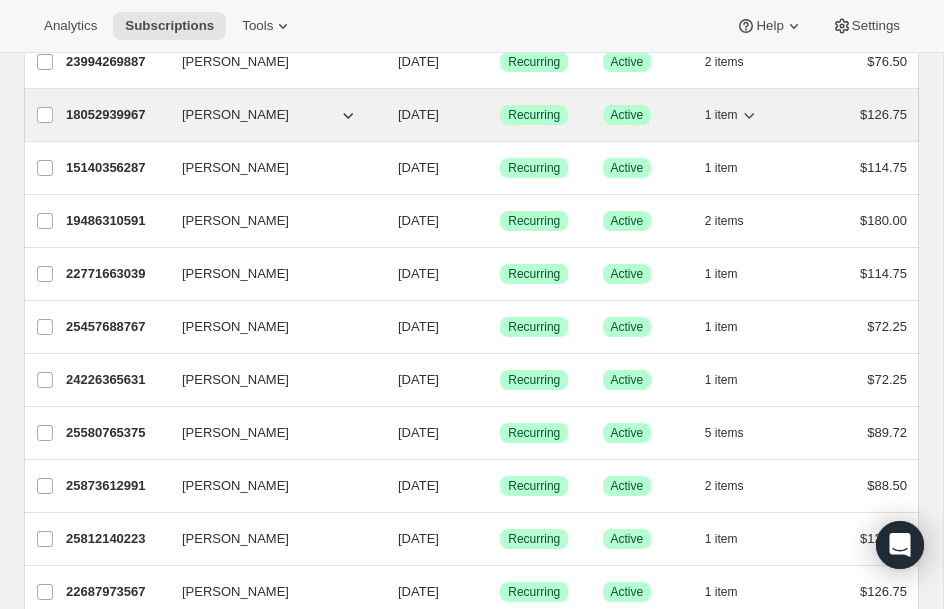 scroll, scrollTop: 912, scrollLeft: 0, axis: vertical 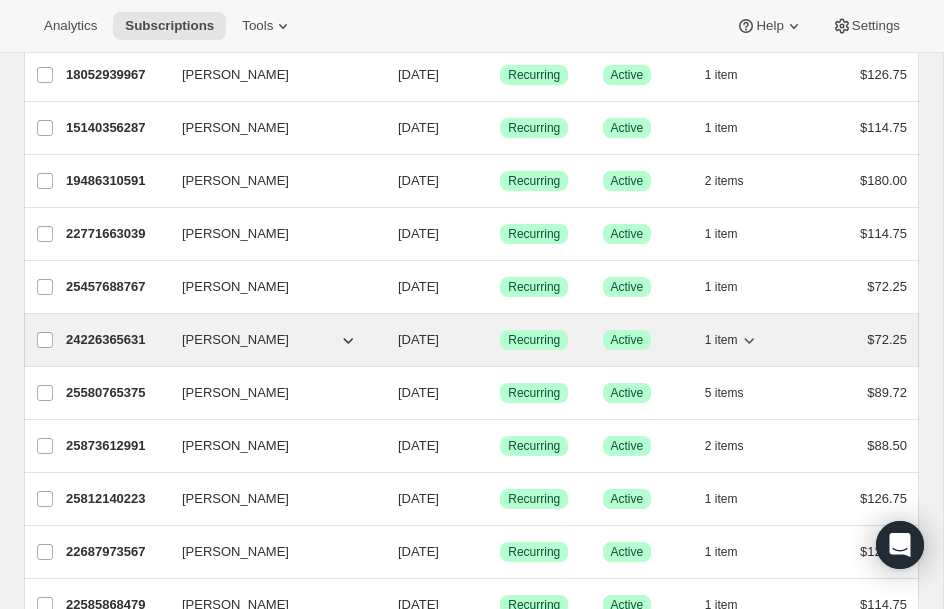 click on "24226365631" at bounding box center [116, 340] 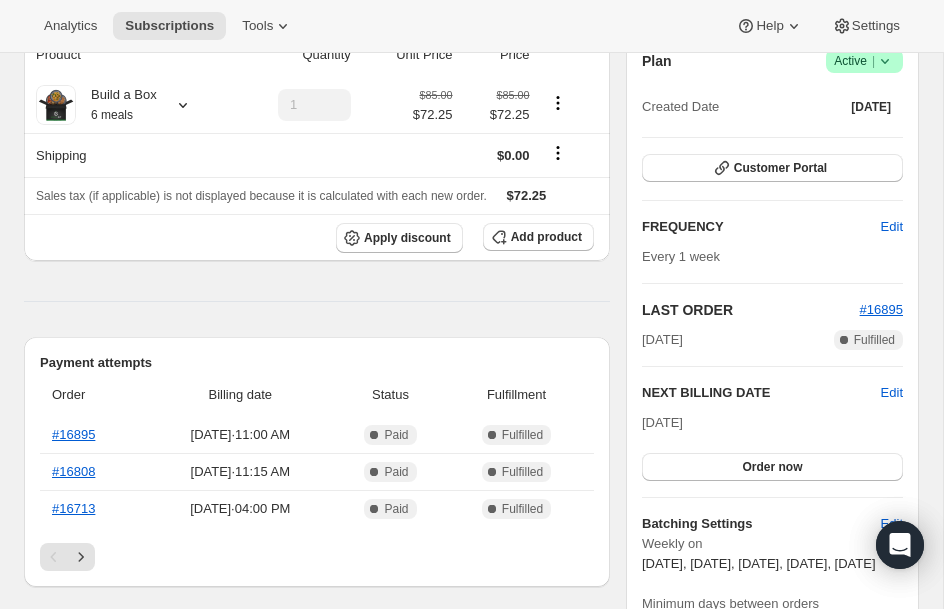 scroll, scrollTop: 160, scrollLeft: 0, axis: vertical 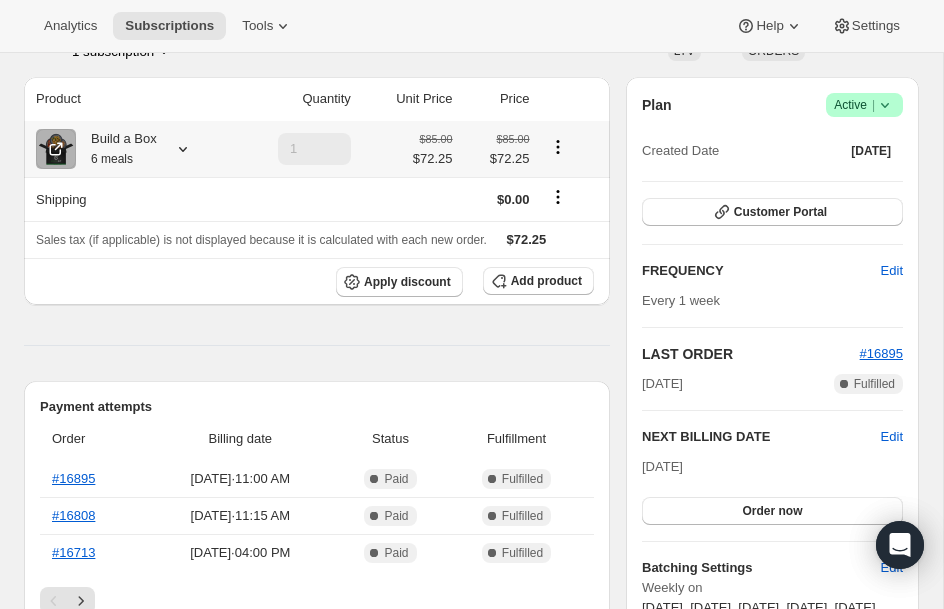 click on "Build a Box 6 meals" at bounding box center (116, 149) 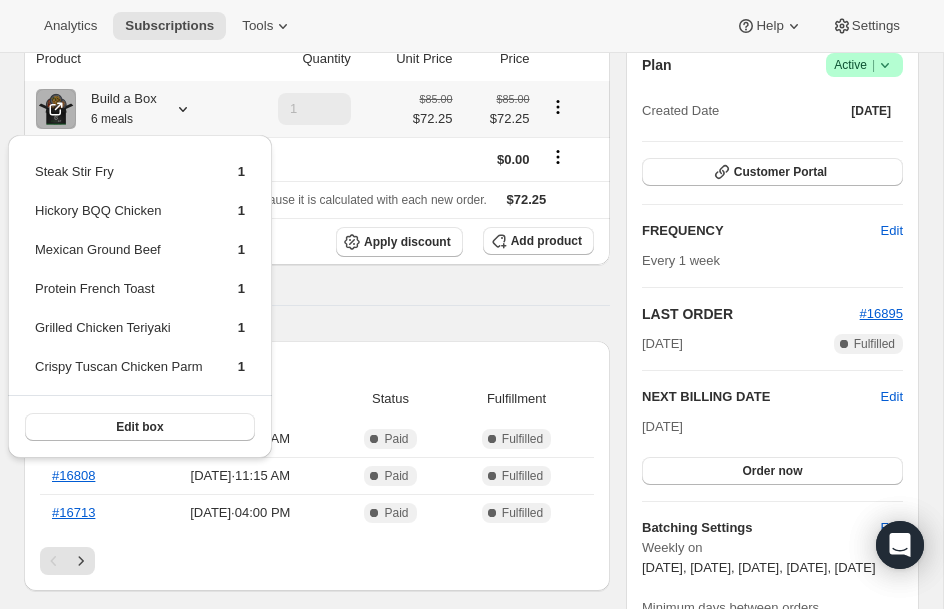 scroll, scrollTop: 240, scrollLeft: 0, axis: vertical 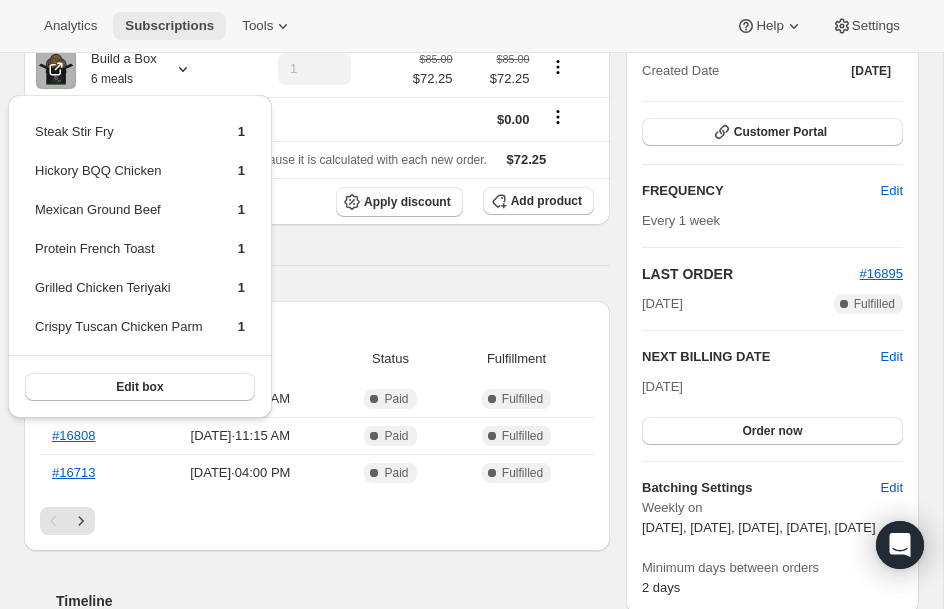 click on "Subscriptions" at bounding box center [169, 26] 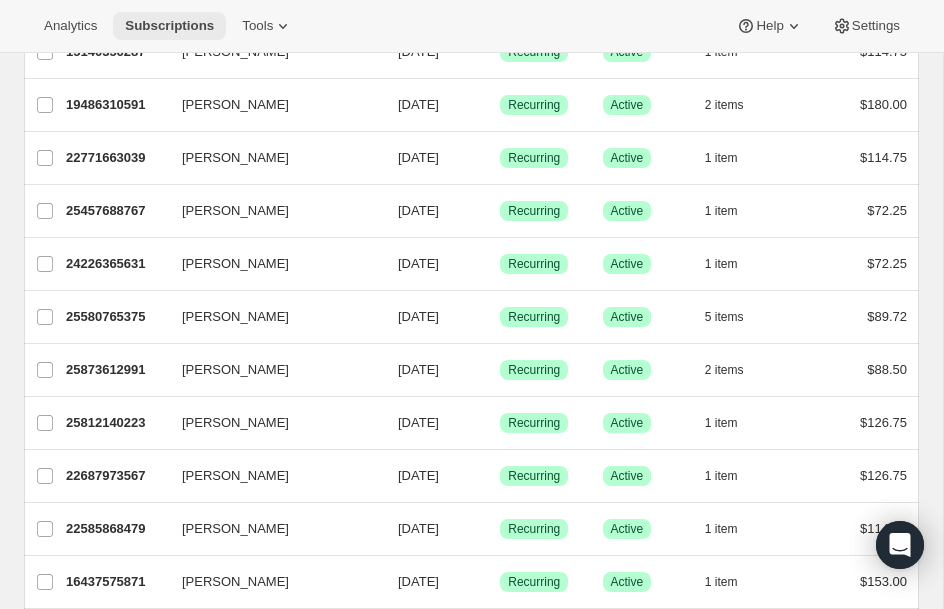 scroll, scrollTop: 1032, scrollLeft: 0, axis: vertical 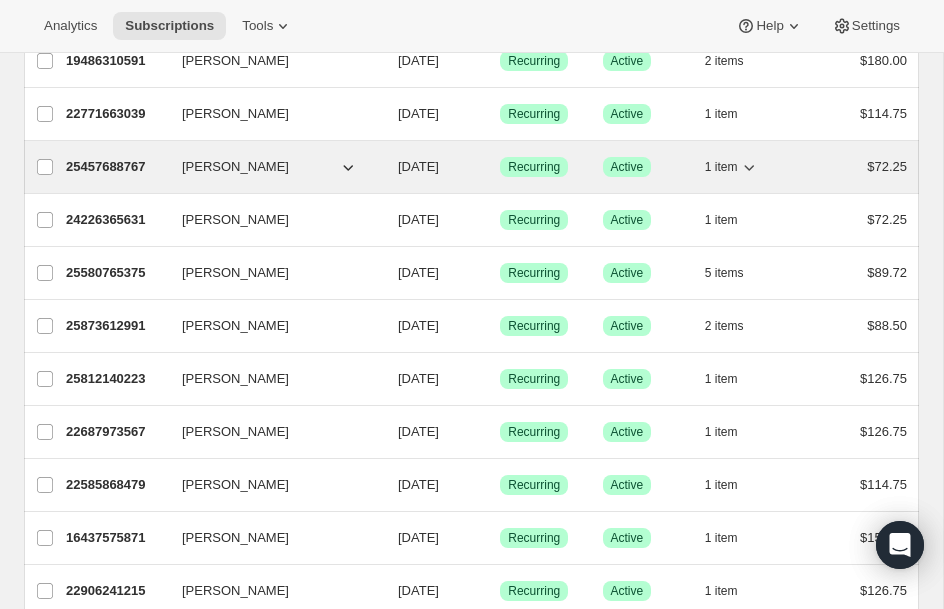 click on "25457688767" at bounding box center (116, 167) 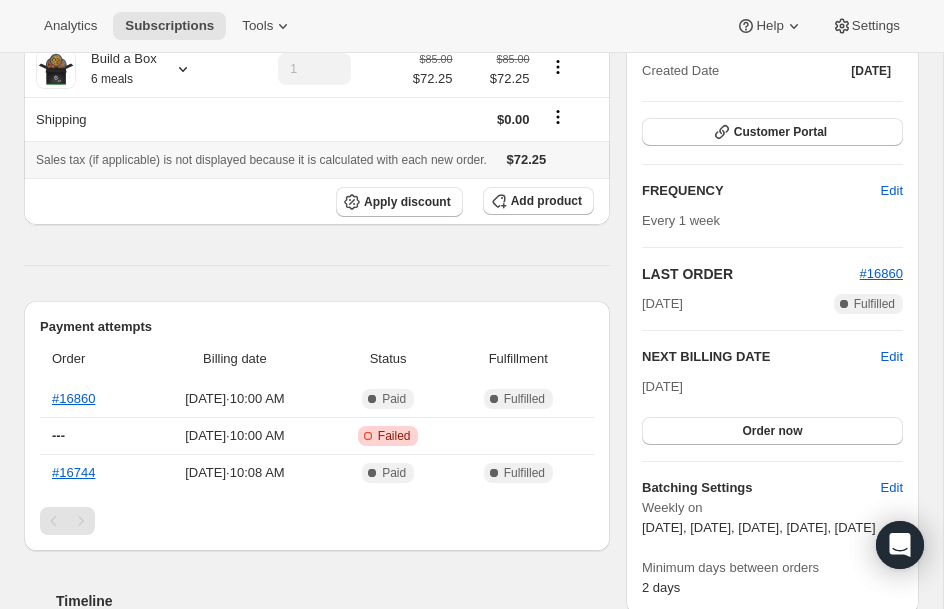 scroll, scrollTop: 200, scrollLeft: 0, axis: vertical 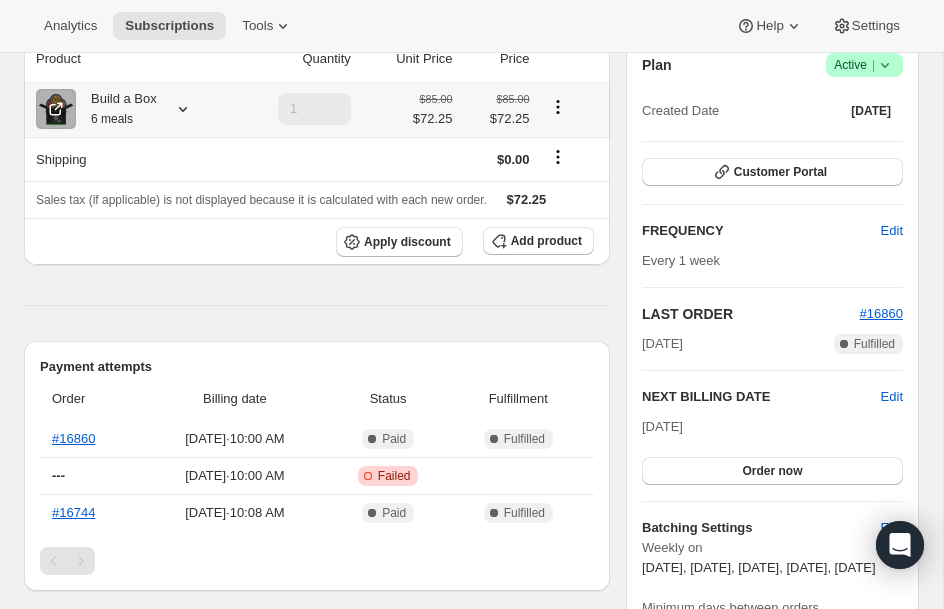 click on "Build a Box 6 meals" at bounding box center (116, 109) 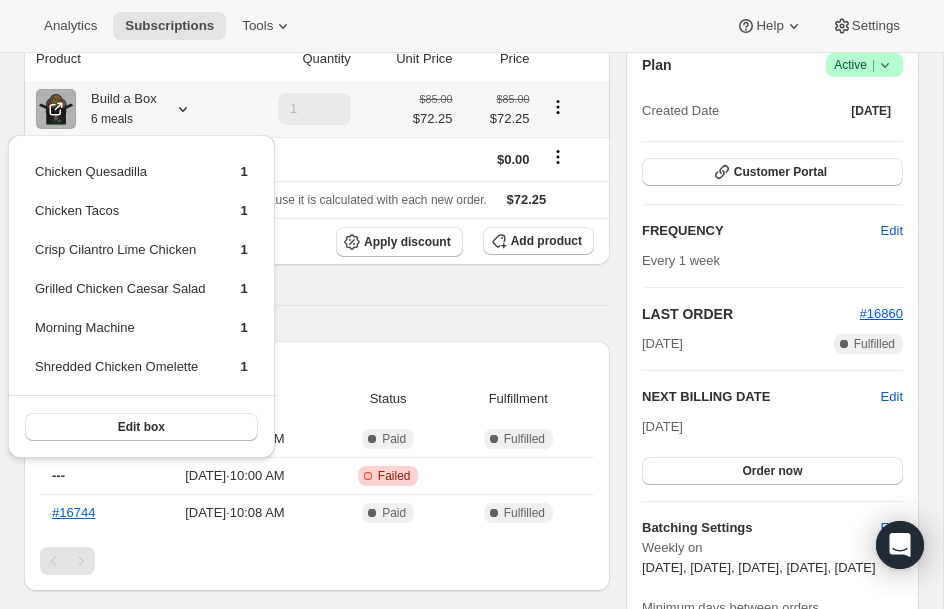 scroll, scrollTop: 240, scrollLeft: 0, axis: vertical 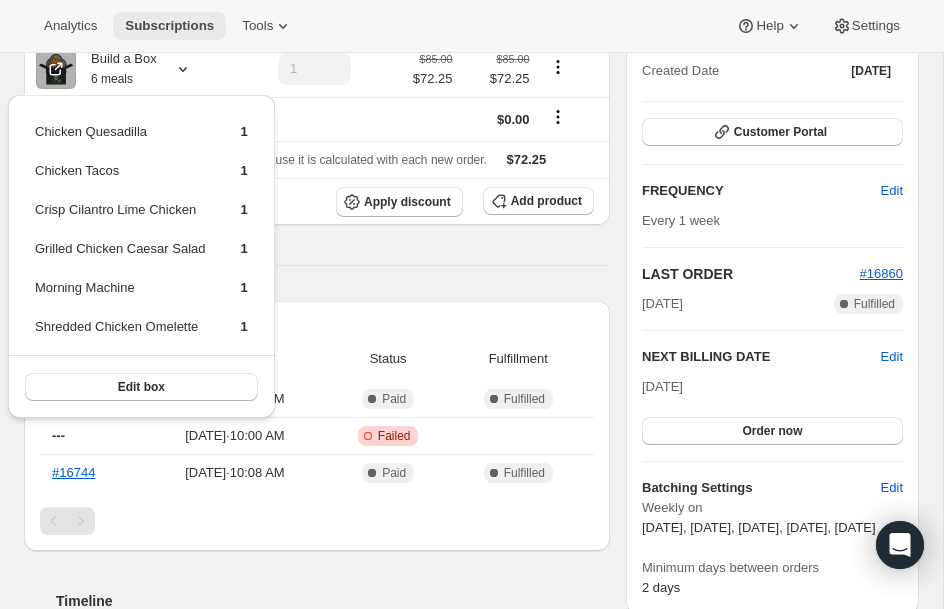 click on "Subscriptions" at bounding box center (169, 26) 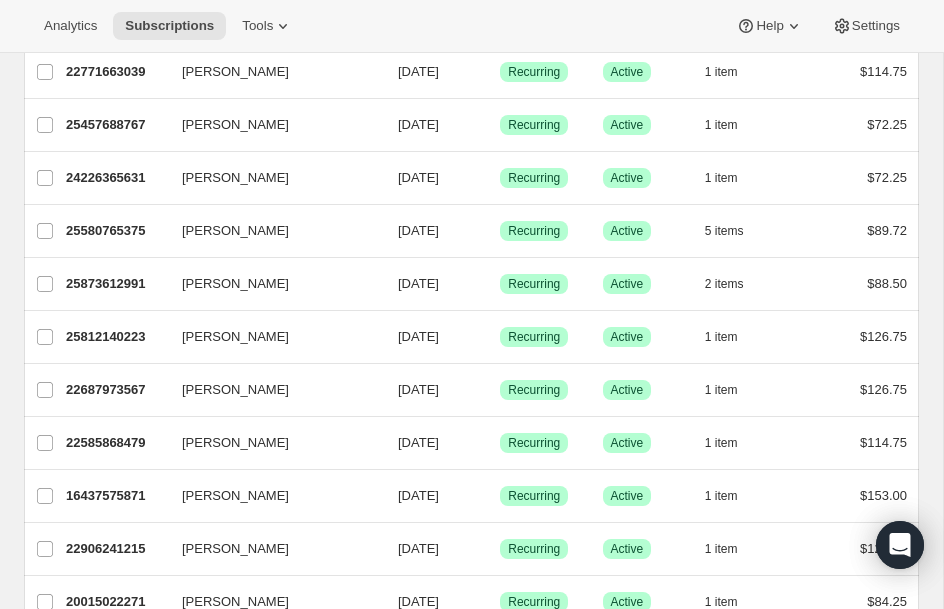scroll, scrollTop: 1080, scrollLeft: 0, axis: vertical 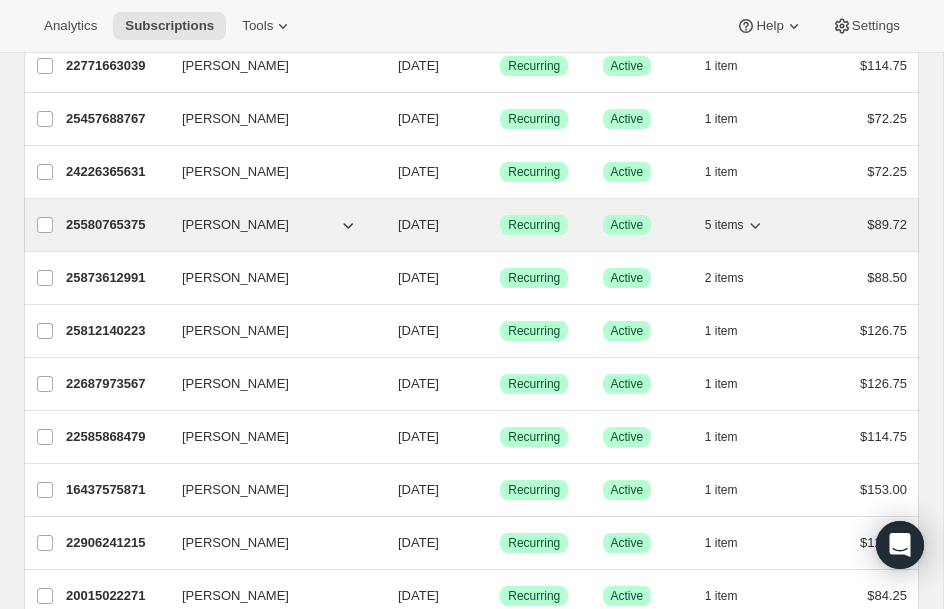 click on "25580765375" at bounding box center (116, 225) 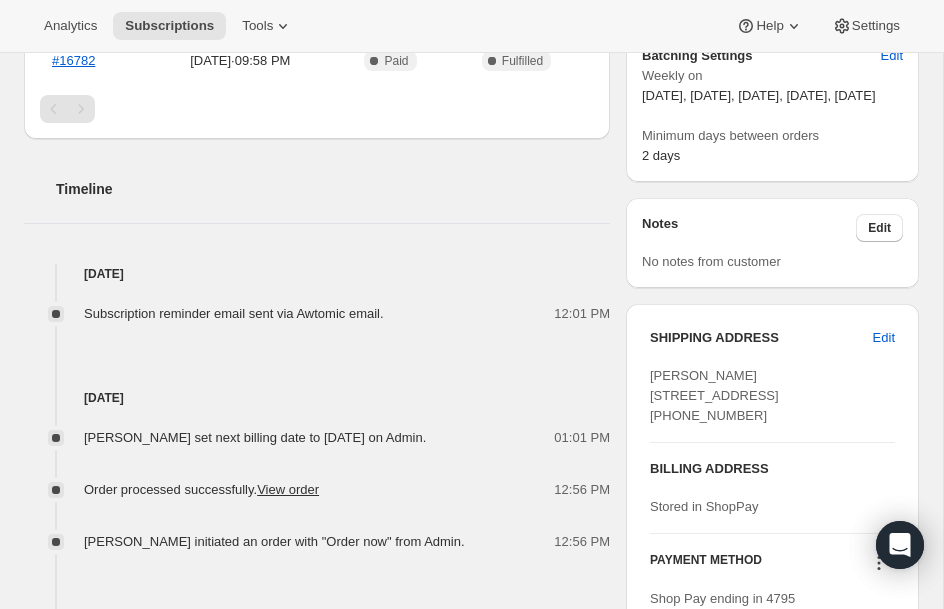scroll, scrollTop: 680, scrollLeft: 0, axis: vertical 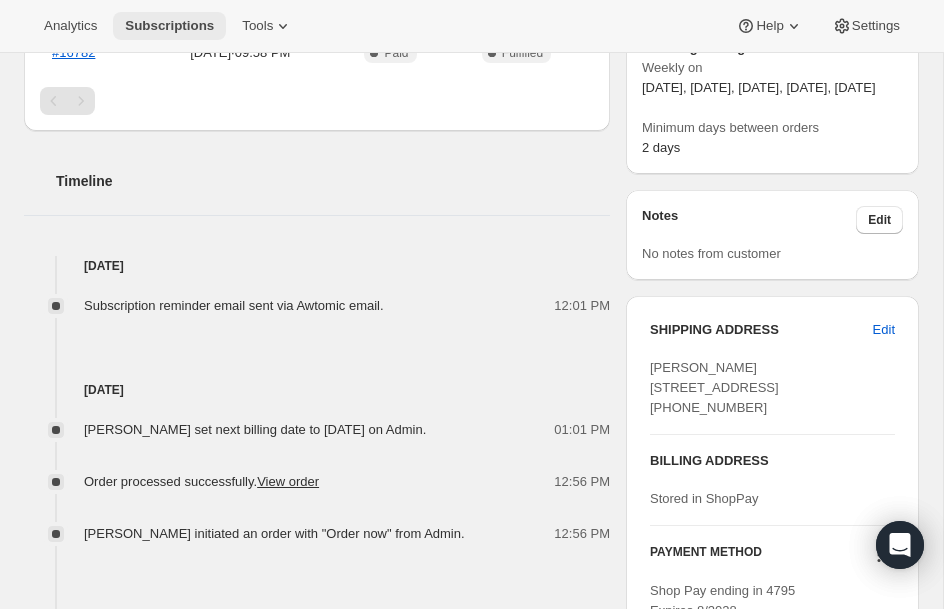 click on "Subscriptions" at bounding box center [169, 26] 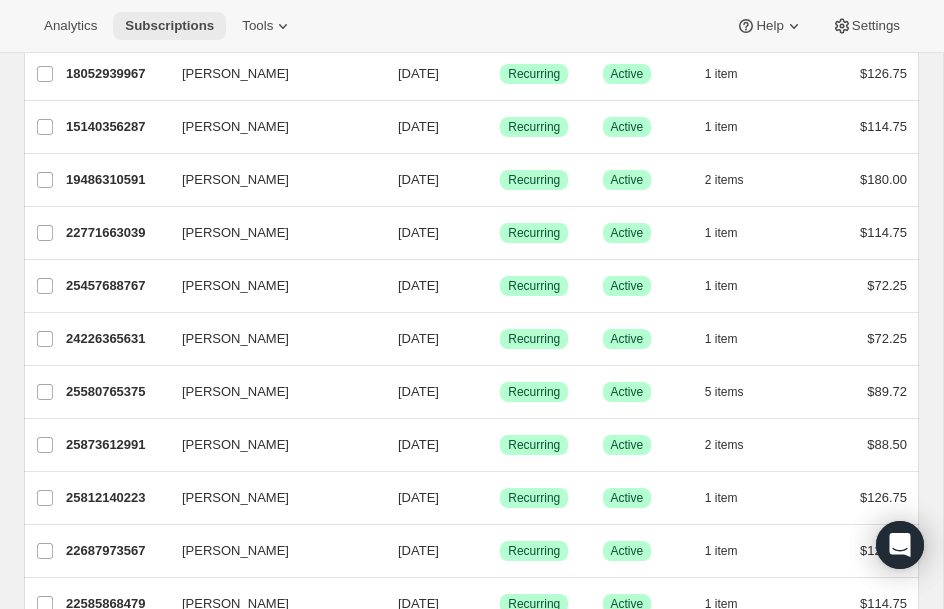 scroll, scrollTop: 952, scrollLeft: 0, axis: vertical 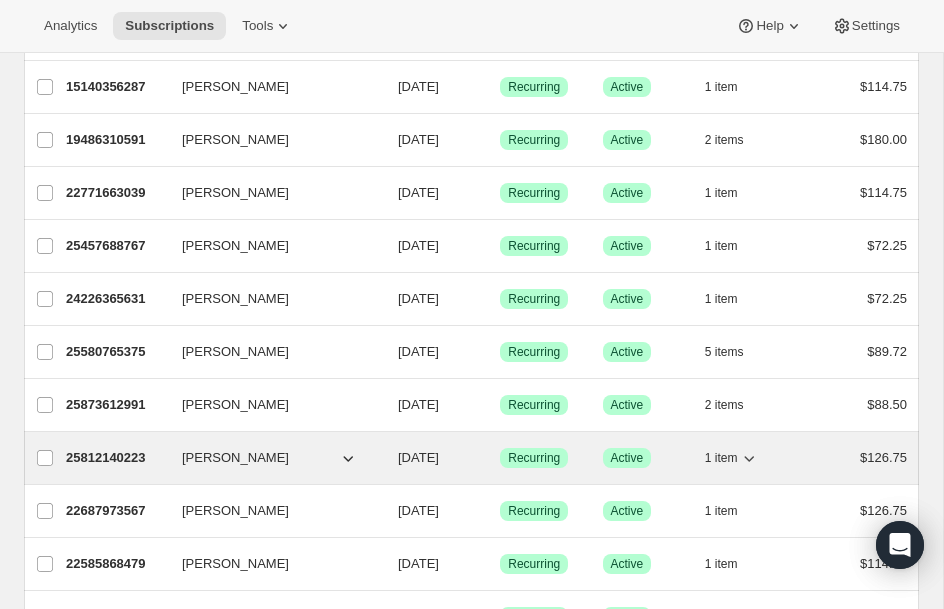 click on "25812140223 [PERSON_NAME] [DATE] Success Recurring Success Active 1   item $126.75" at bounding box center [486, 458] 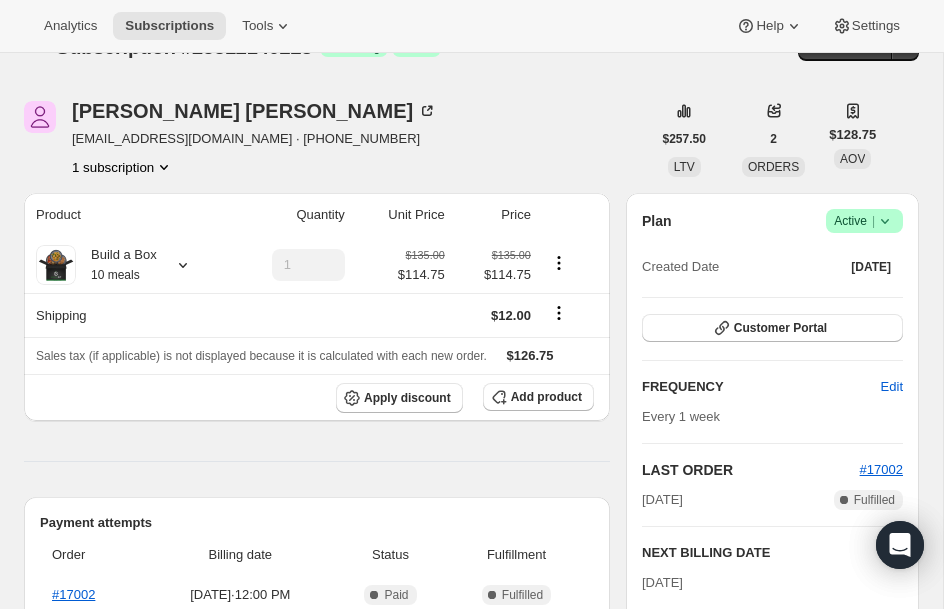scroll, scrollTop: 0, scrollLeft: 0, axis: both 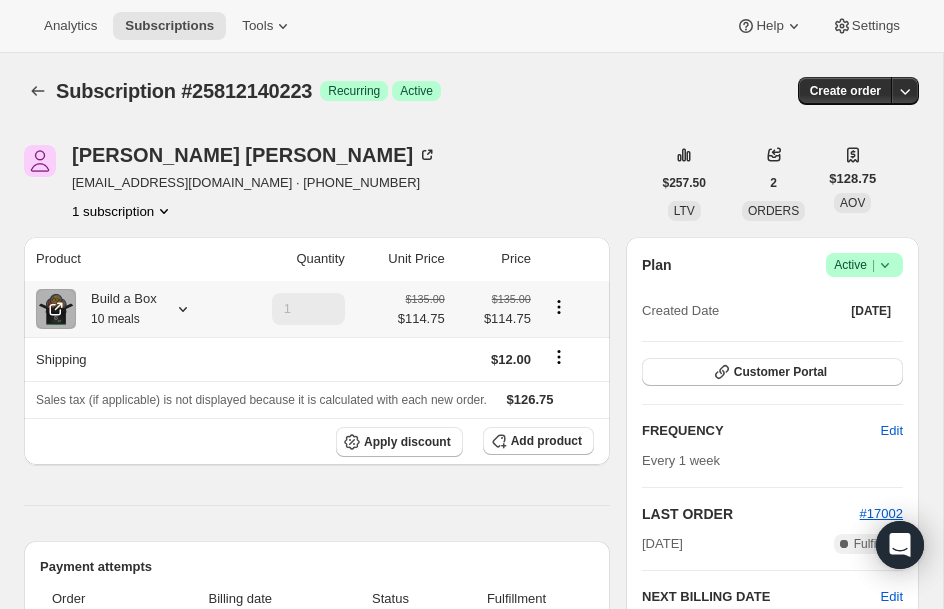 click on "Build a Box 10 meals" at bounding box center (116, 309) 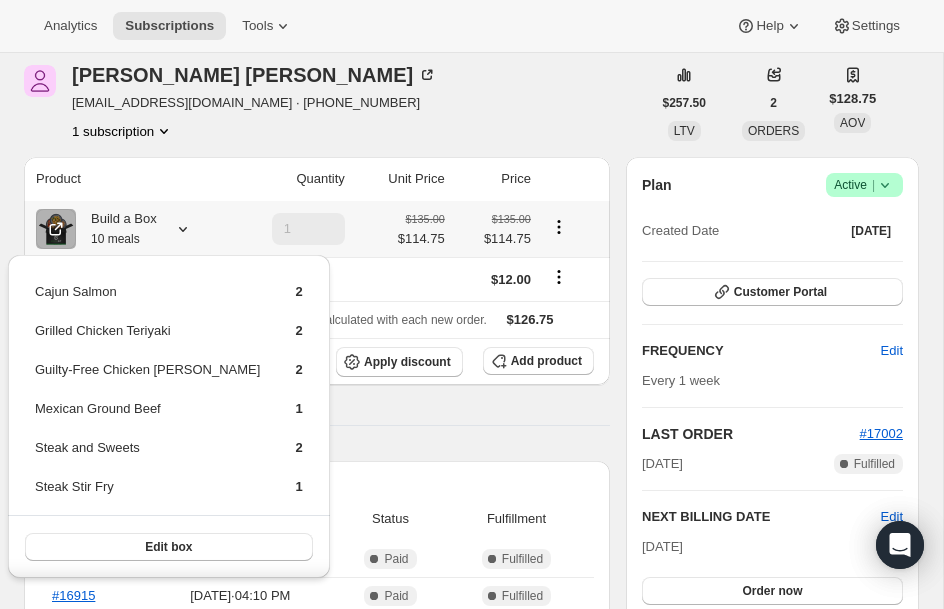 scroll, scrollTop: 120, scrollLeft: 0, axis: vertical 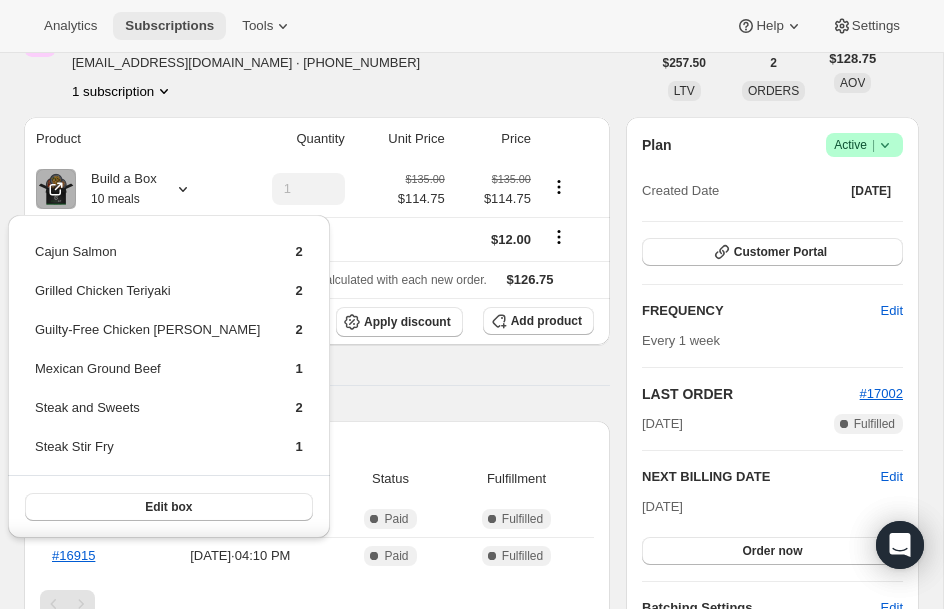 click on "Subscriptions" at bounding box center (169, 26) 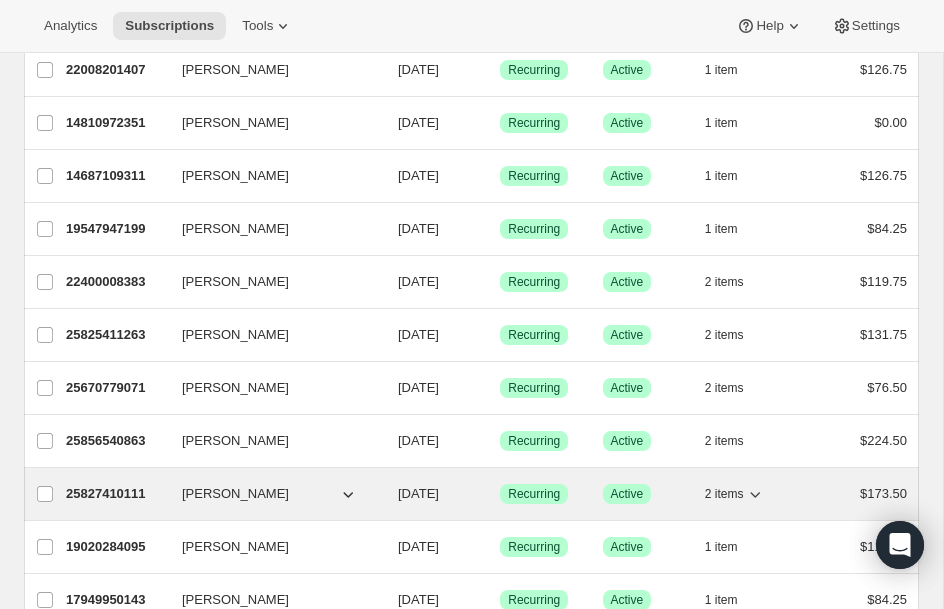 scroll, scrollTop: 1752, scrollLeft: 0, axis: vertical 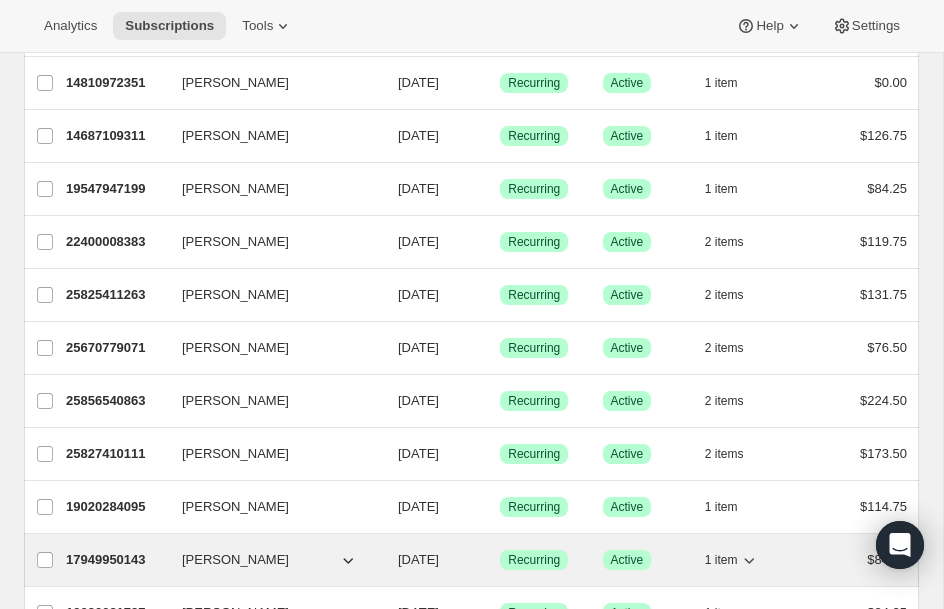 click on "17949950143" at bounding box center (116, 560) 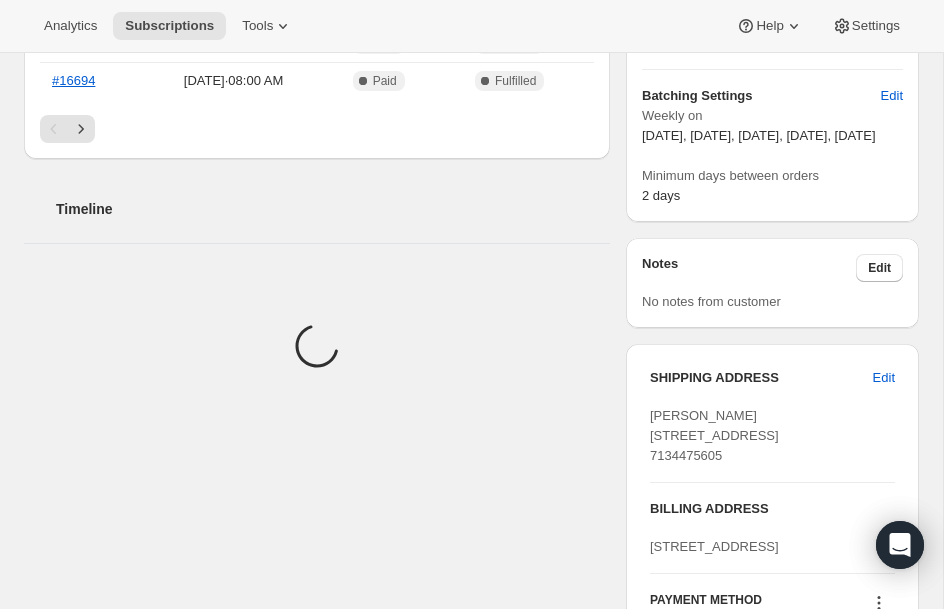 scroll, scrollTop: 640, scrollLeft: 0, axis: vertical 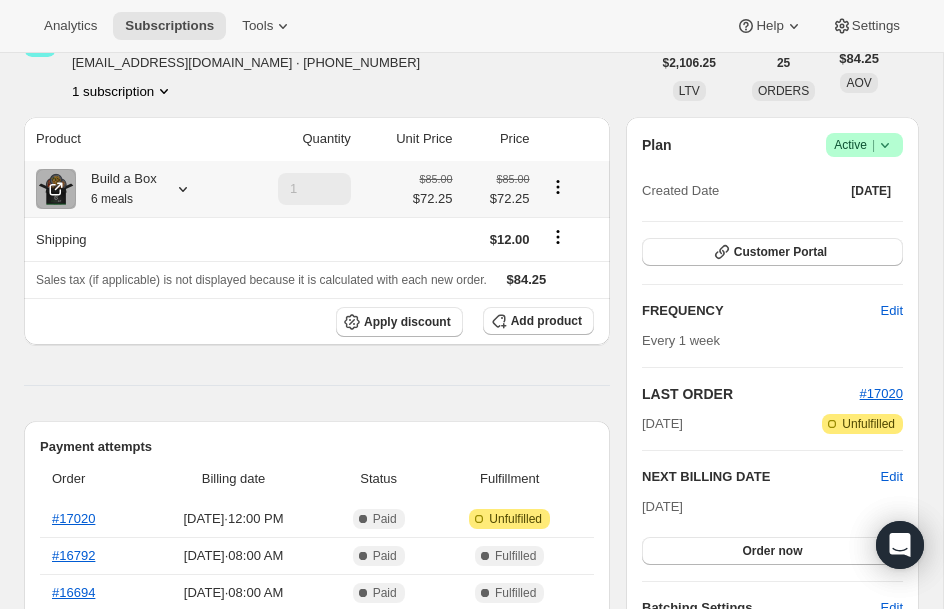 click on "6 meals" at bounding box center (112, 199) 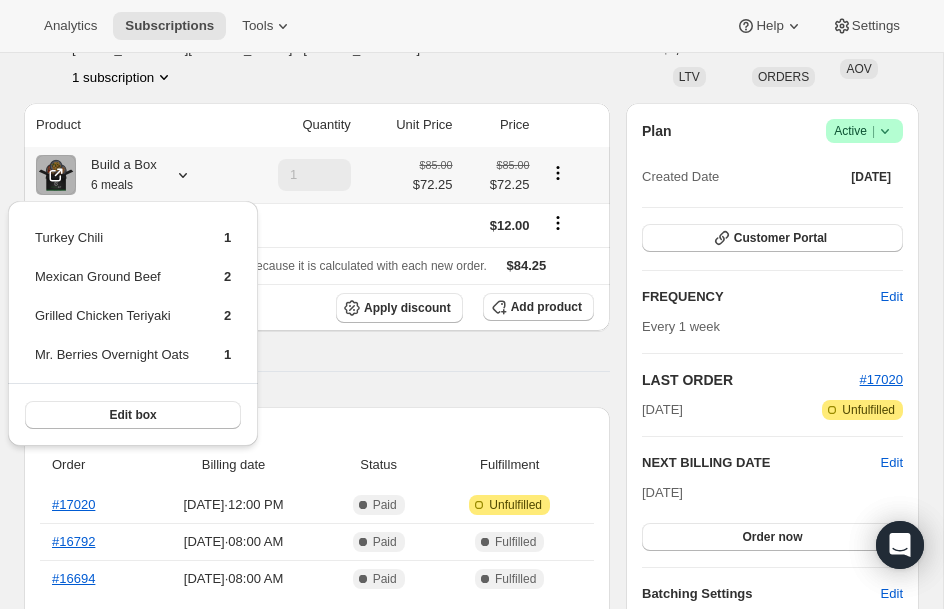 scroll, scrollTop: 160, scrollLeft: 0, axis: vertical 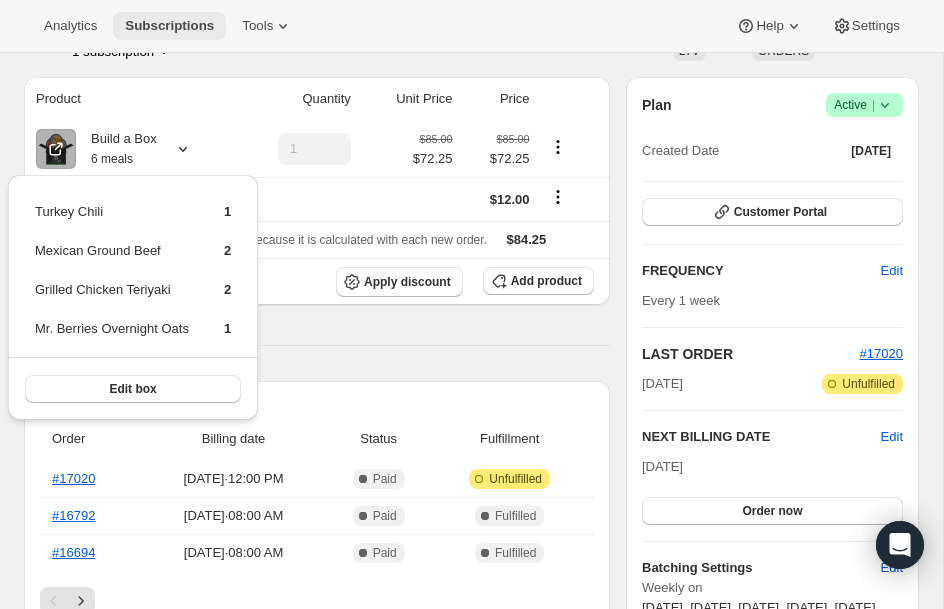 click on "Subscriptions" at bounding box center [169, 26] 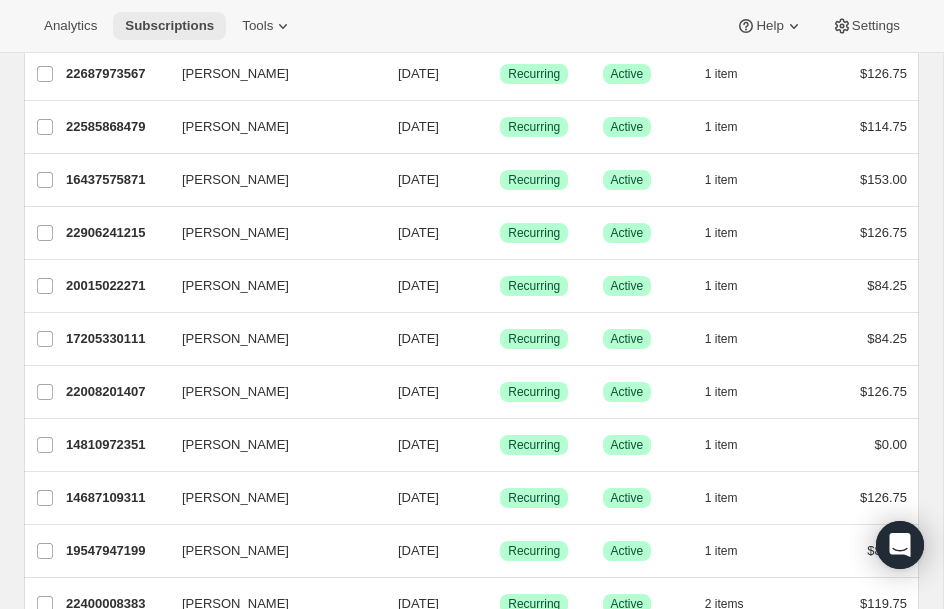 scroll, scrollTop: 1392, scrollLeft: 0, axis: vertical 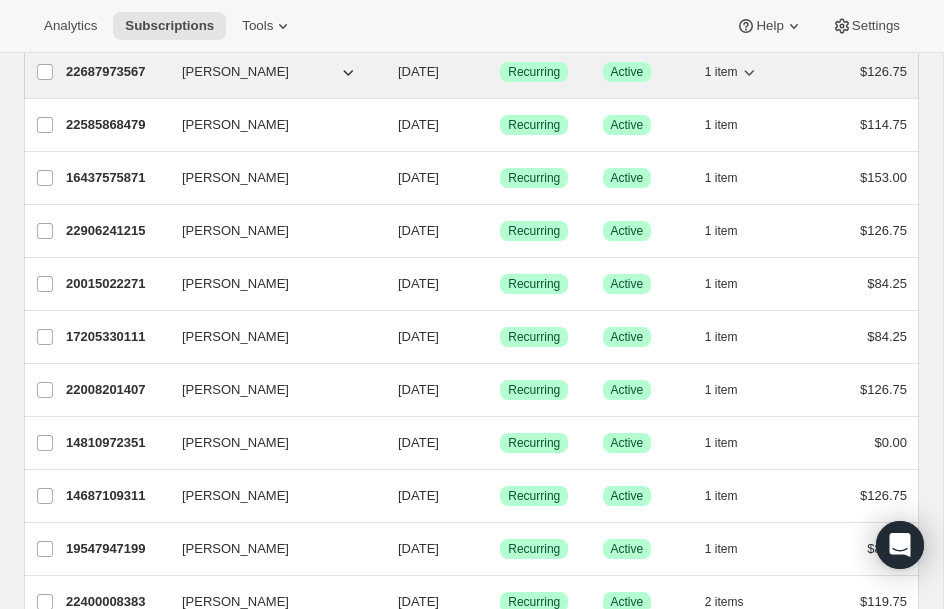 click on "22687973567" at bounding box center [116, 72] 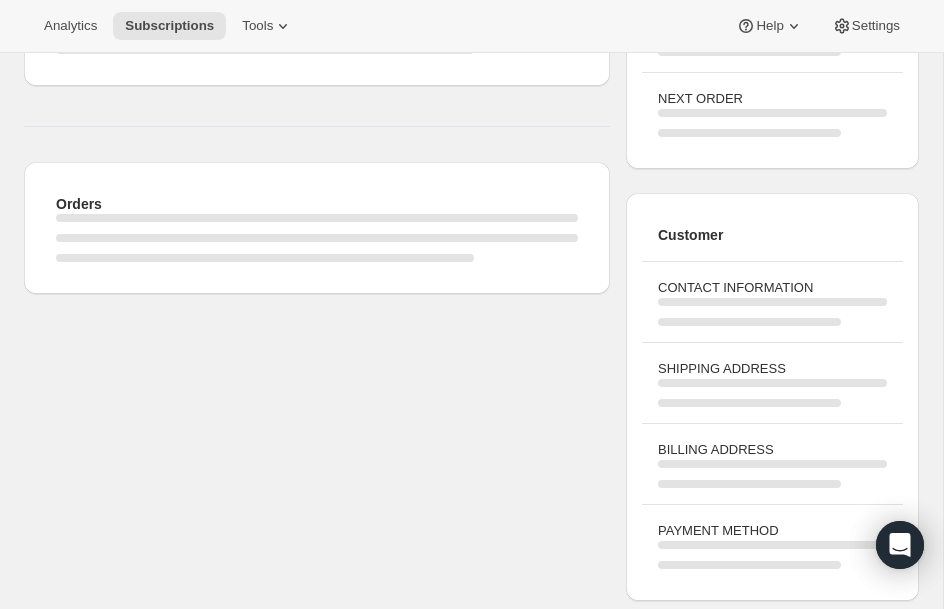 scroll, scrollTop: 0, scrollLeft: 0, axis: both 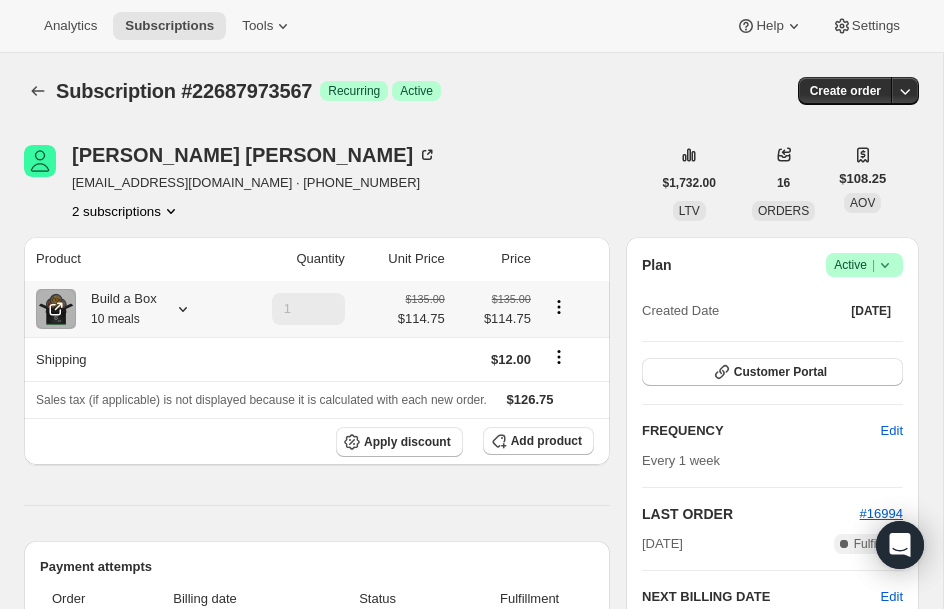 click on "10 meals" at bounding box center (115, 319) 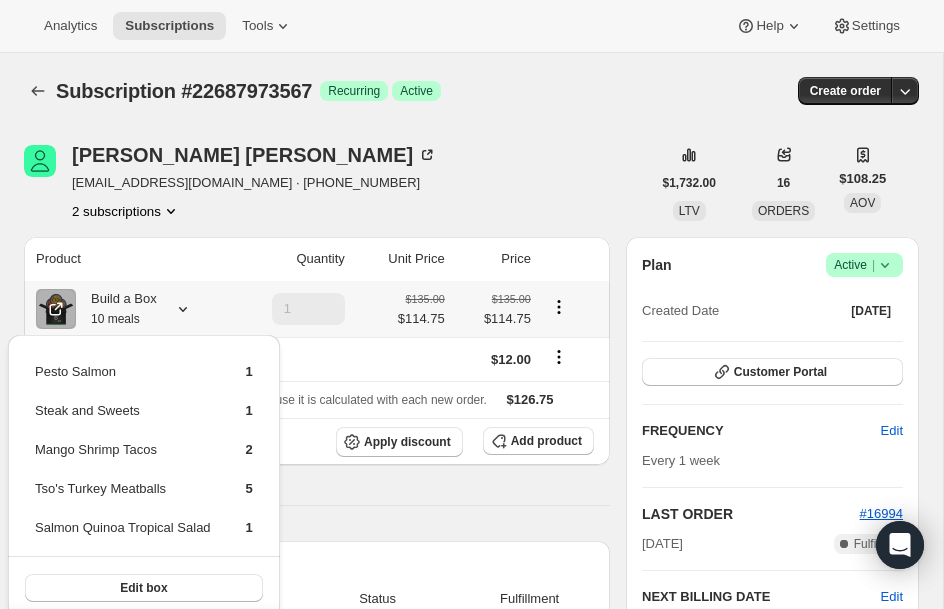 scroll, scrollTop: 40, scrollLeft: 0, axis: vertical 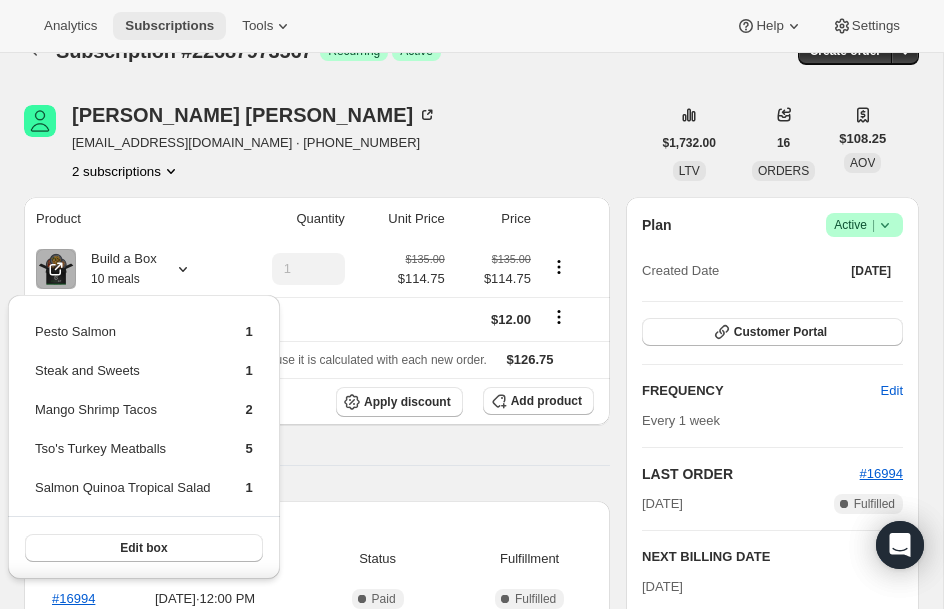 click on "Subscriptions" at bounding box center [169, 26] 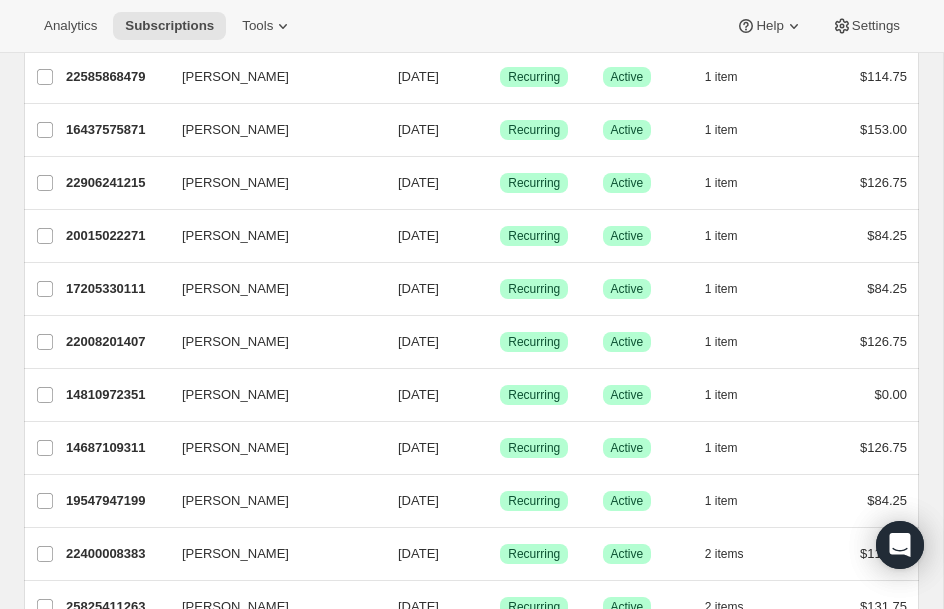 scroll, scrollTop: 1400, scrollLeft: 0, axis: vertical 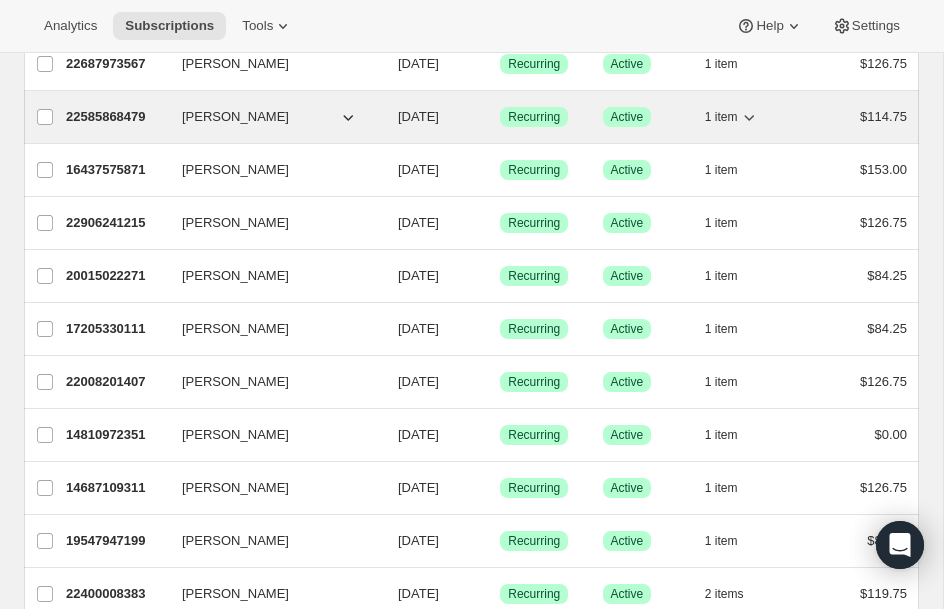 click on "22585868479" at bounding box center (116, 117) 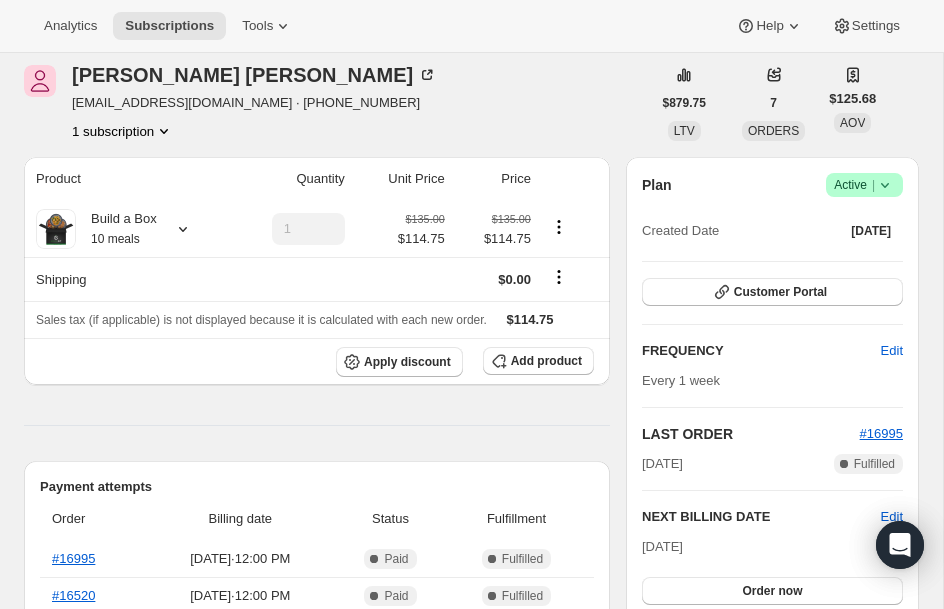 scroll, scrollTop: 120, scrollLeft: 0, axis: vertical 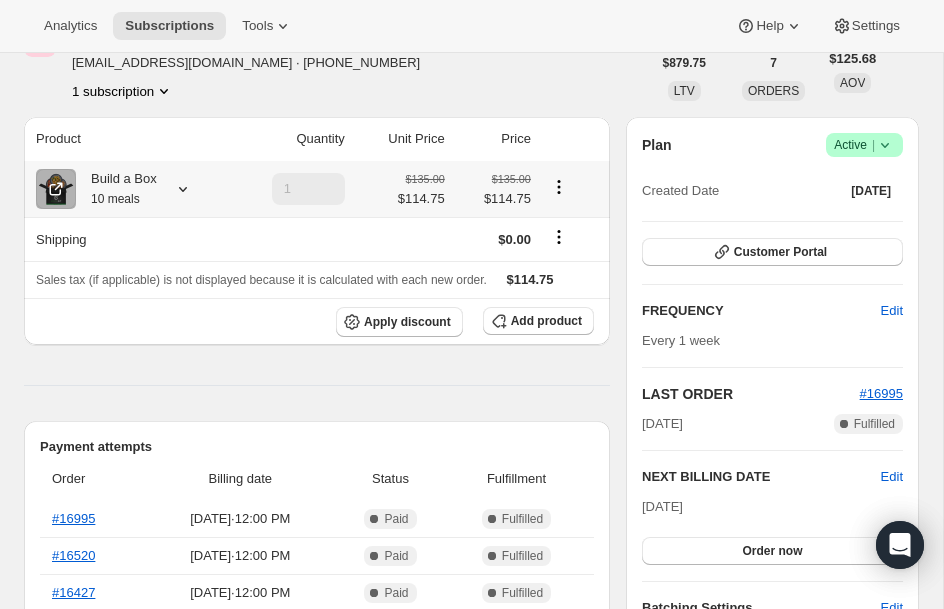 click on "Build a Box 10 meals" at bounding box center [116, 189] 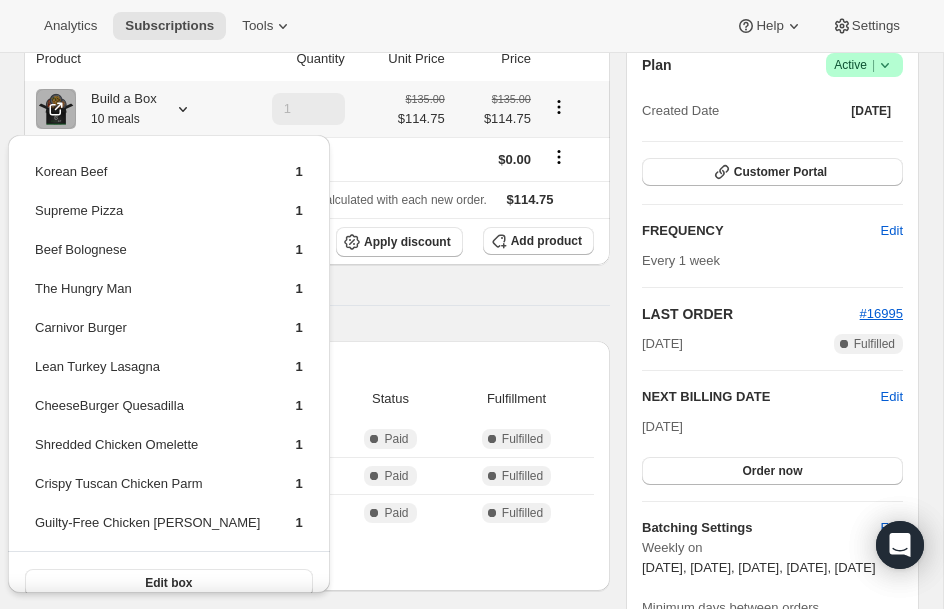 scroll, scrollTop: 240, scrollLeft: 0, axis: vertical 